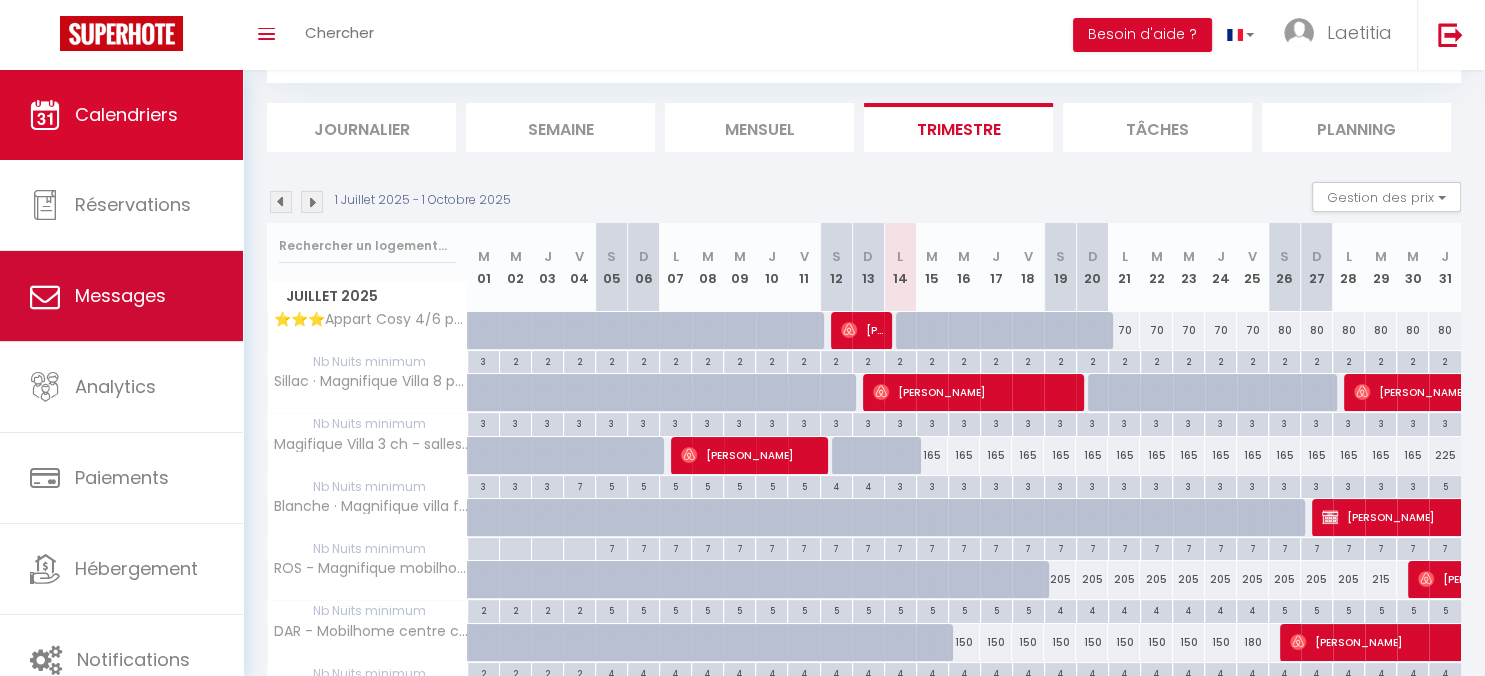 scroll, scrollTop: 106, scrollLeft: 0, axis: vertical 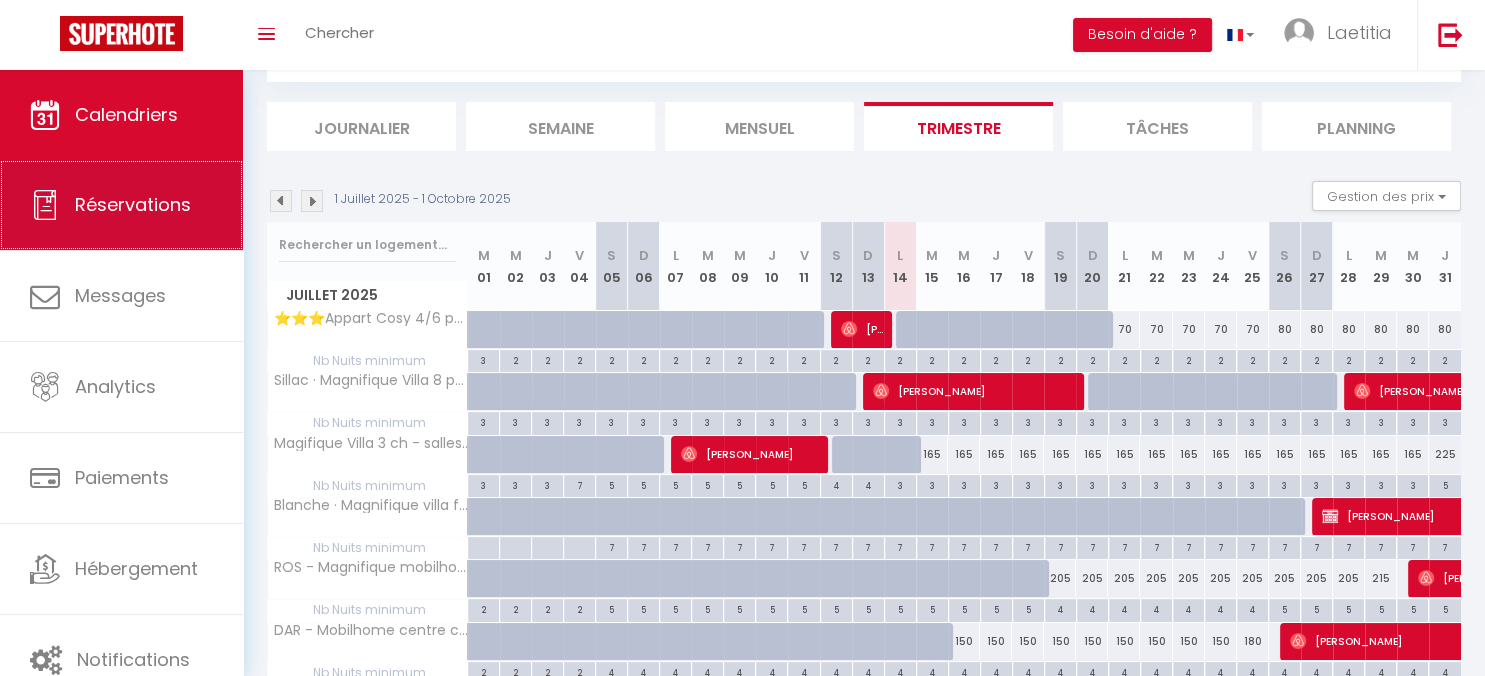 click on "Réservations" at bounding box center [121, 205] 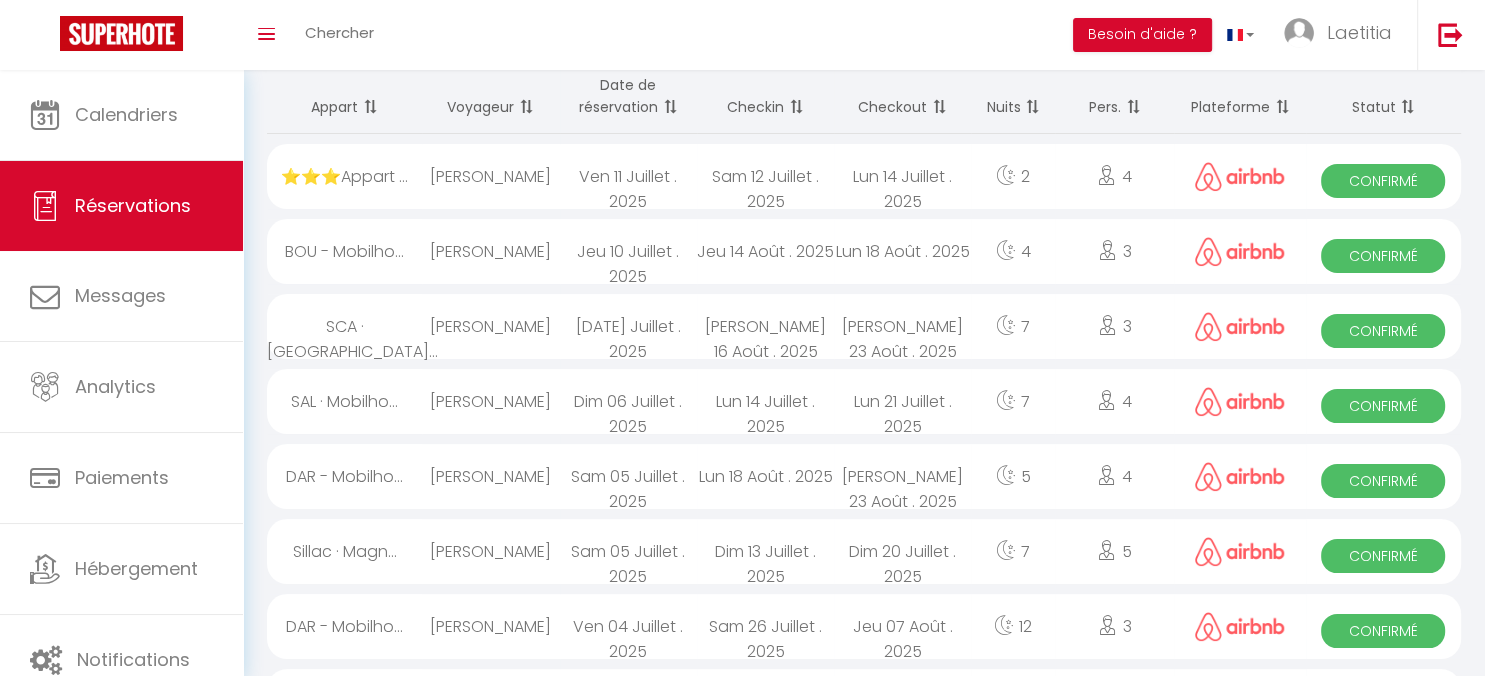 scroll, scrollTop: 0, scrollLeft: 0, axis: both 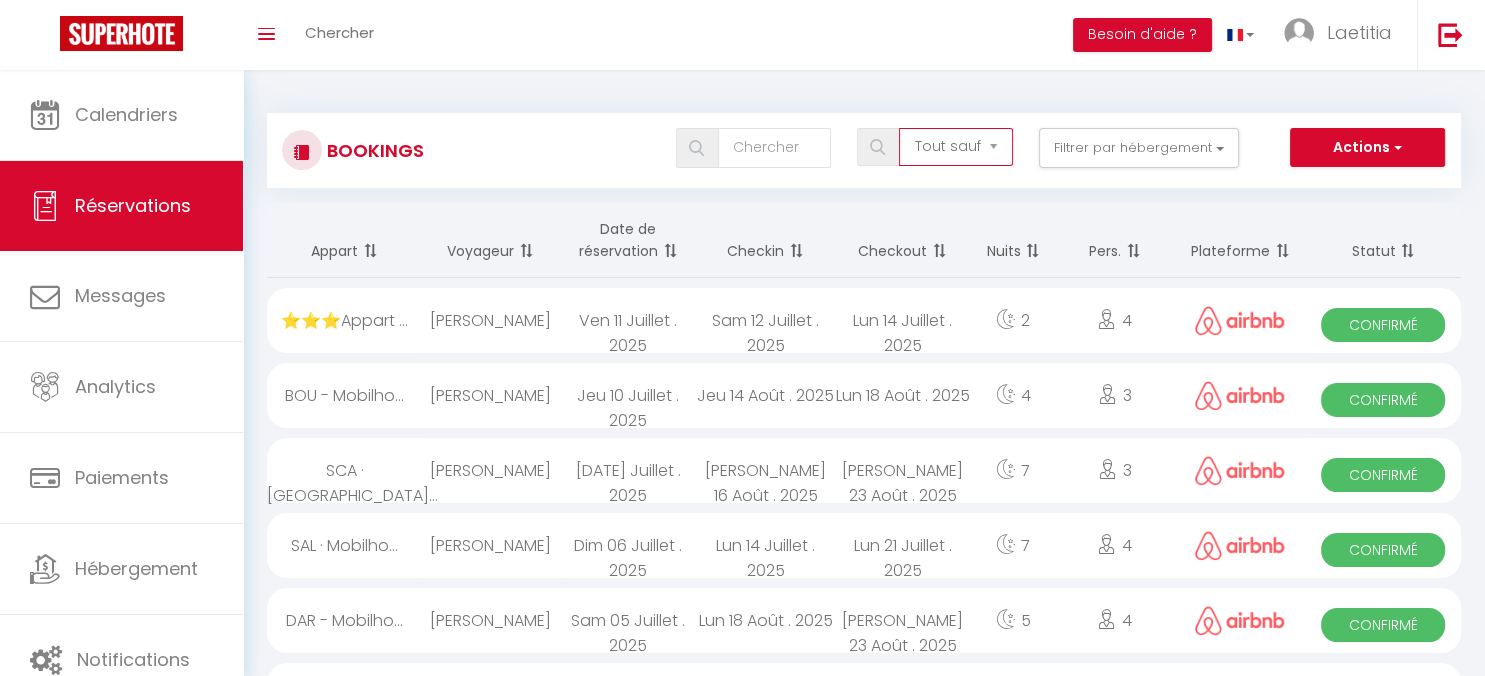 select on "cancelled" 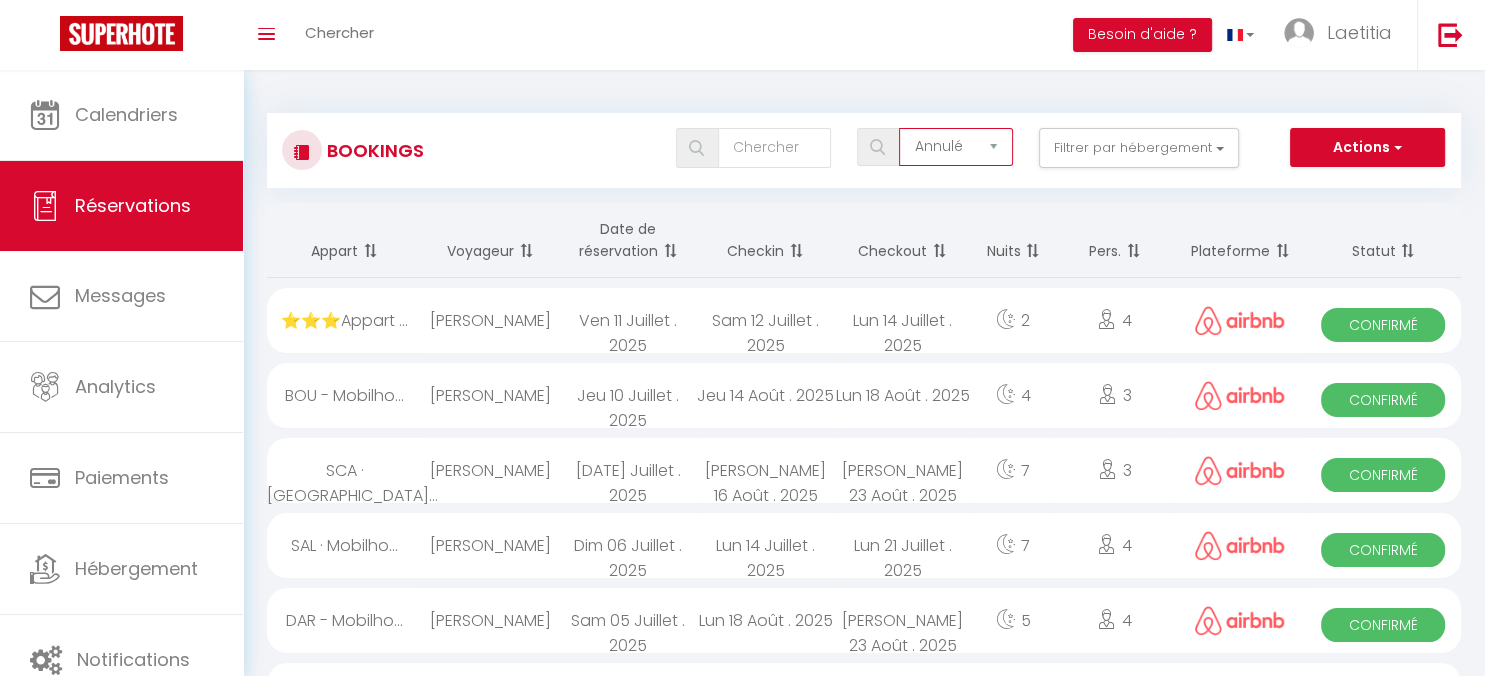 click on "Annulé" at bounding box center (0, 0) 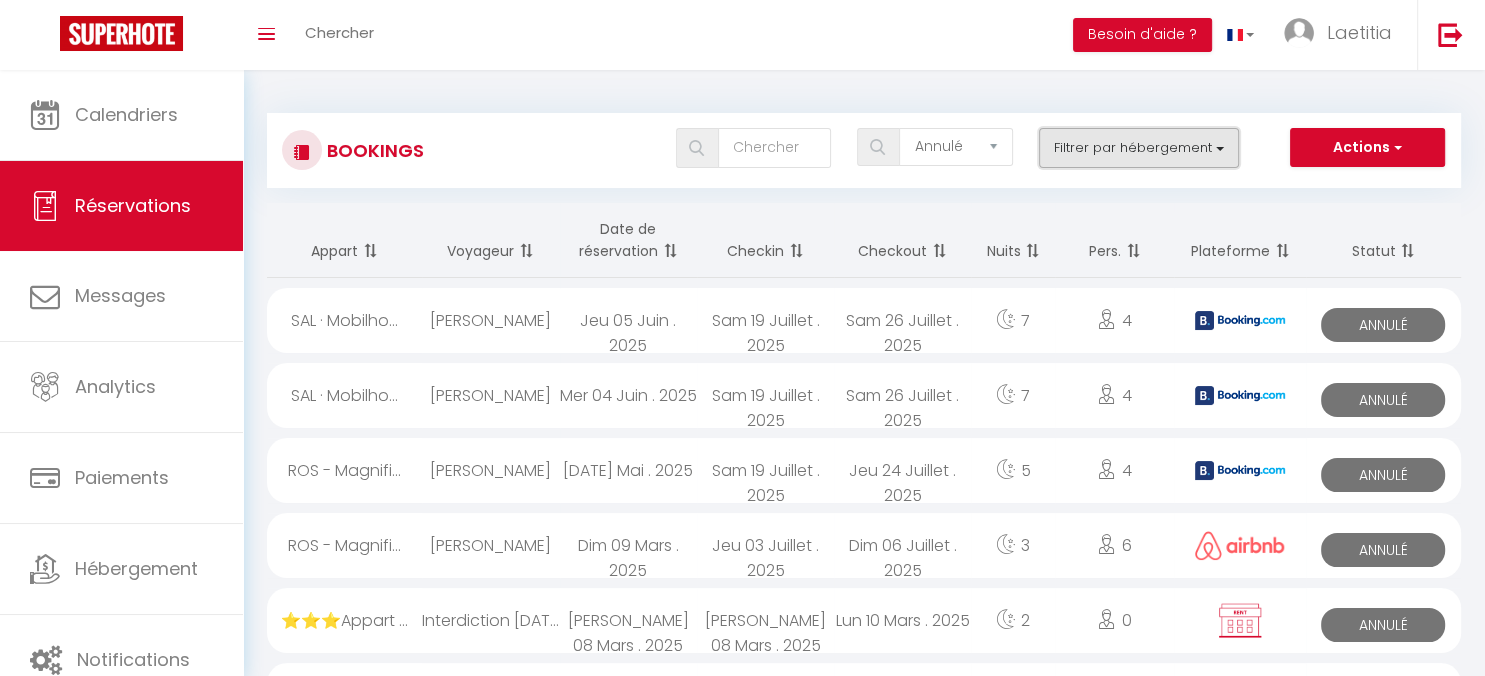 click on "Filtrer par hébergement" at bounding box center (1139, 148) 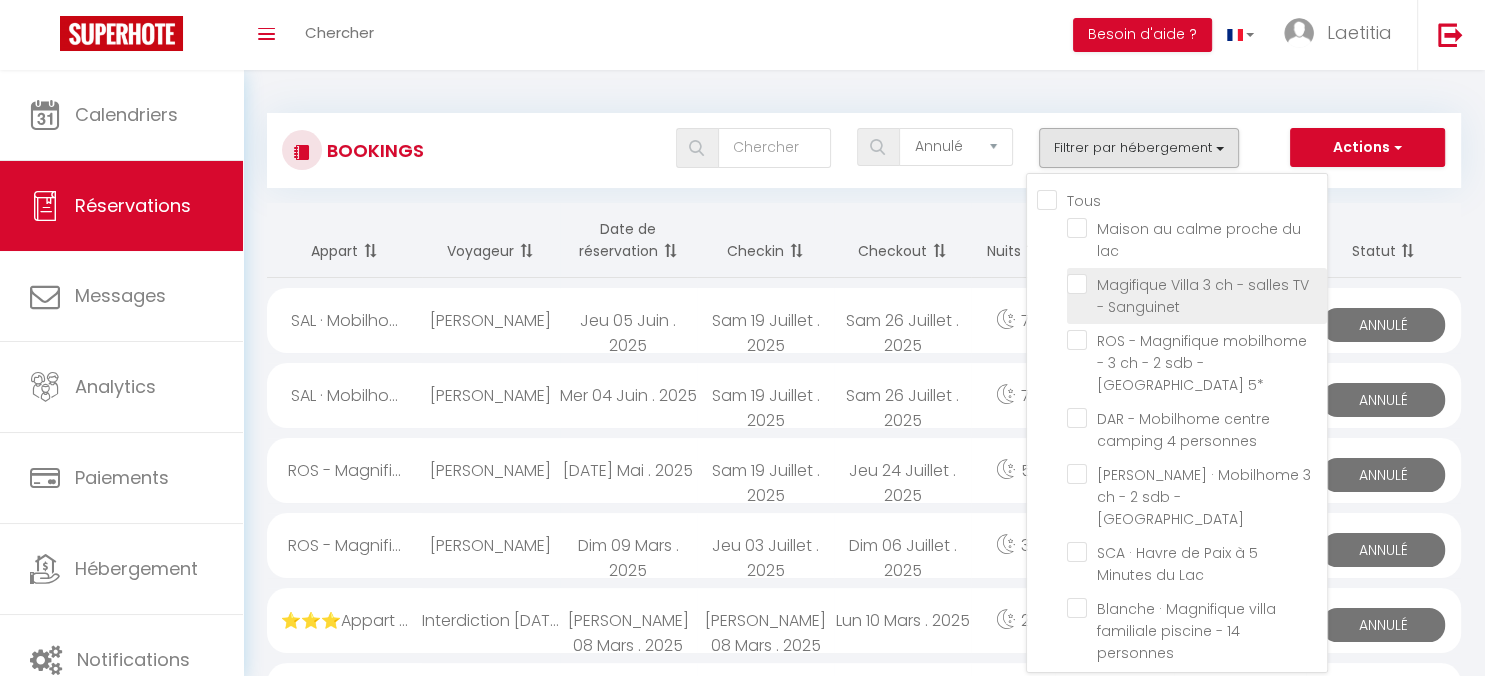 click on "Magifique Villa  3 ch - salles TV - Sanguinet" at bounding box center (1197, 284) 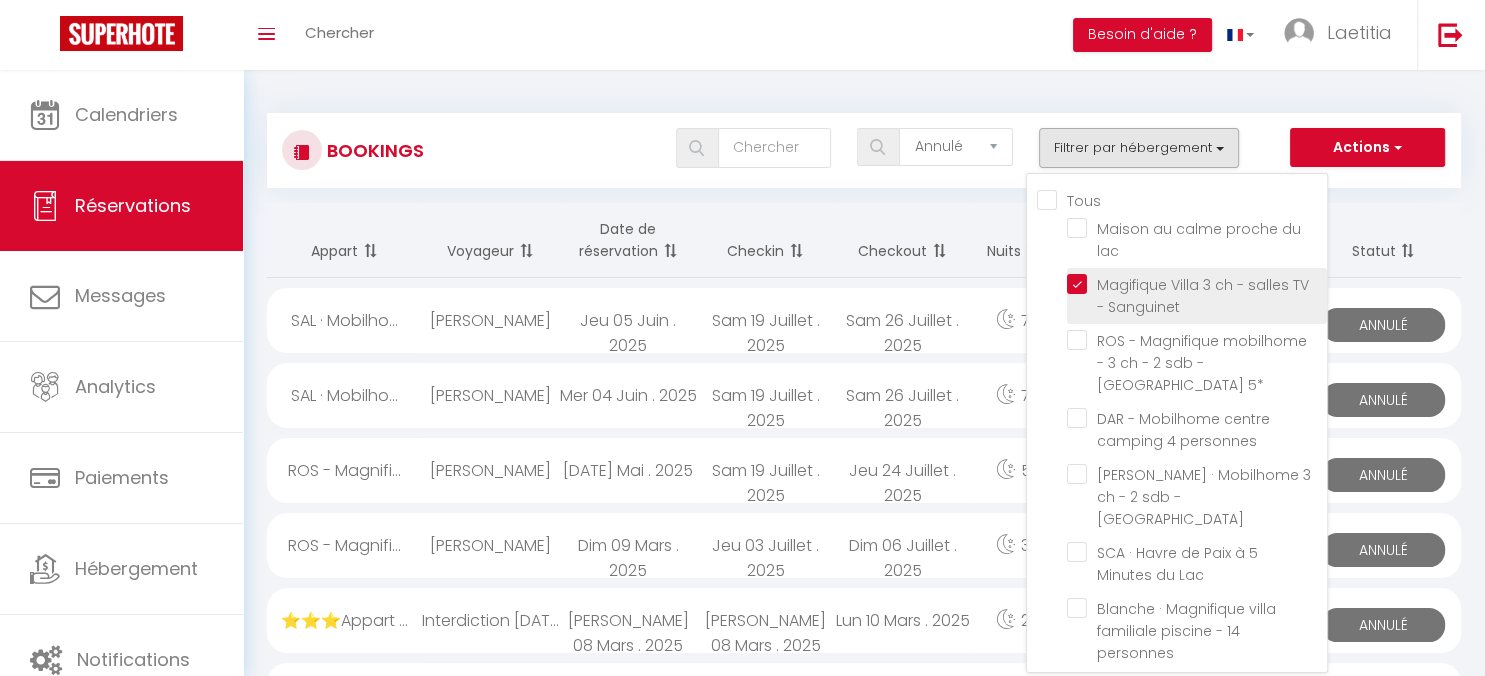 checkbox on "false" 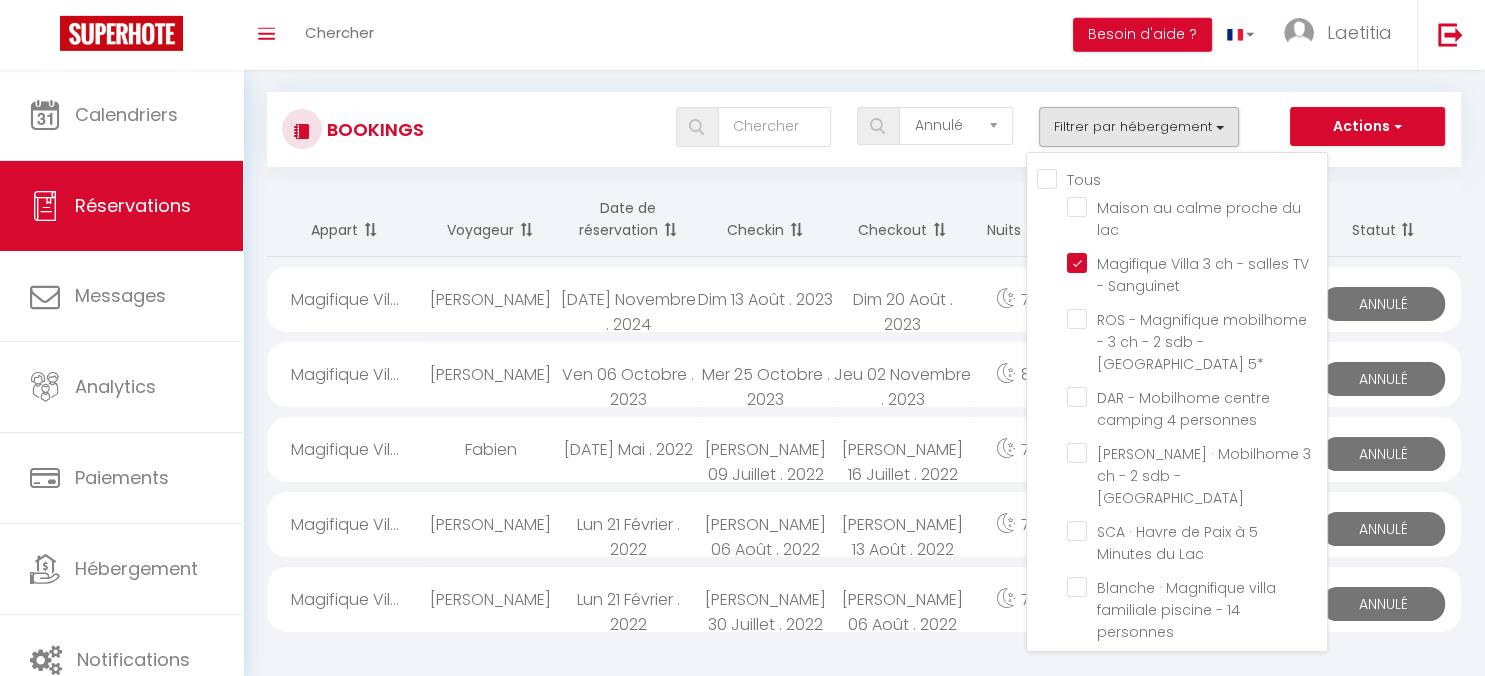 scroll, scrollTop: 0, scrollLeft: 0, axis: both 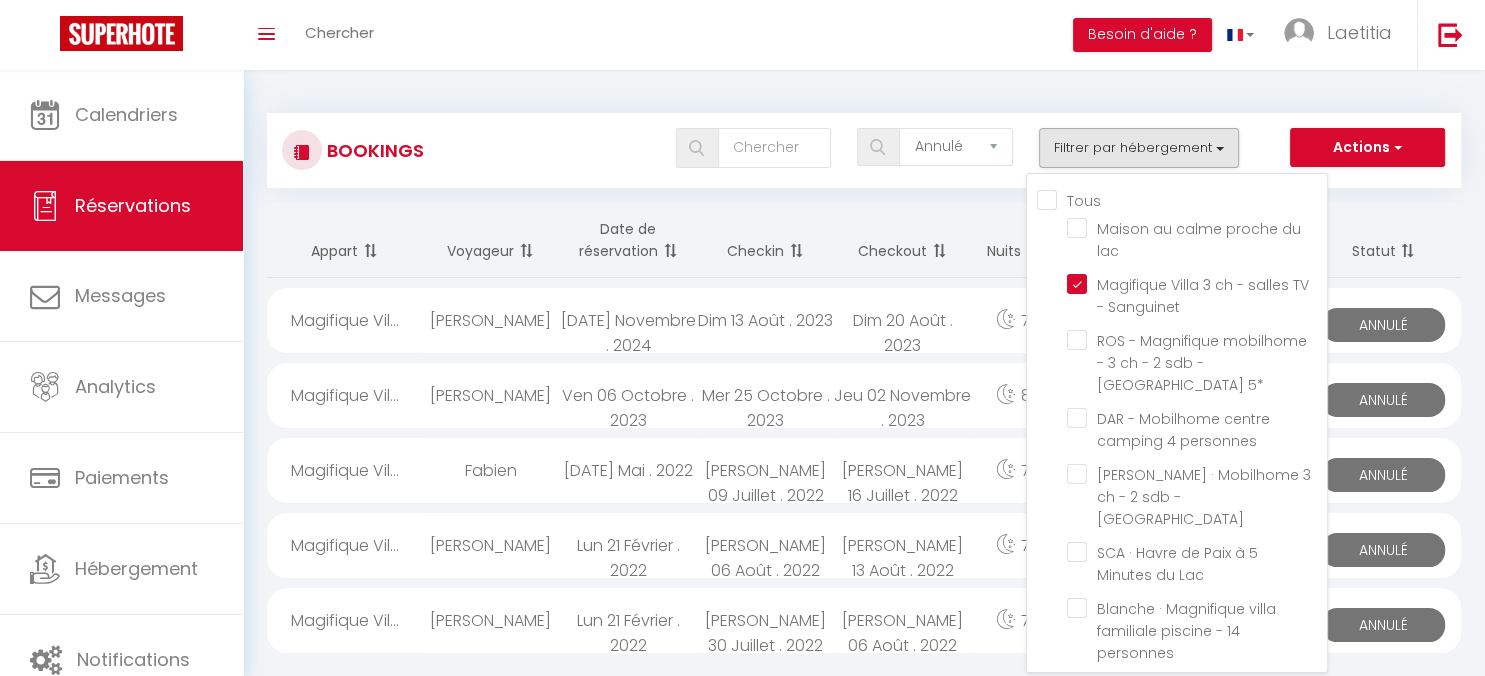 click on "Tous" at bounding box center (1182, 199) 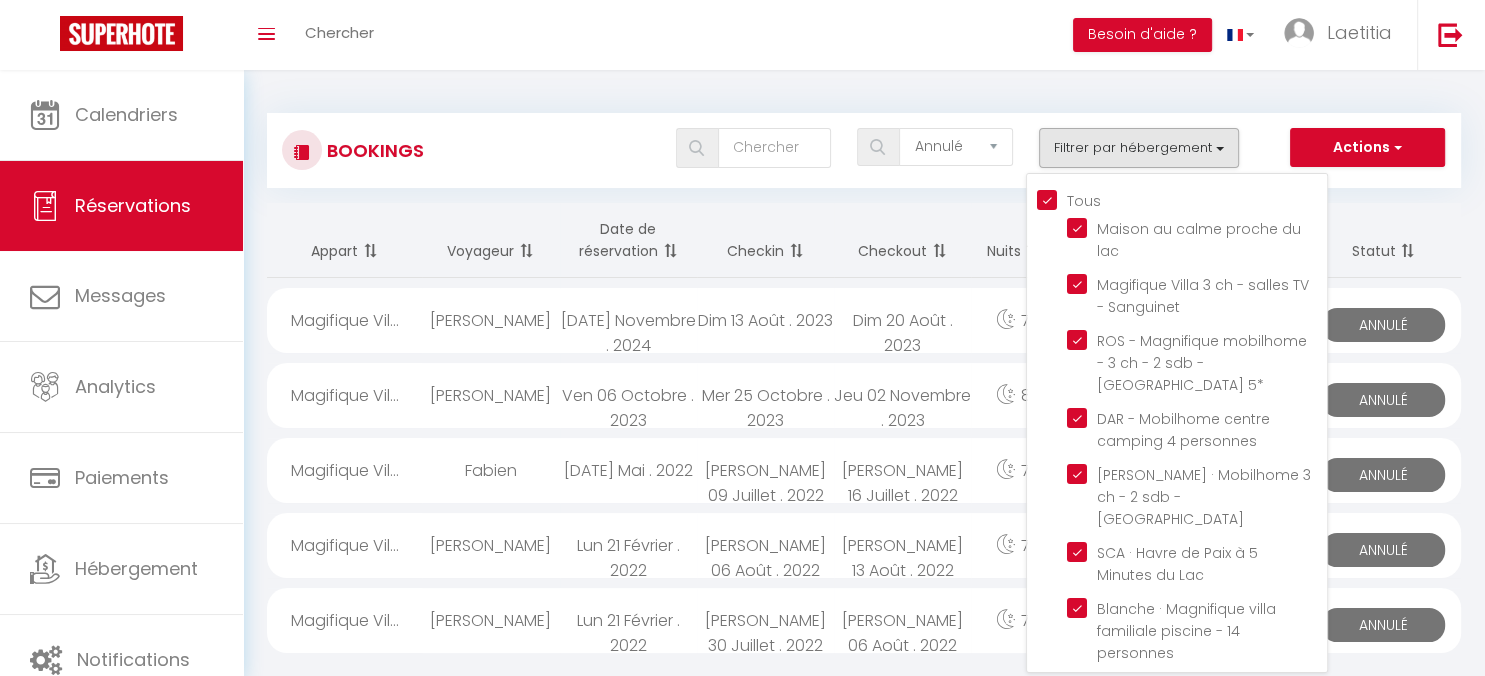 checkbox on "true" 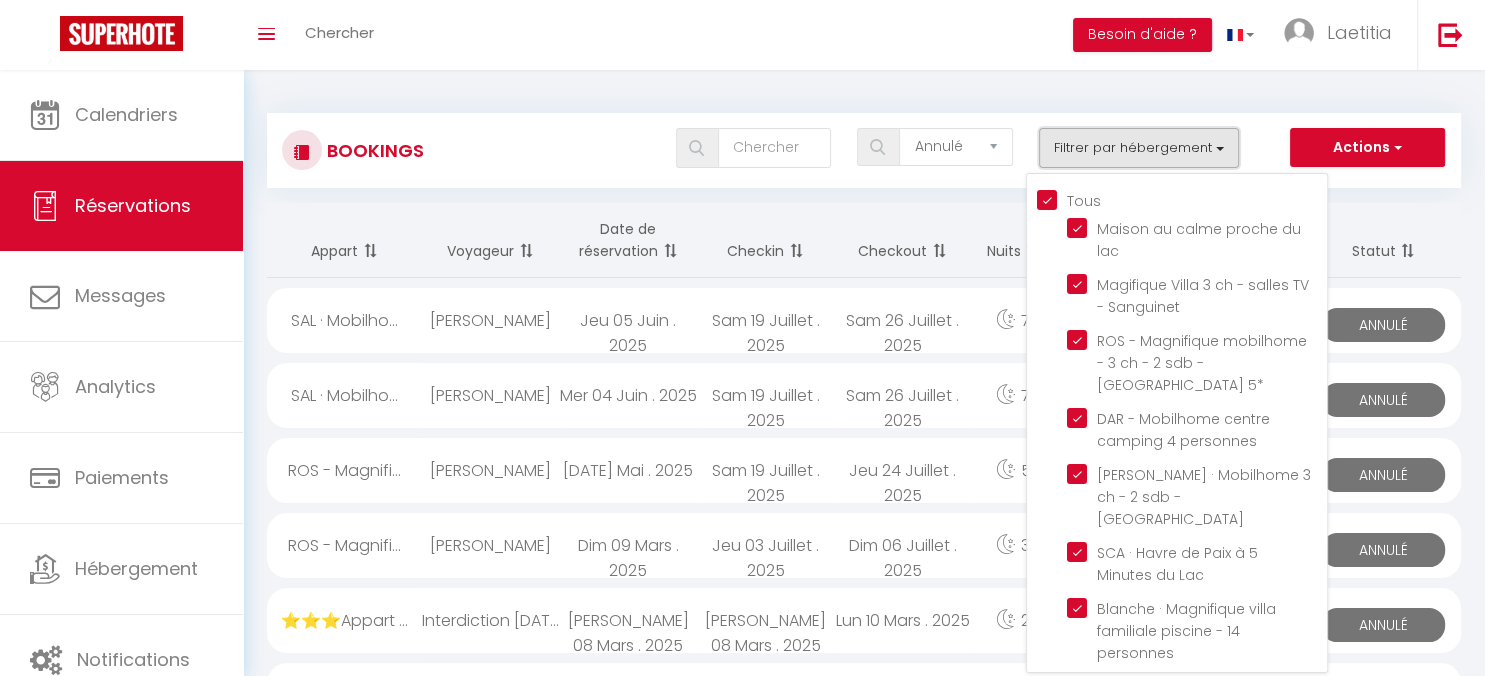 click on "Filtrer par hébergement" at bounding box center (1139, 148) 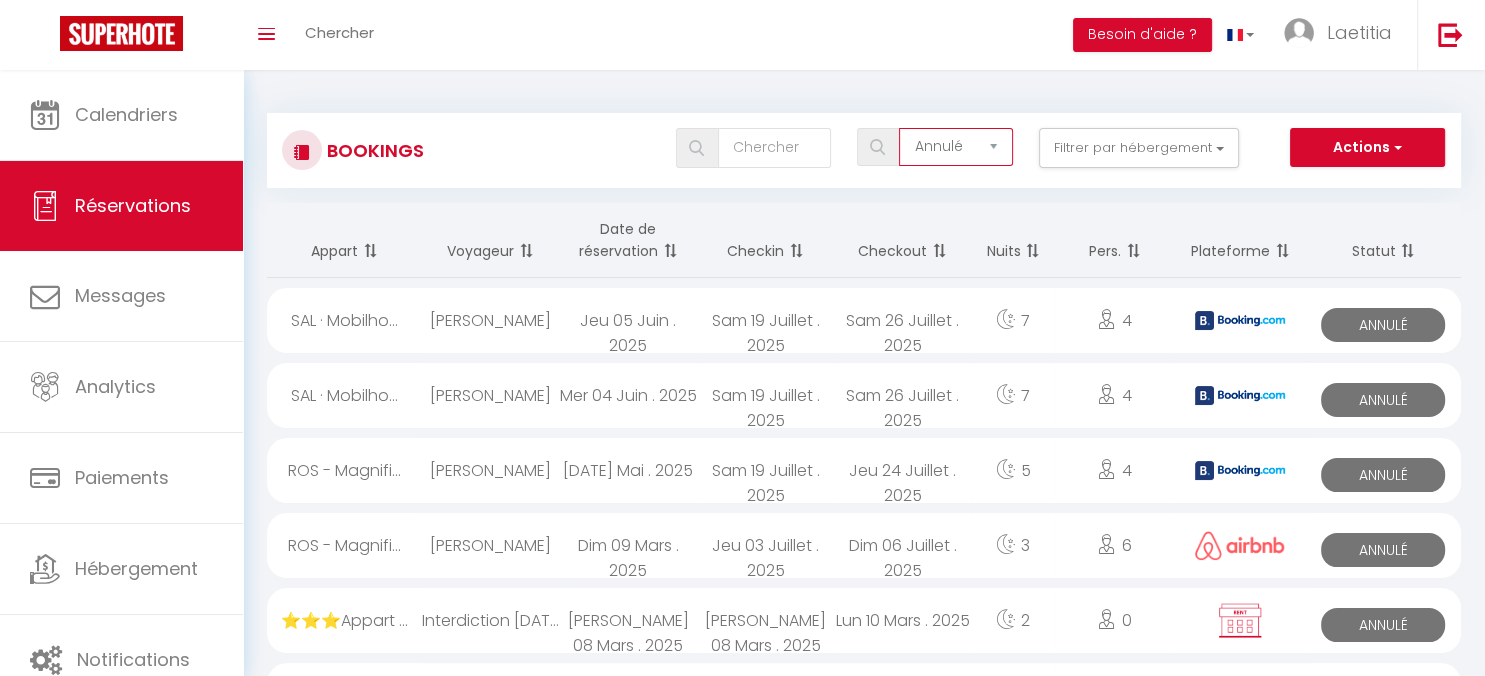 click on "Tous les statuts   Annulé   Confirmé   Non Confirmé   Tout sauf annulé   No Show   Request" at bounding box center [956, 147] 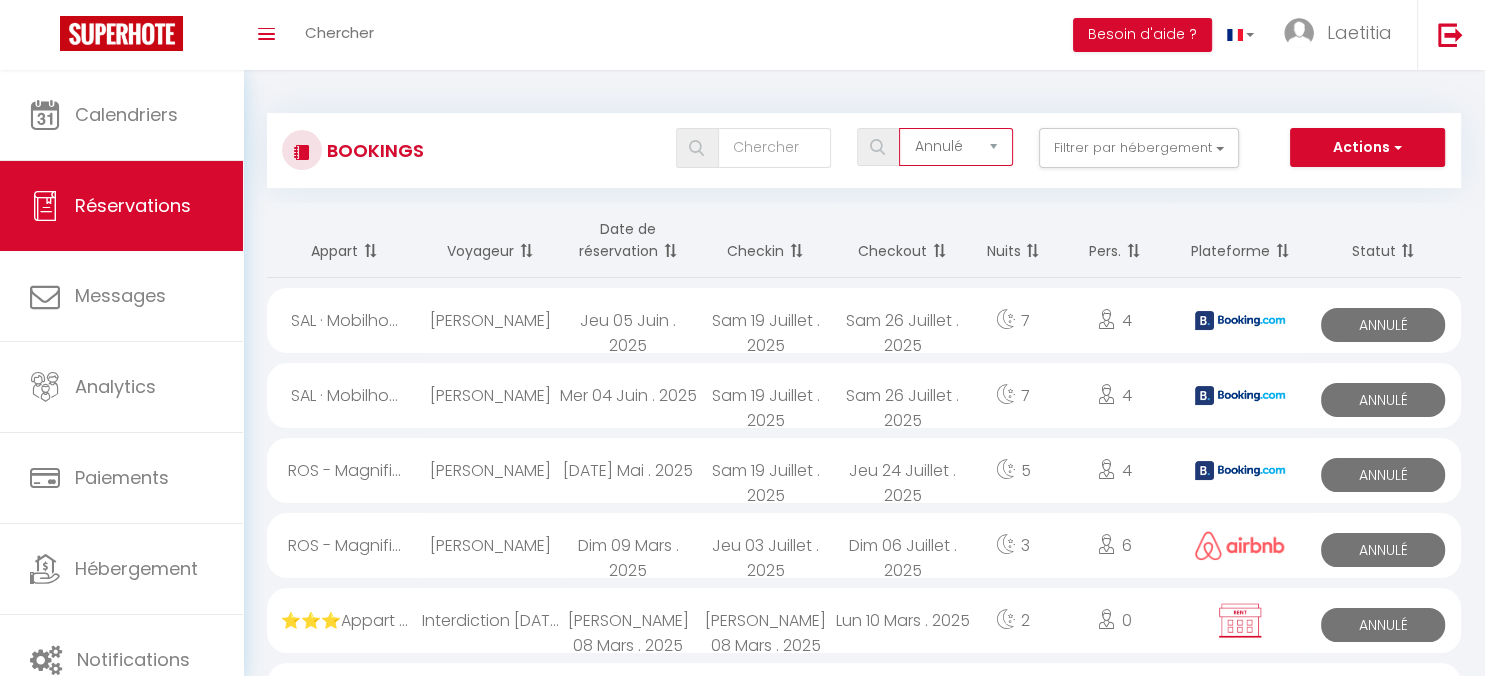 select on "all" 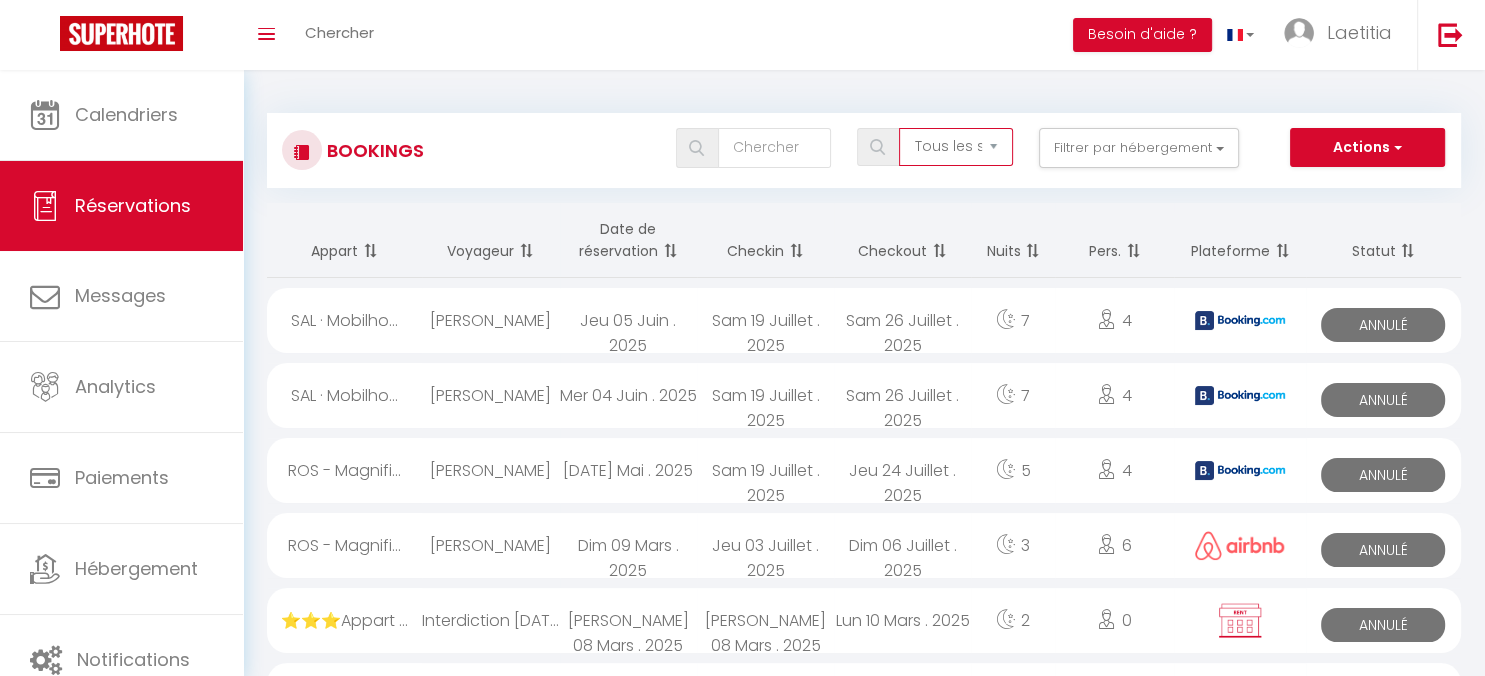 click on "Tous les statuts" at bounding box center [0, 0] 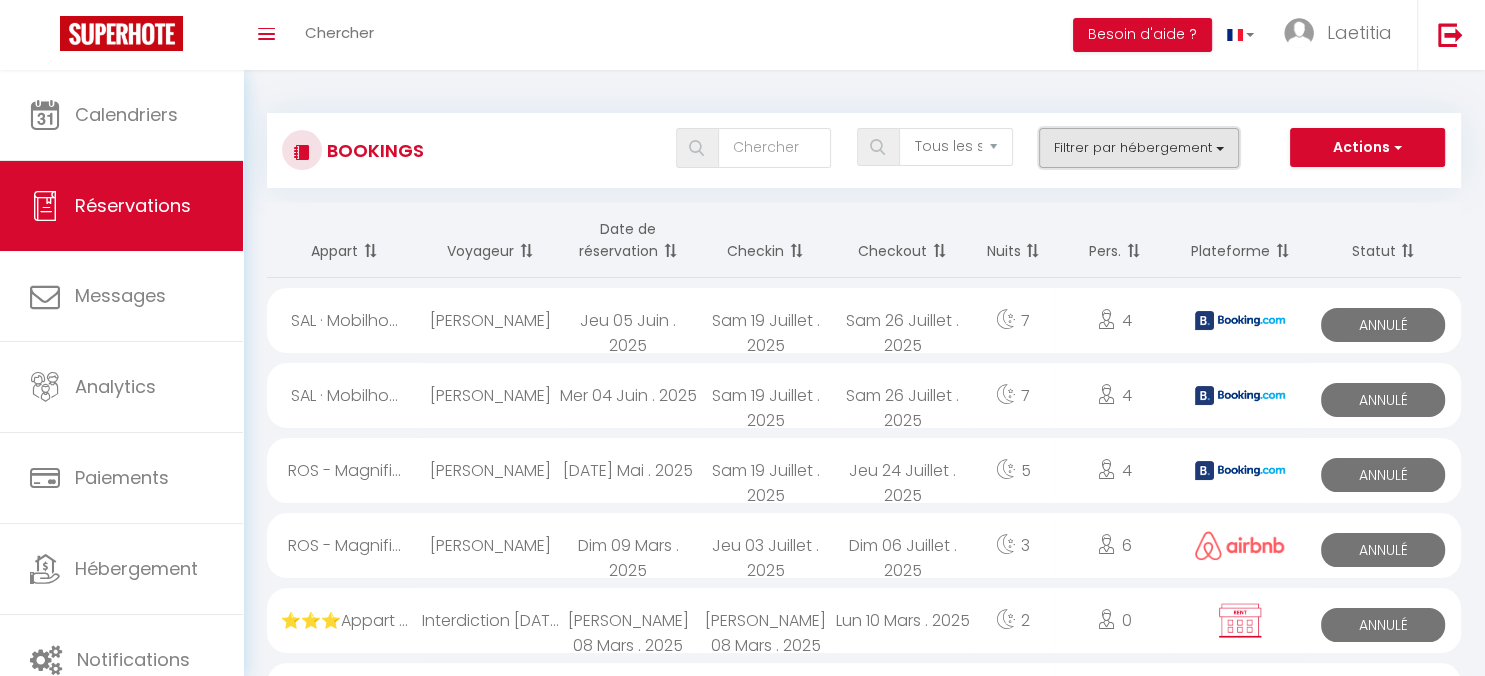 click on "Filtrer par hébergement" at bounding box center [1139, 148] 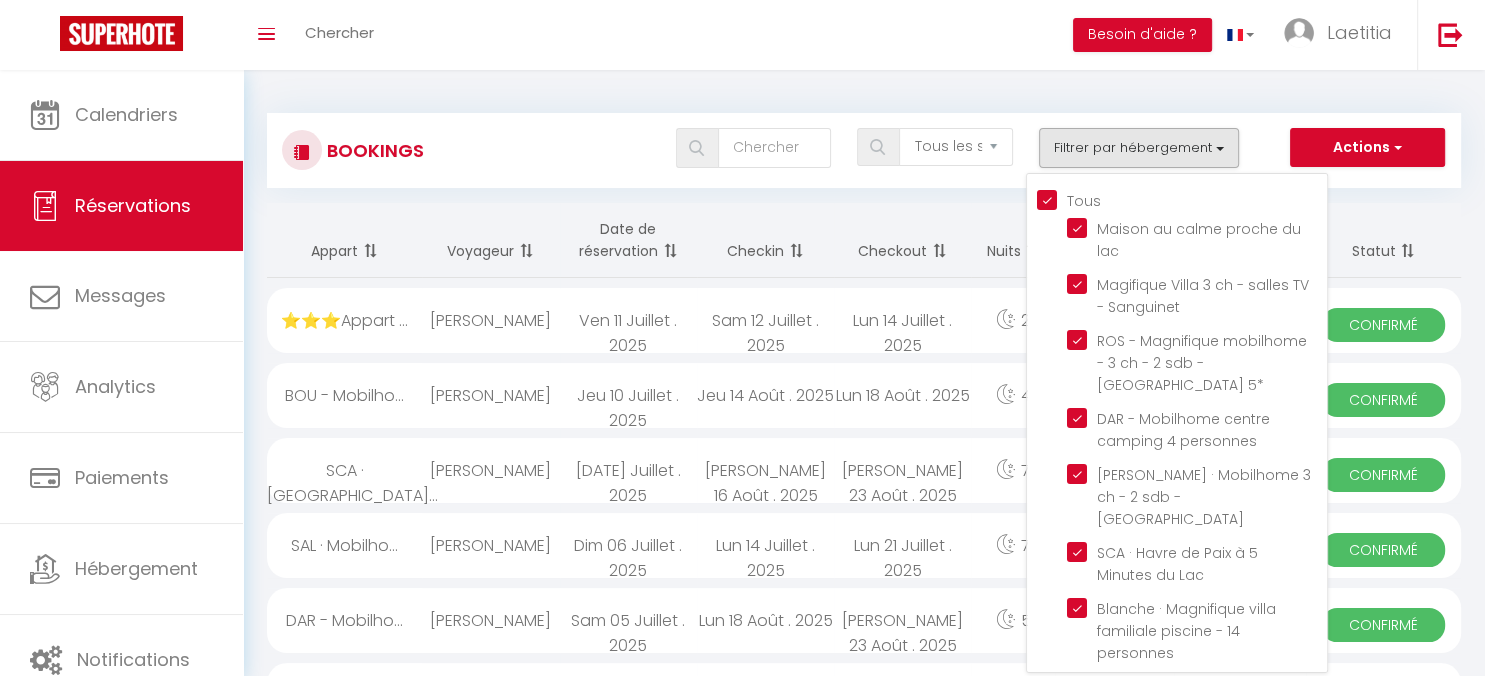click on "Tous" at bounding box center (1182, 199) 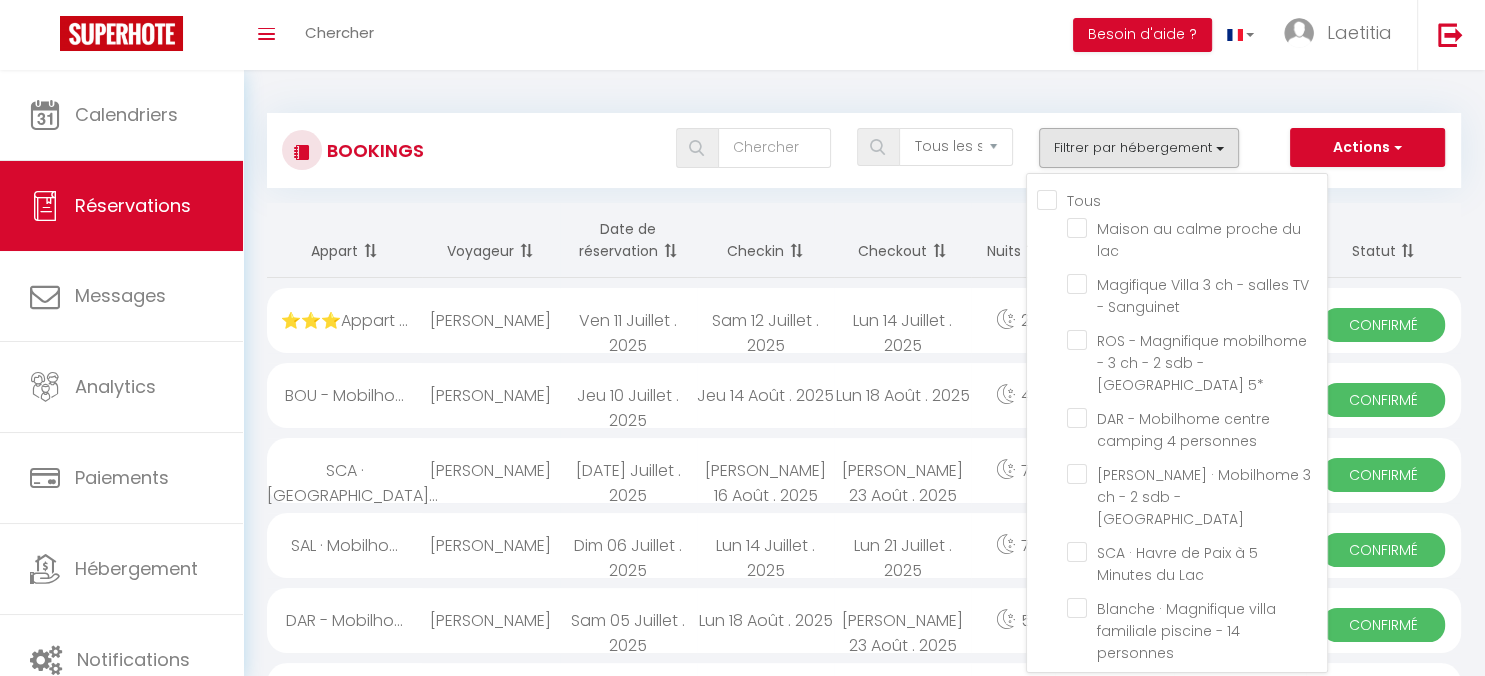 checkbox on "false" 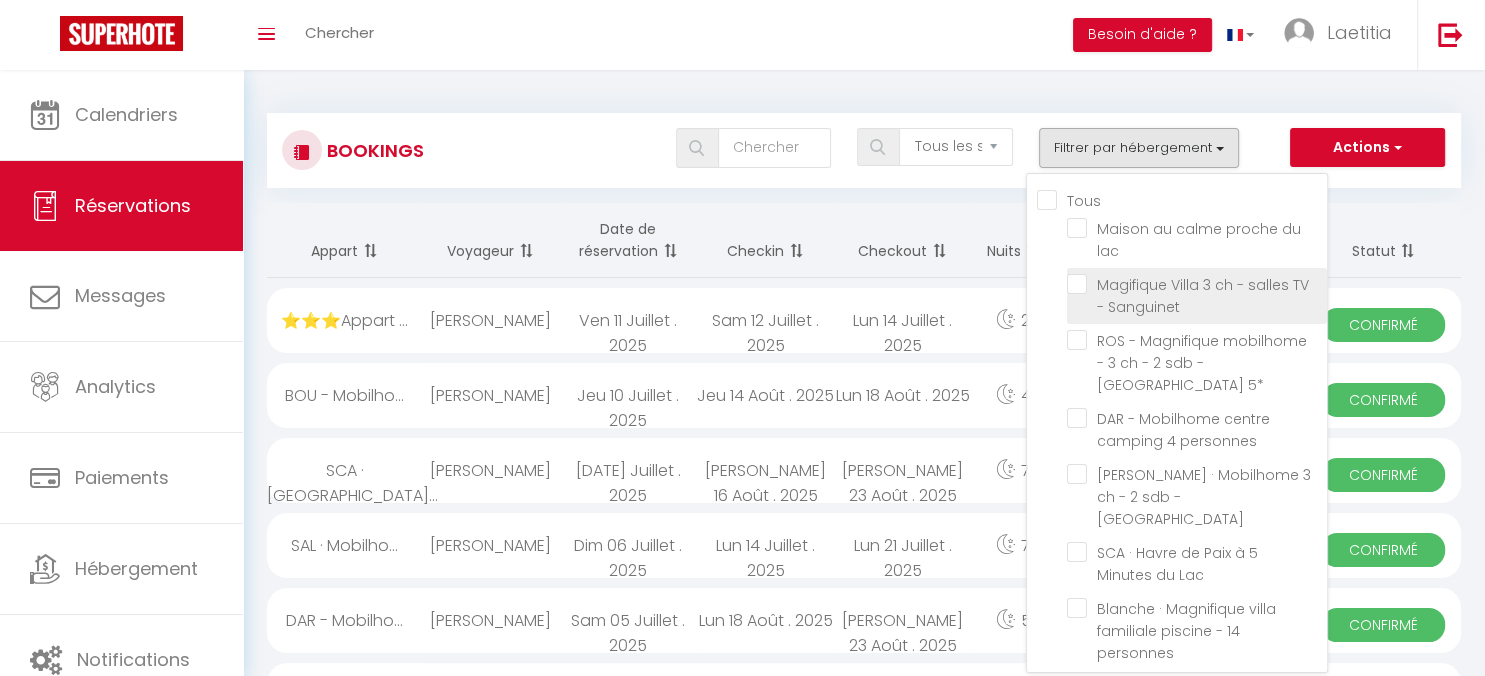 click on "Magifique Villa  3 ch - salles TV - Sanguinet" at bounding box center [1197, 284] 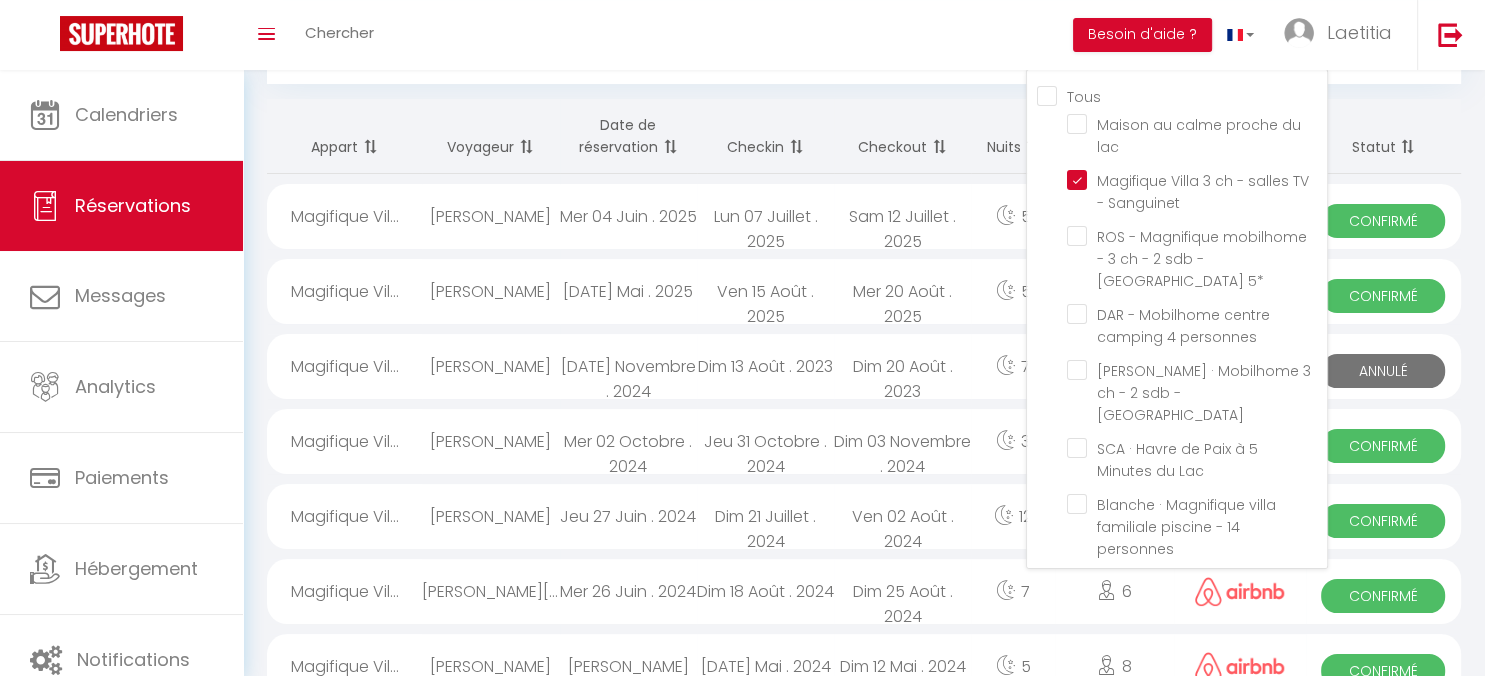 scroll, scrollTop: 0, scrollLeft: 0, axis: both 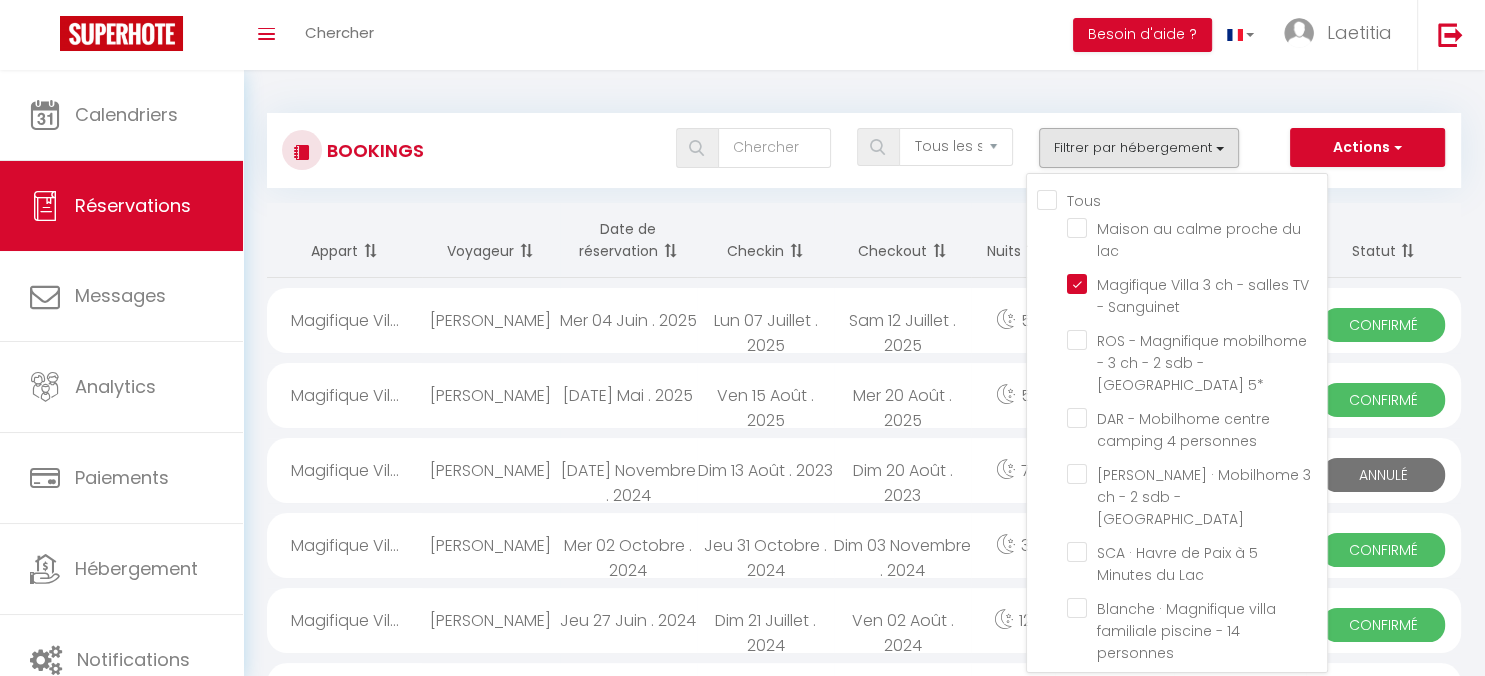 click on "Checkin" at bounding box center [765, 240] 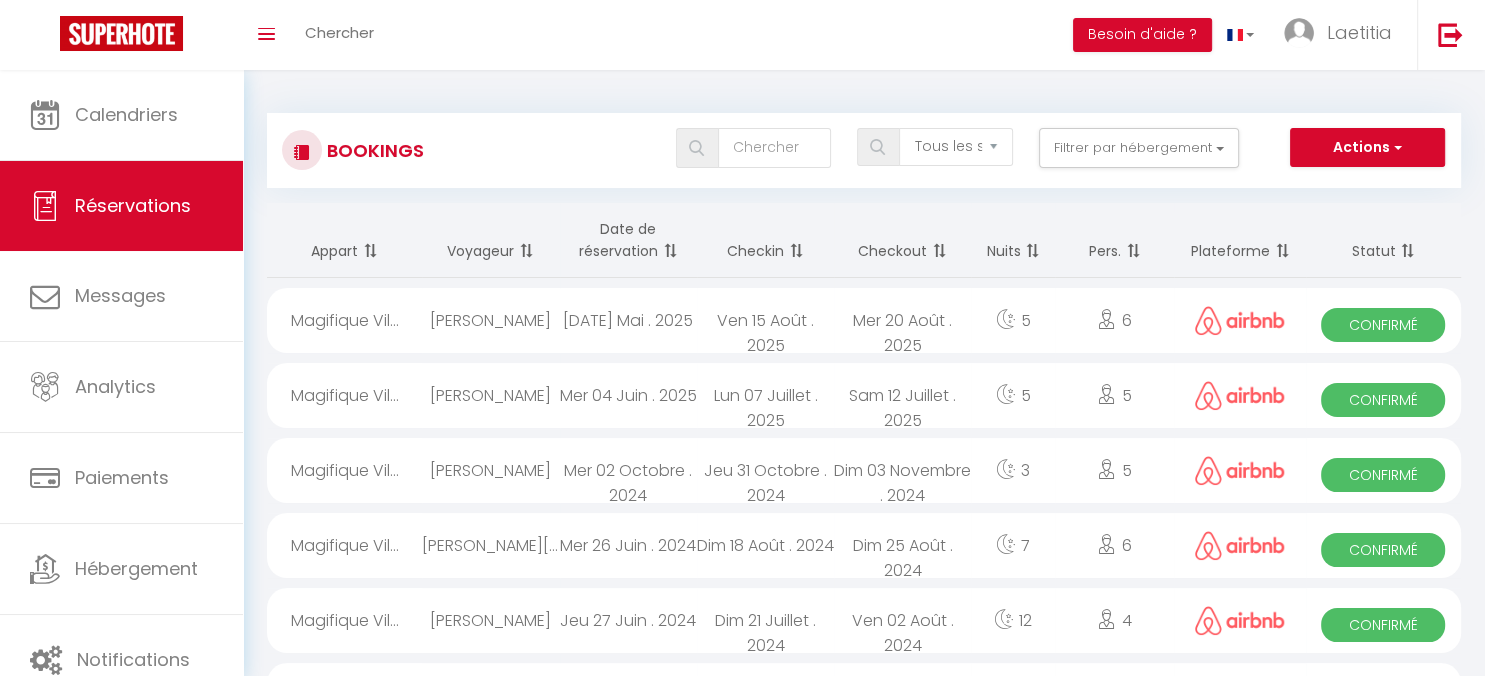 click on "Date de réservation" at bounding box center (628, 240) 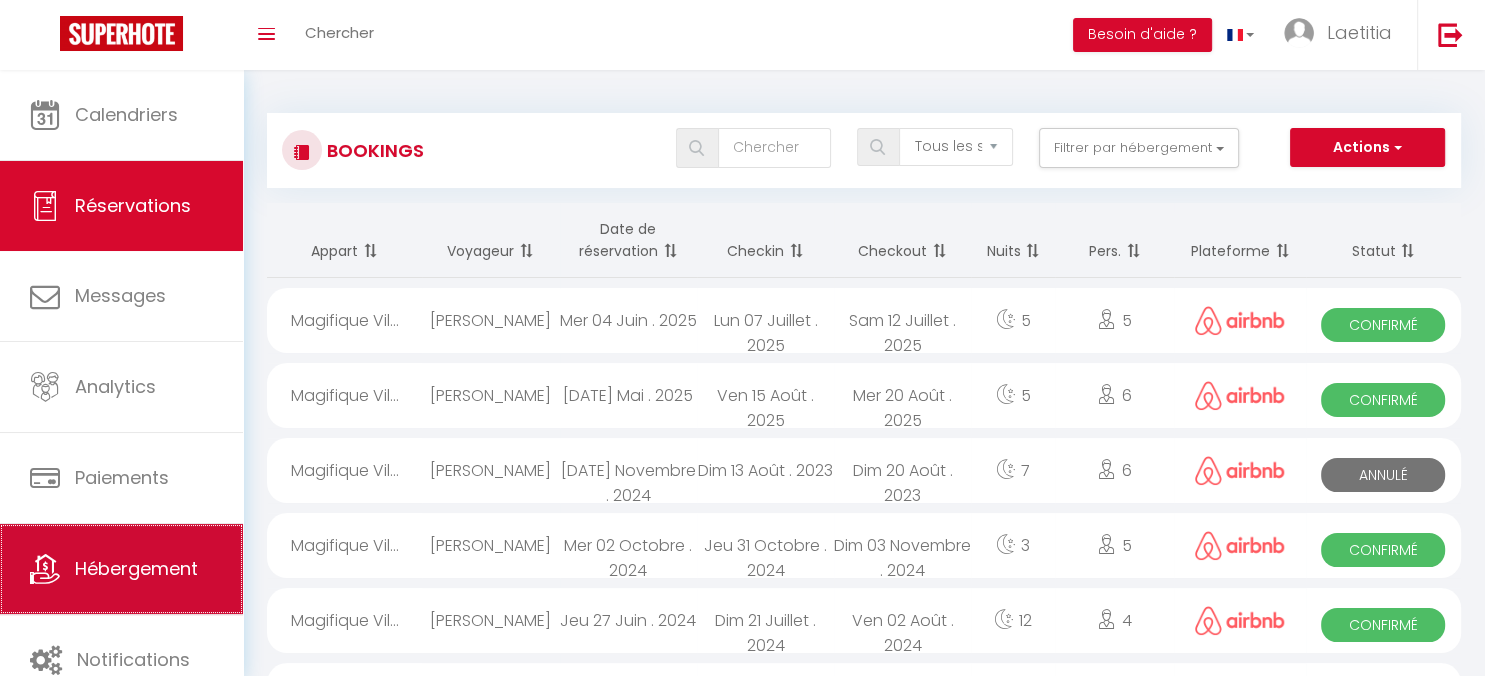 click on "Hébergement" at bounding box center (121, 569) 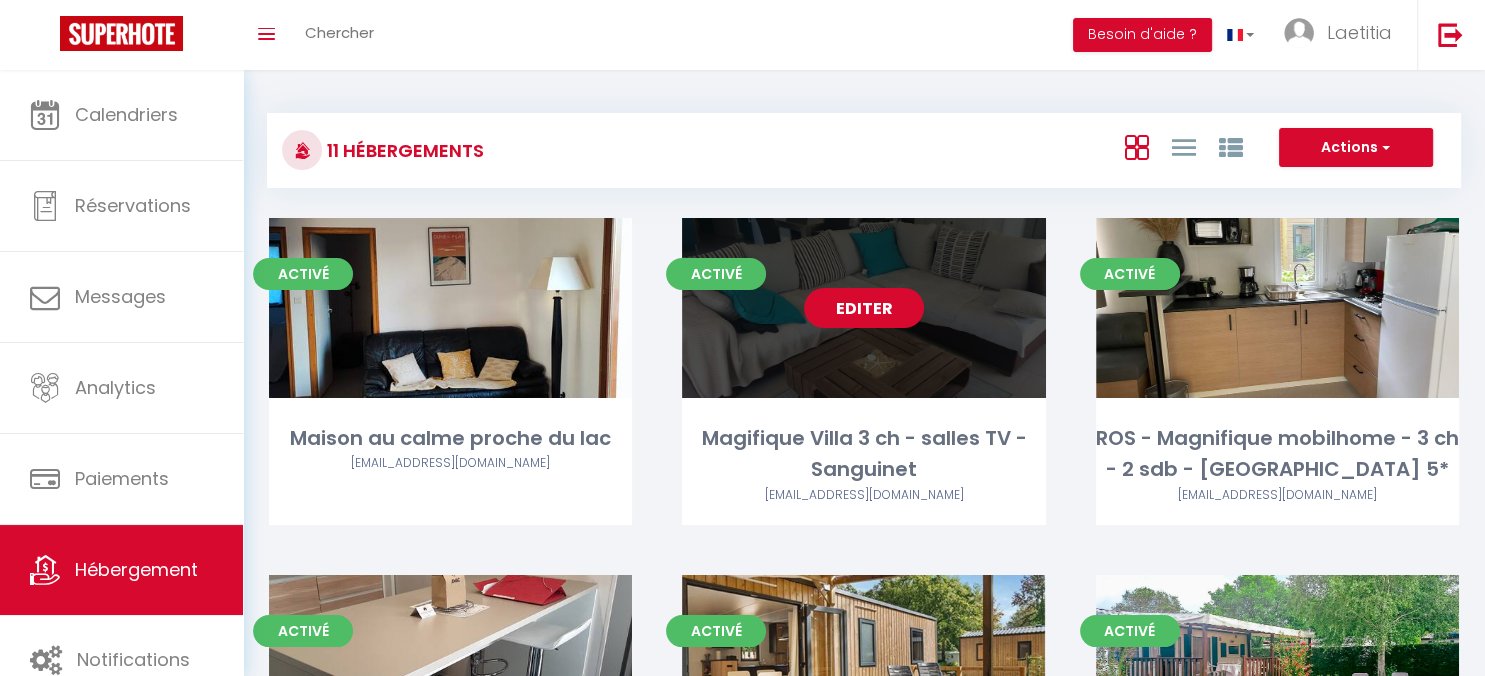 click on "Editer" at bounding box center [864, 308] 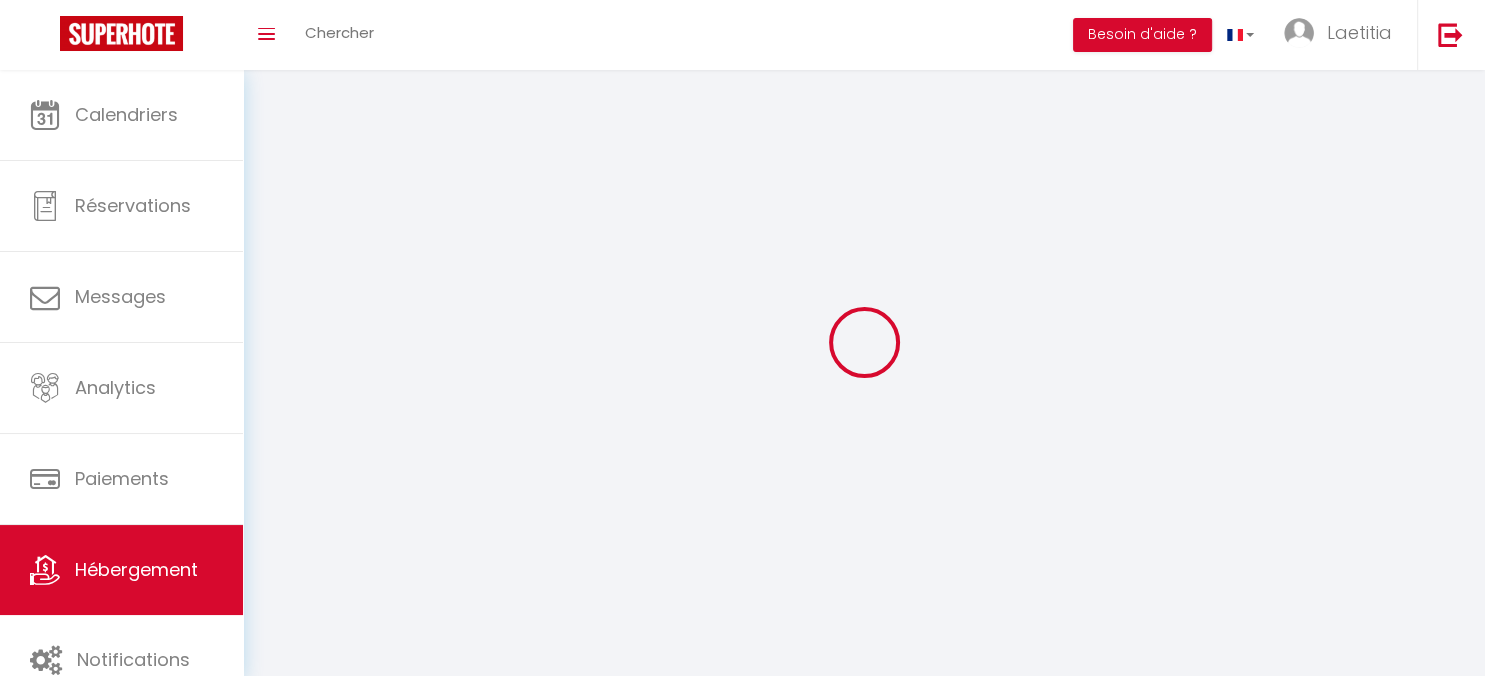 select 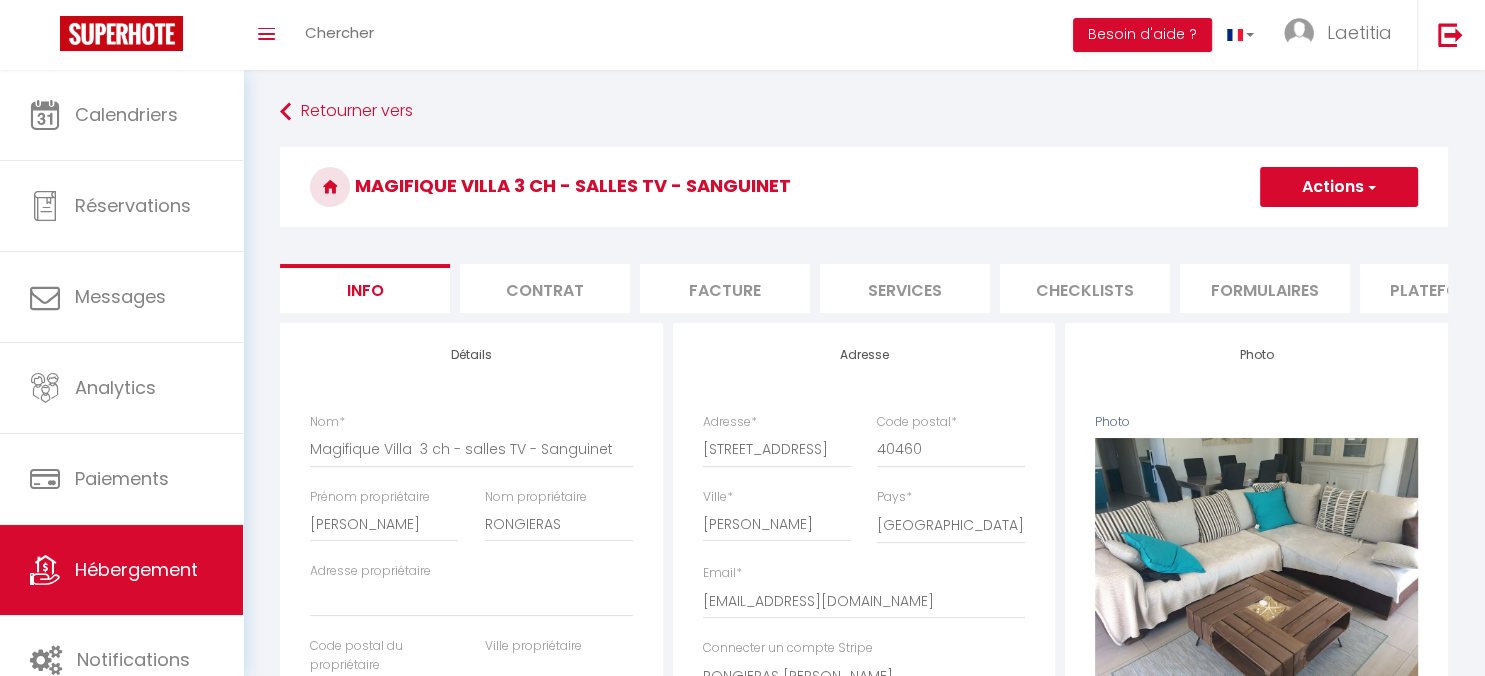 checkbox on "false" 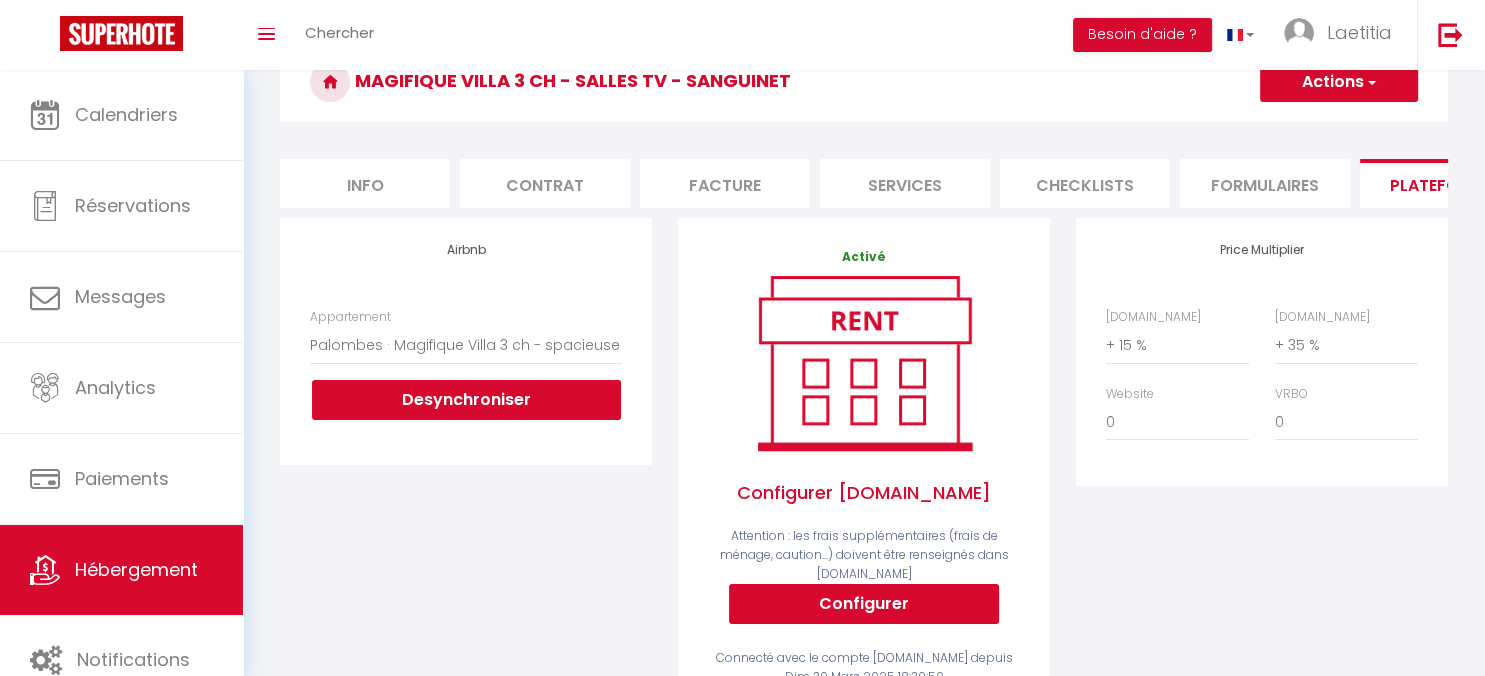 scroll, scrollTop: 211, scrollLeft: 0, axis: vertical 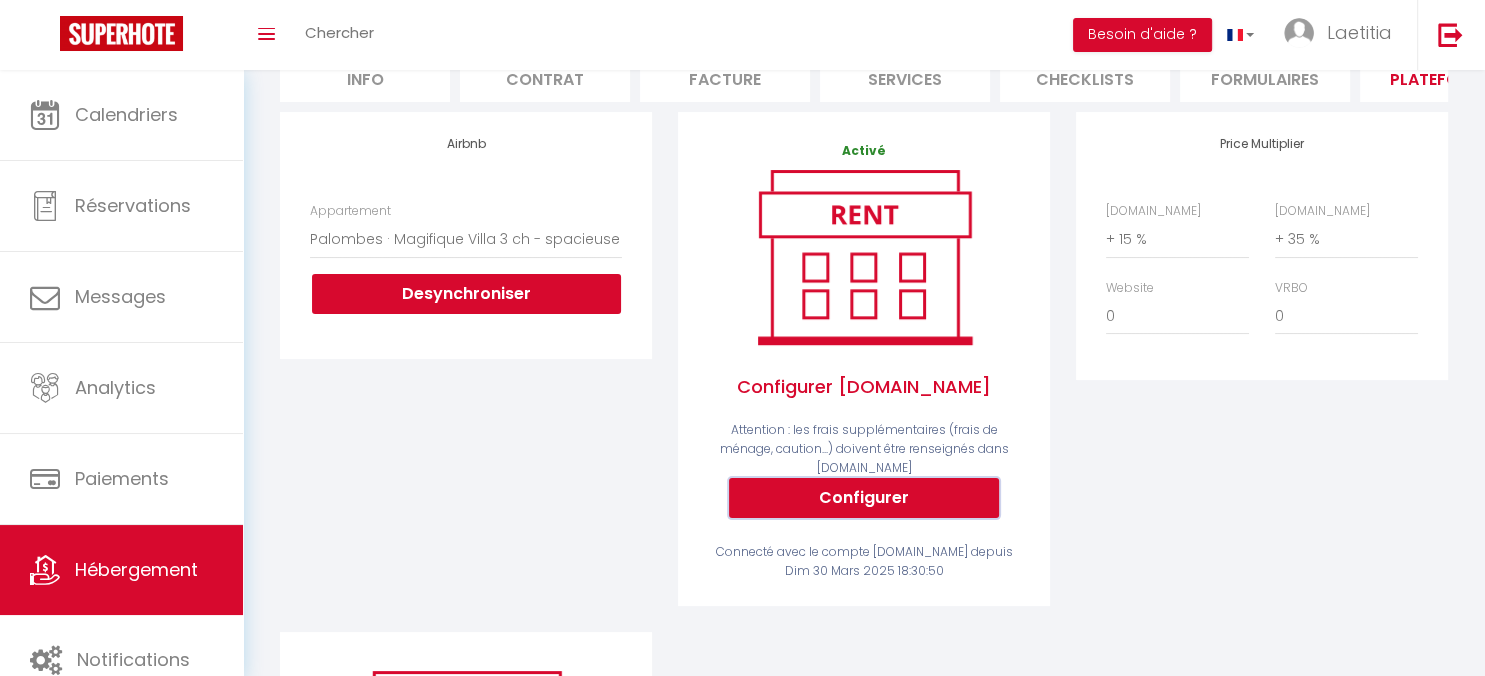 click on "Configurer" at bounding box center (864, 498) 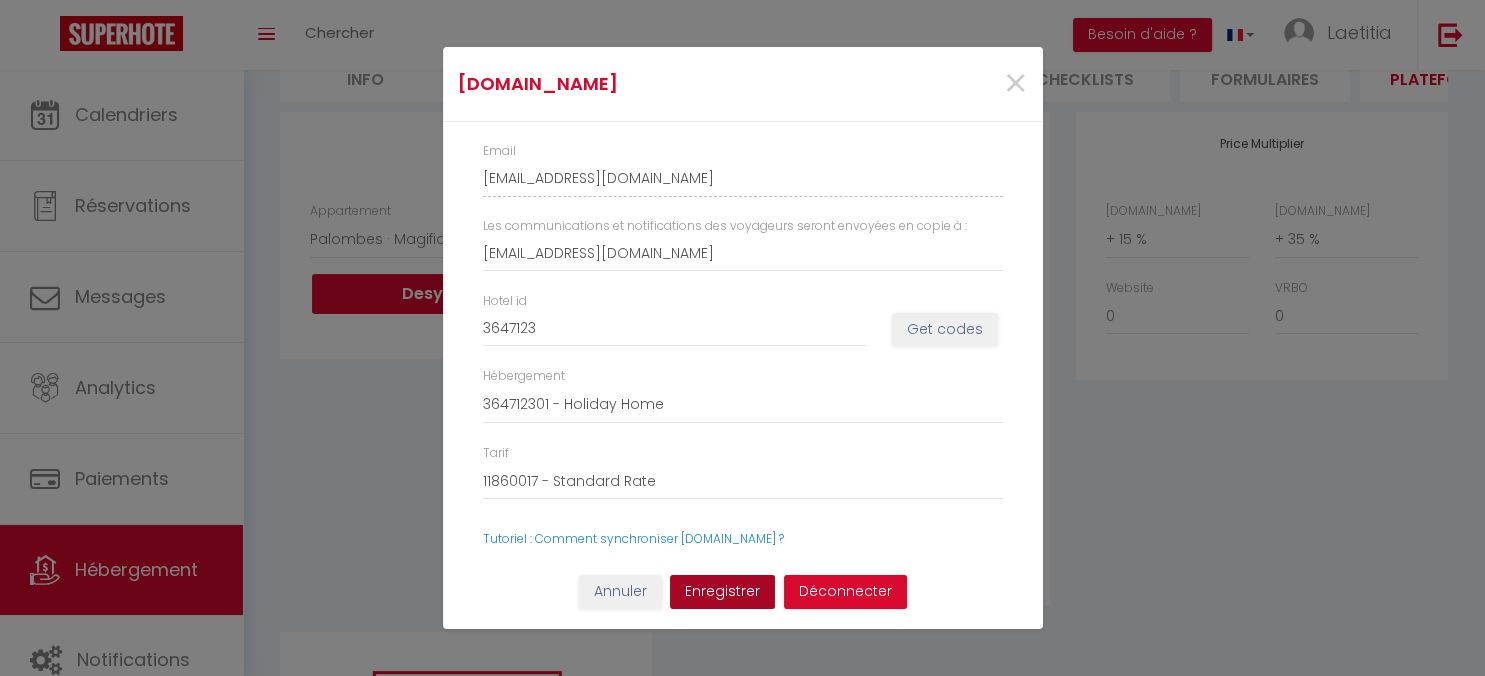 click on "Enregistrer" at bounding box center [722, 592] 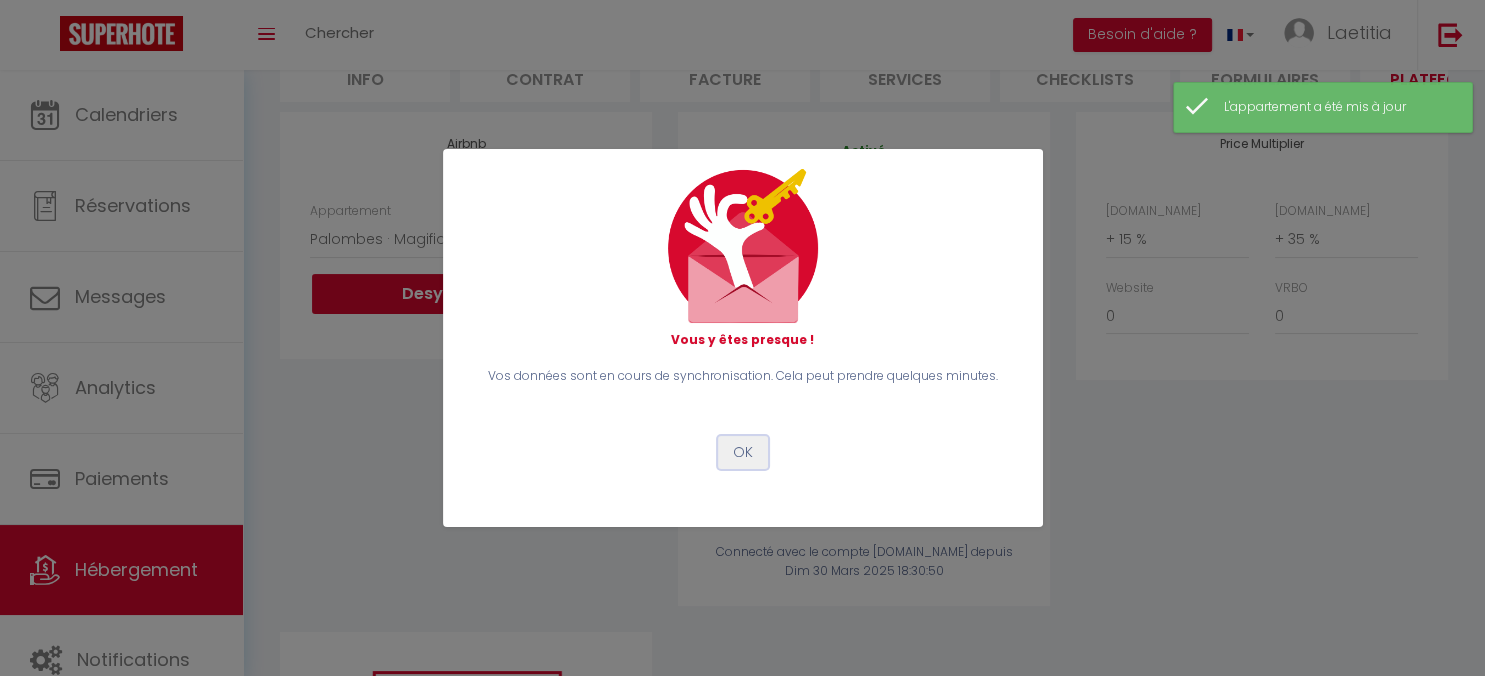 click on "OK" at bounding box center [743, 453] 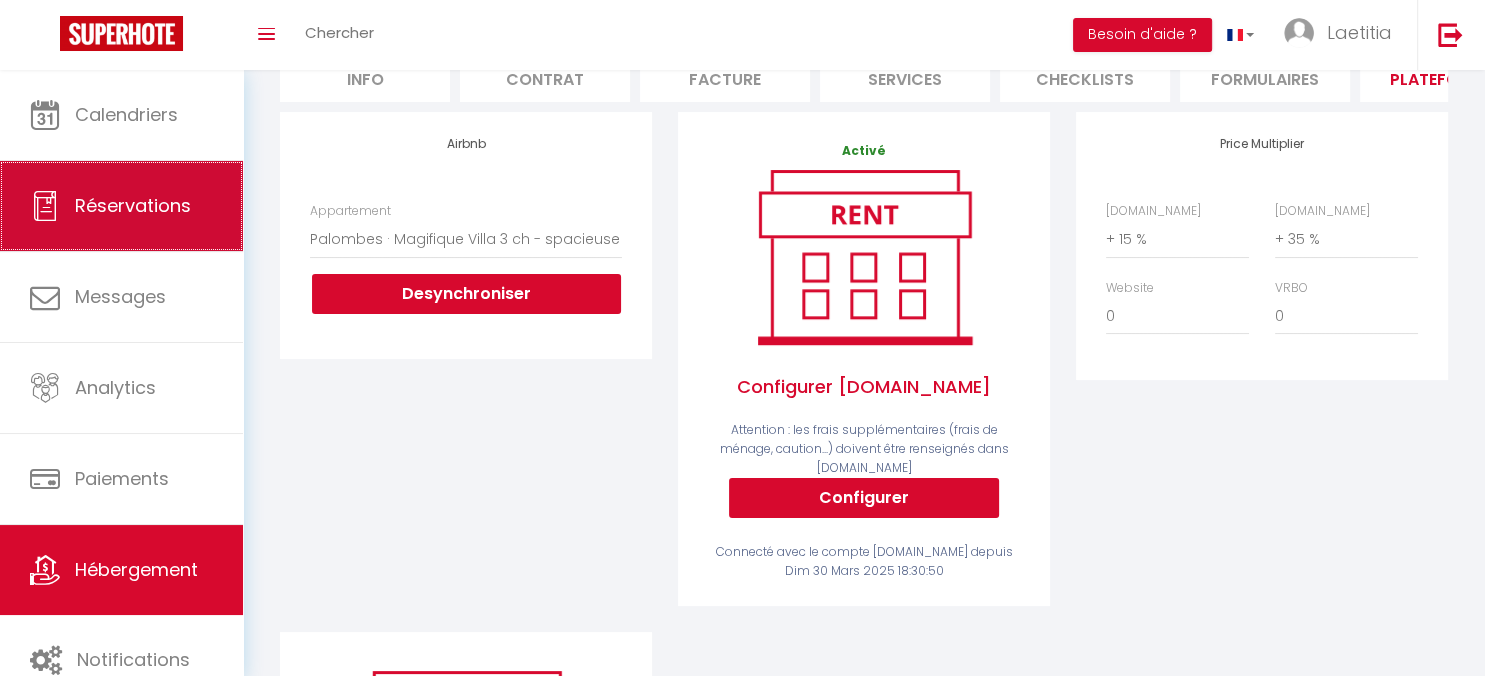 click on "Réservations" at bounding box center [133, 205] 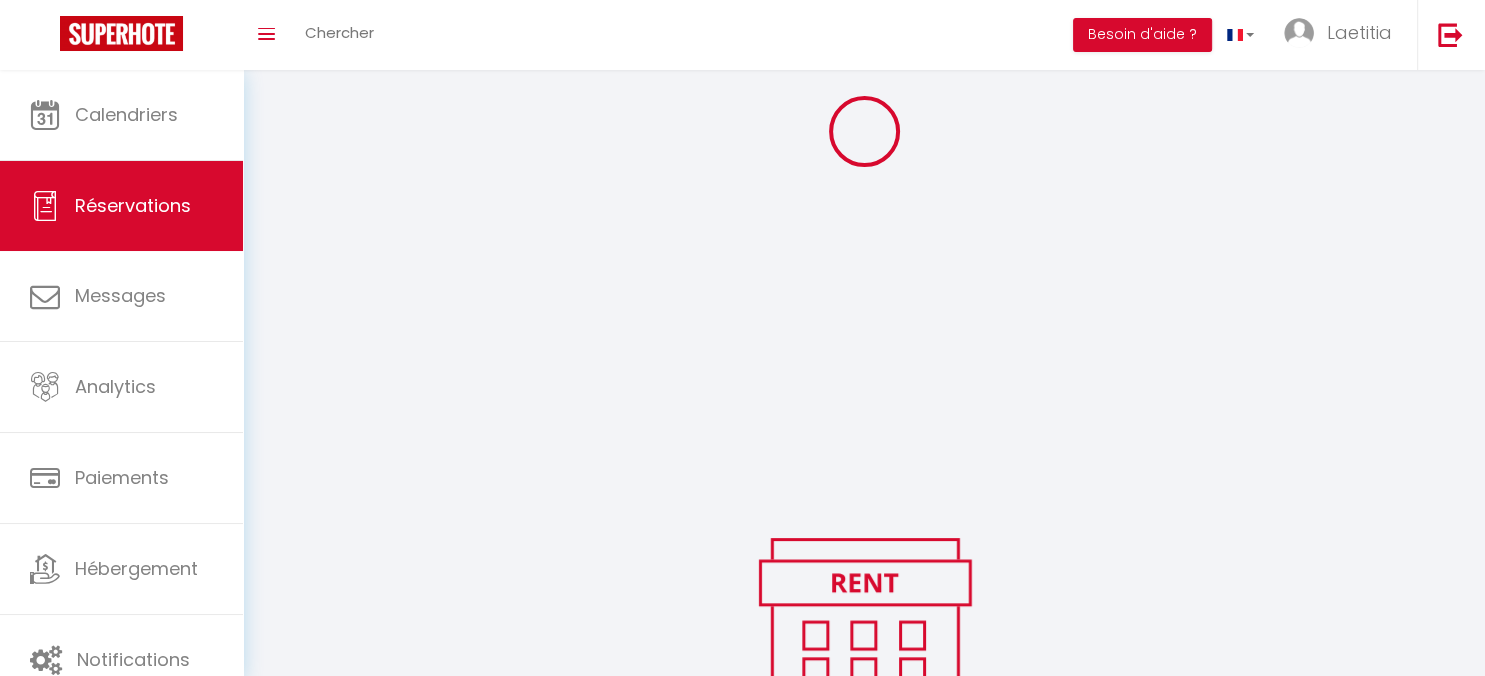 scroll, scrollTop: 141, scrollLeft: 0, axis: vertical 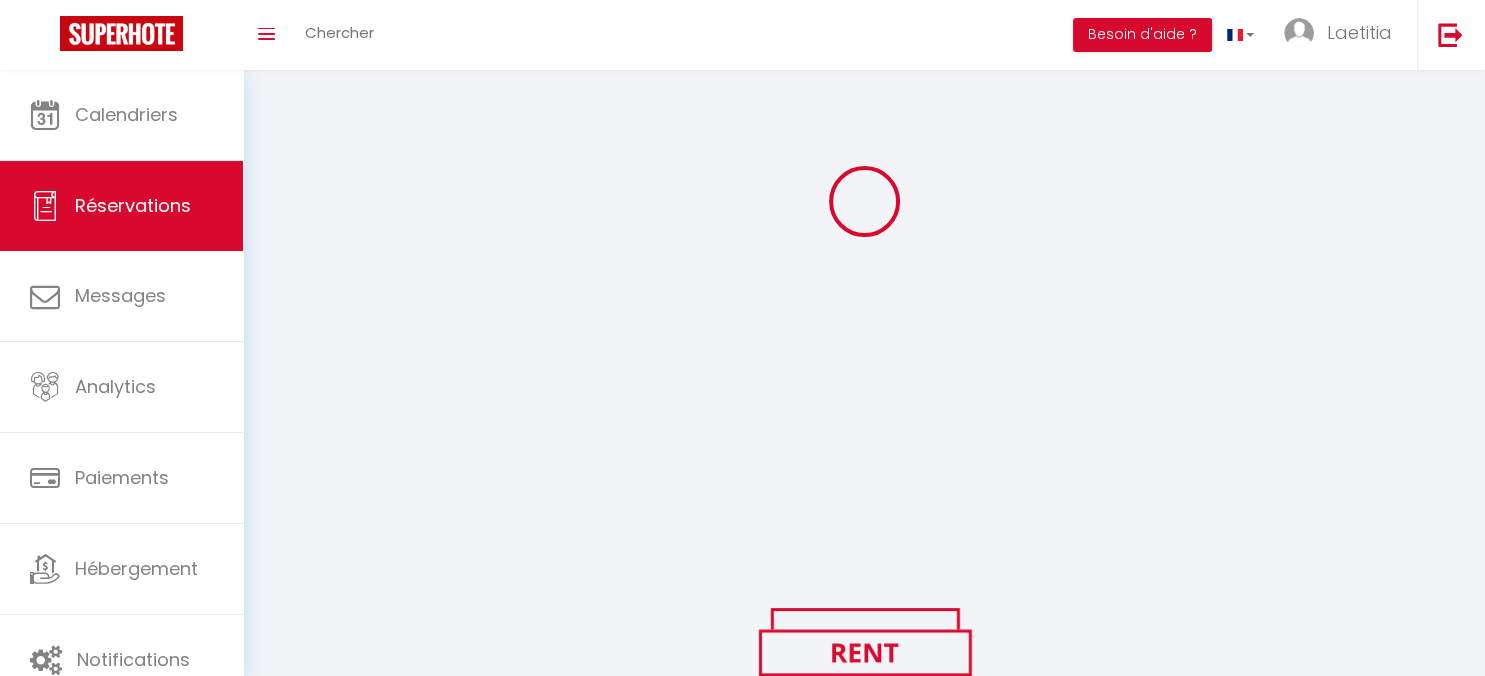 select on "all" 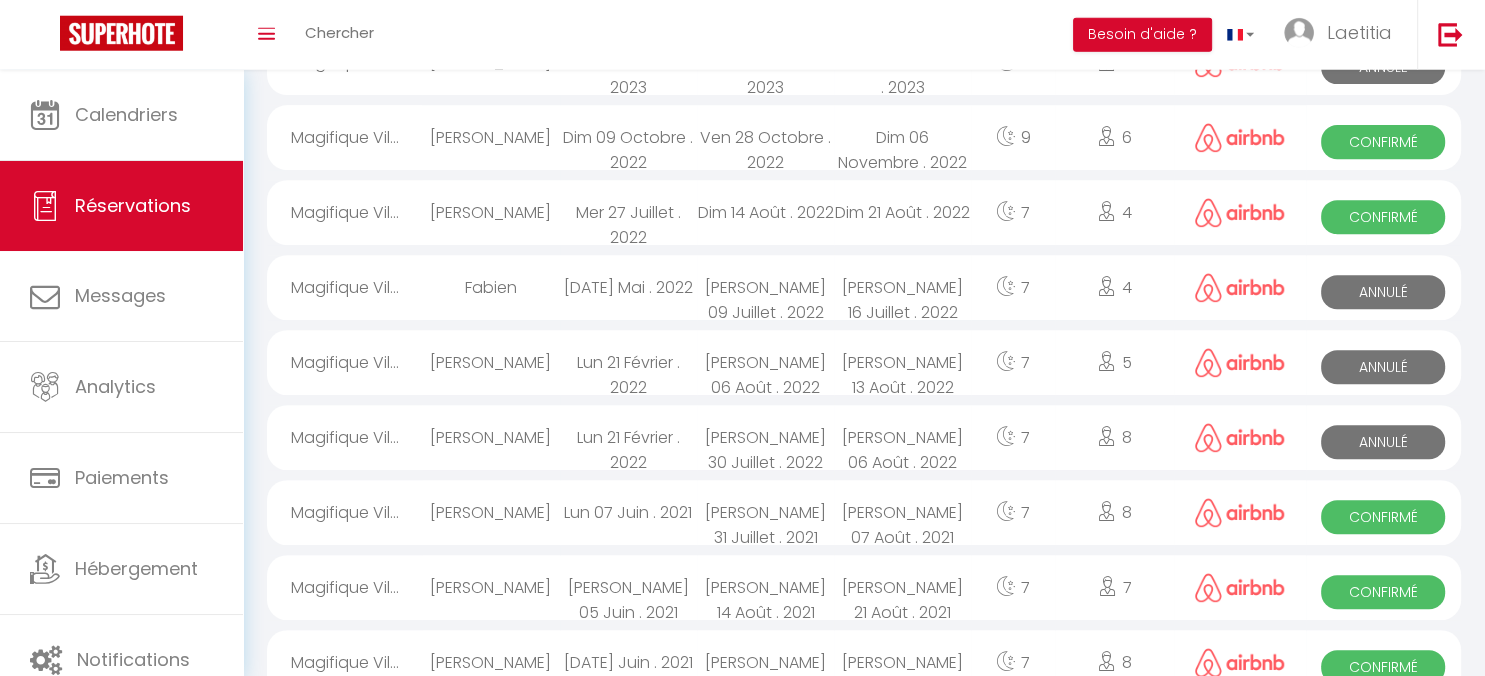 scroll, scrollTop: 833, scrollLeft: 0, axis: vertical 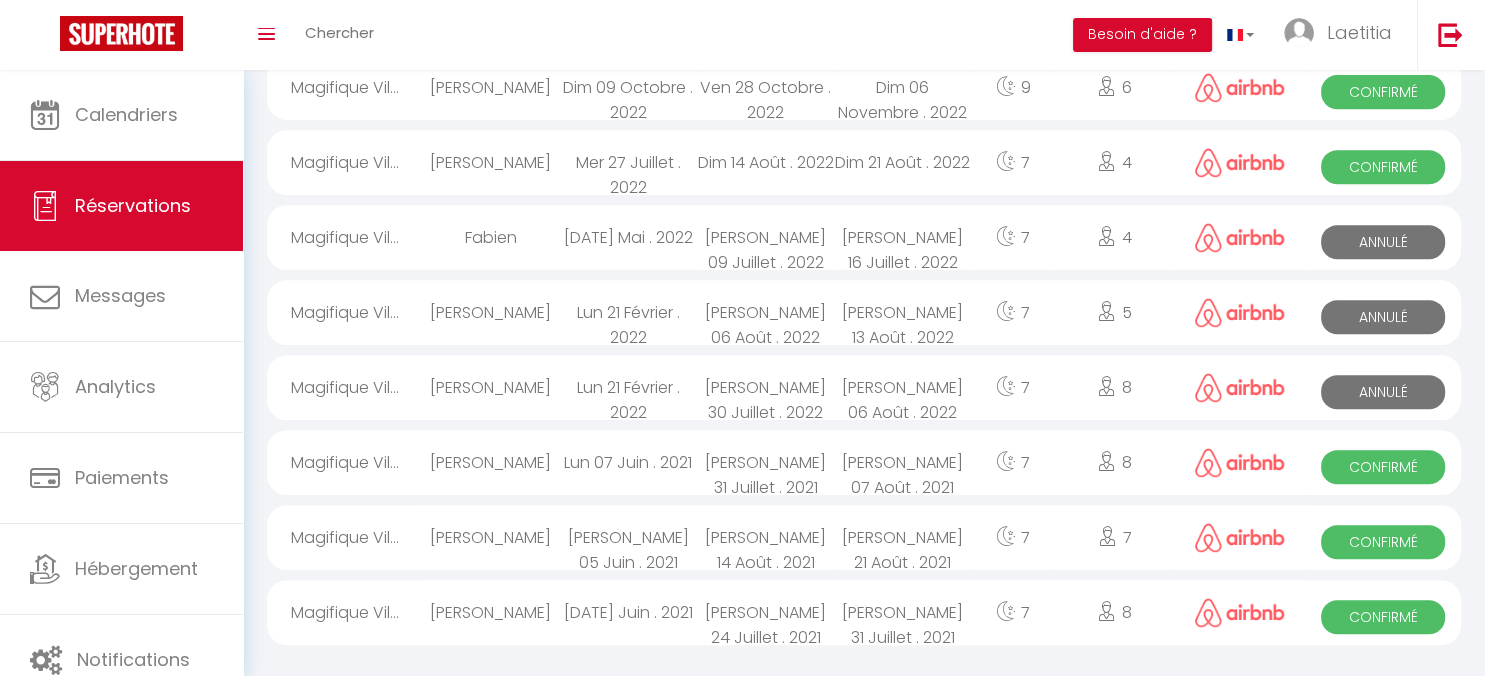 click on "Magifique Vil..." at bounding box center [344, 612] 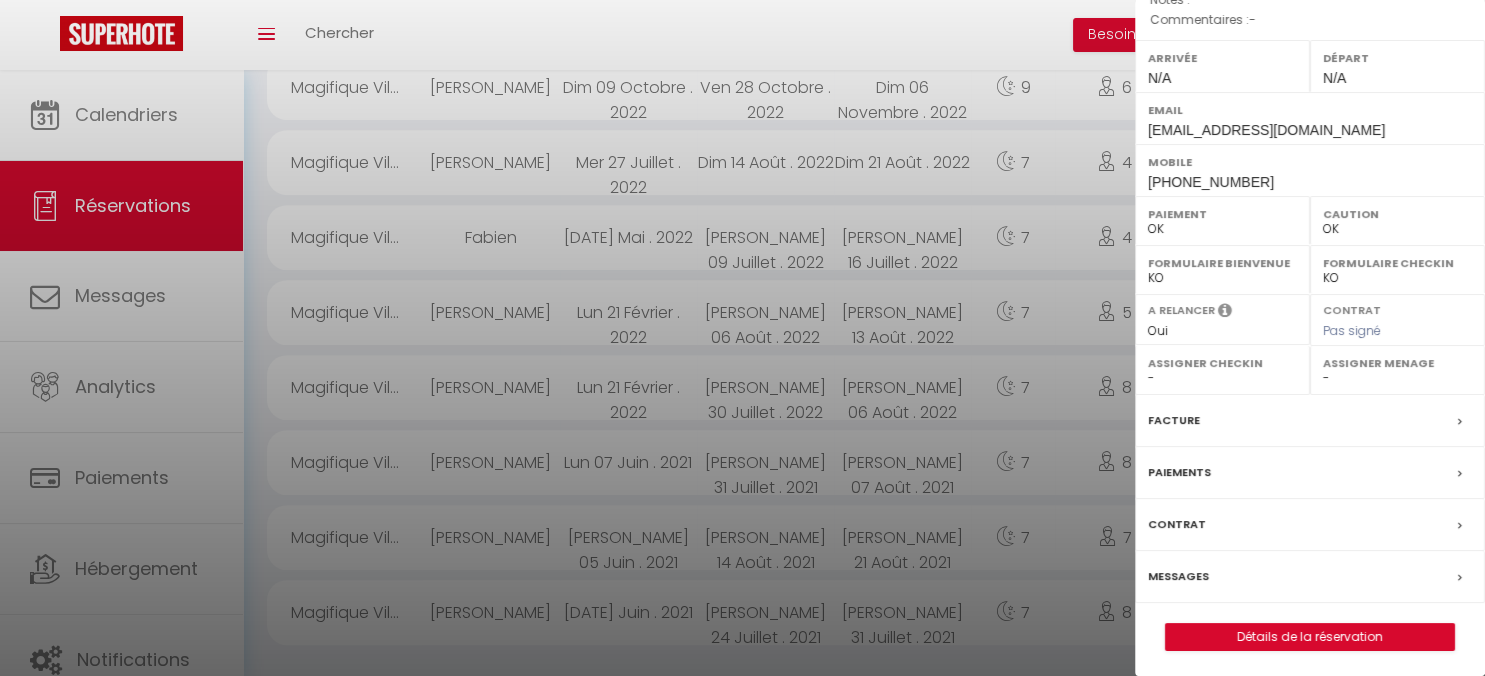 scroll, scrollTop: 273, scrollLeft: 0, axis: vertical 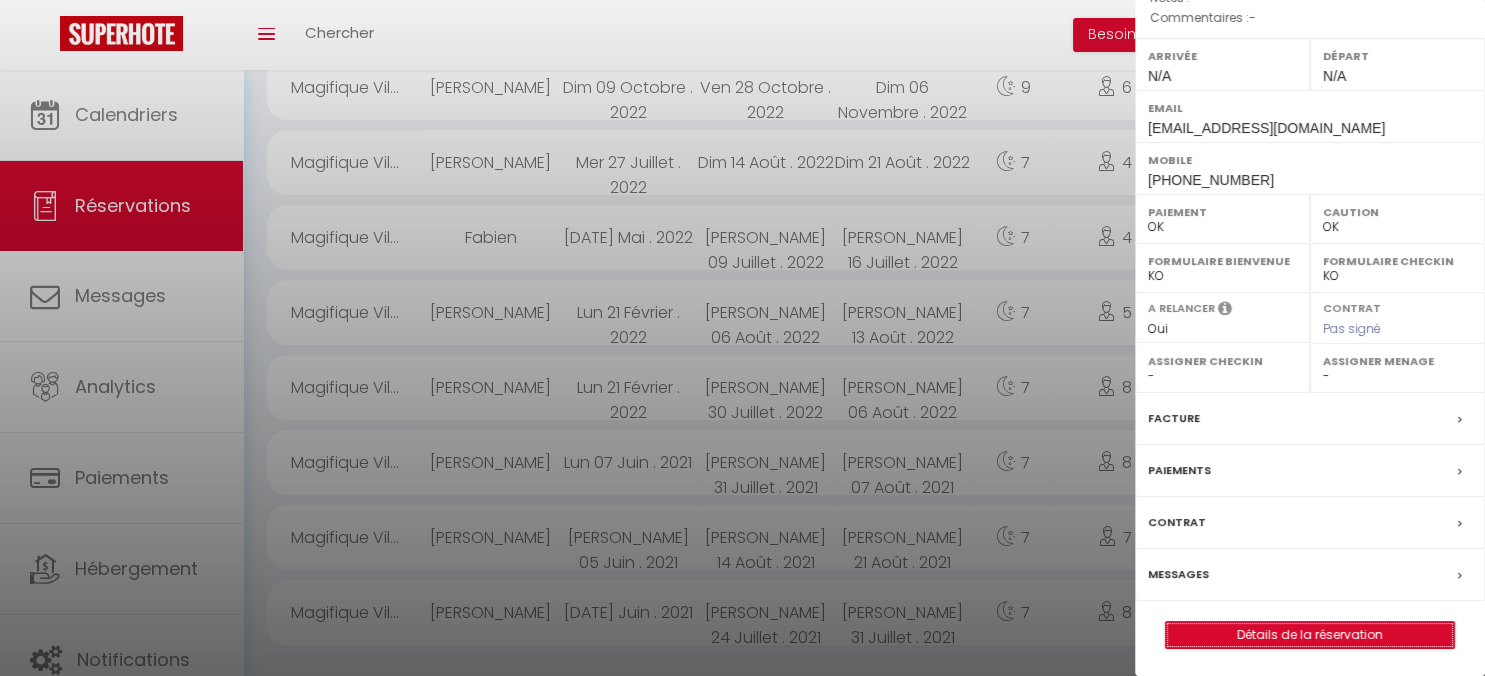 click on "Détails de la réservation" at bounding box center (1310, 635) 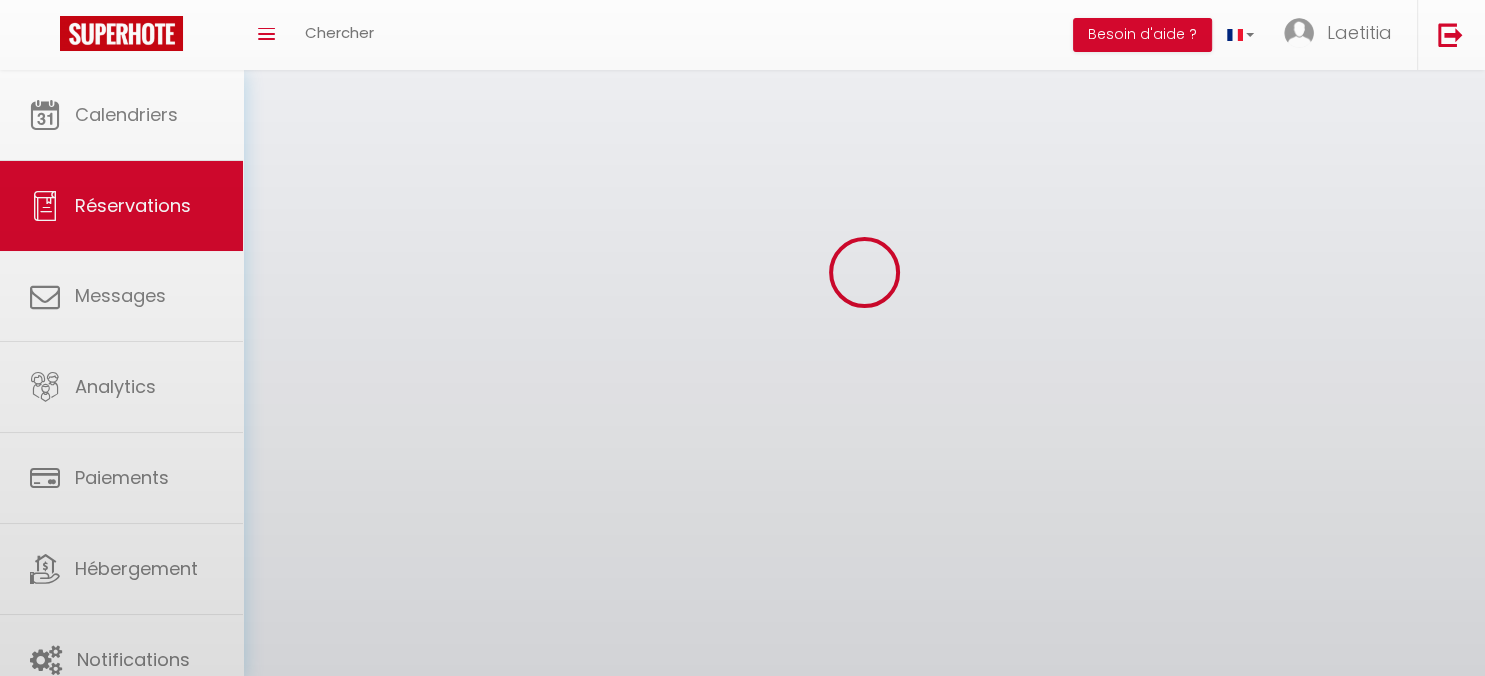 scroll, scrollTop: 0, scrollLeft: 0, axis: both 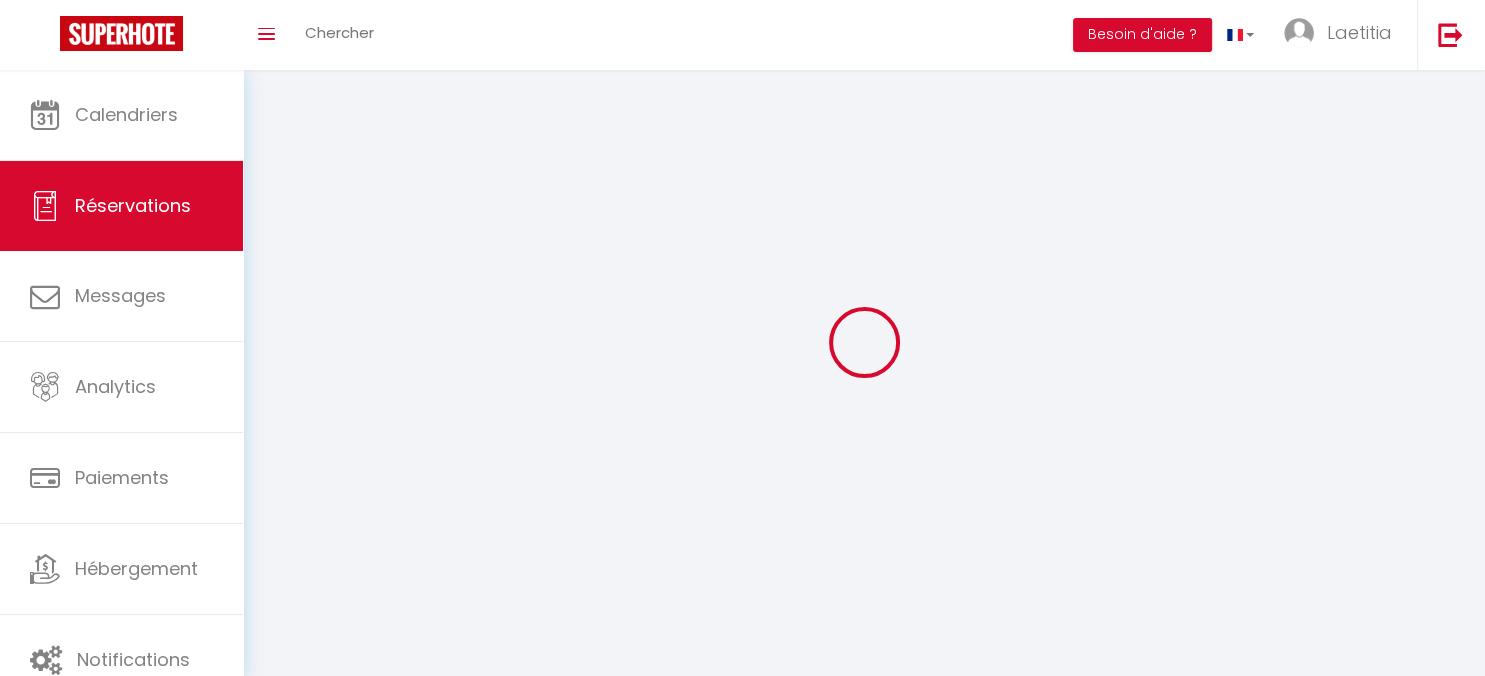 type on "[PERSON_NAME]" 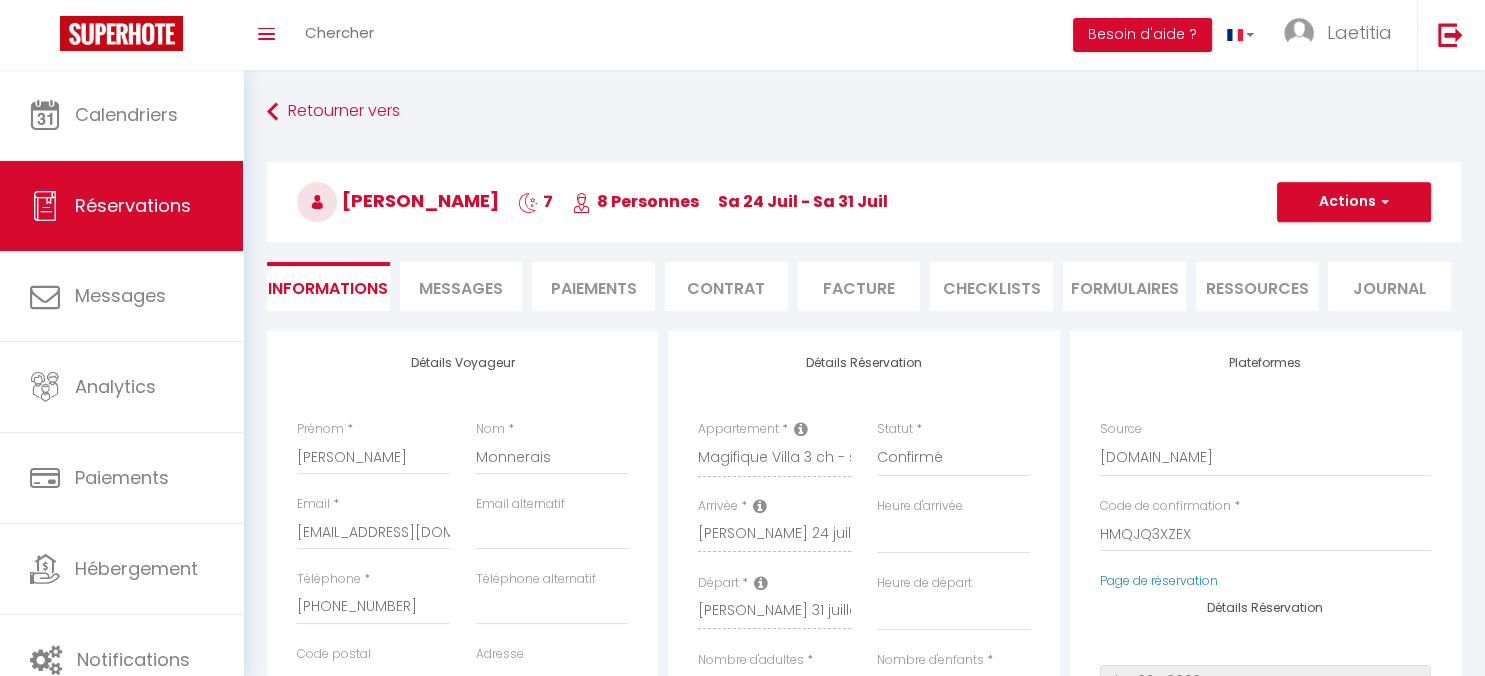 select 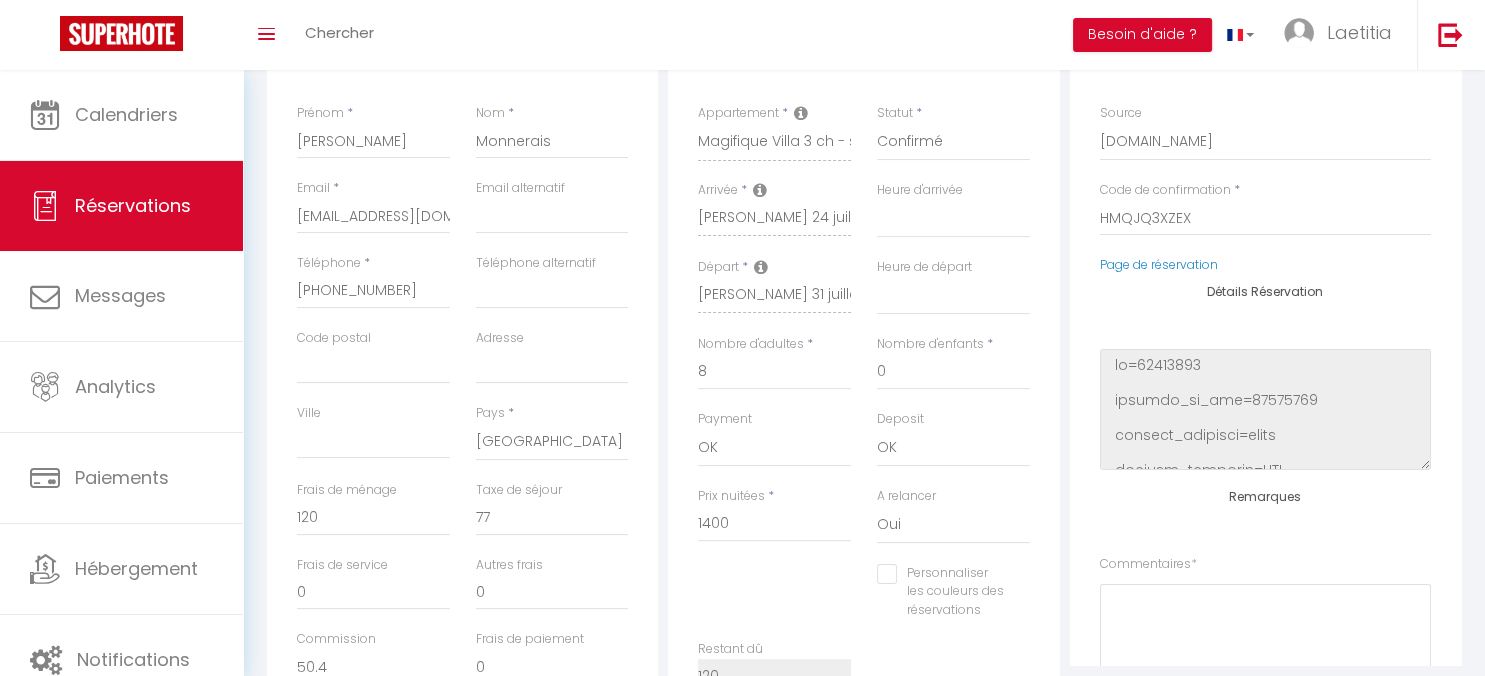scroll, scrollTop: 0, scrollLeft: 0, axis: both 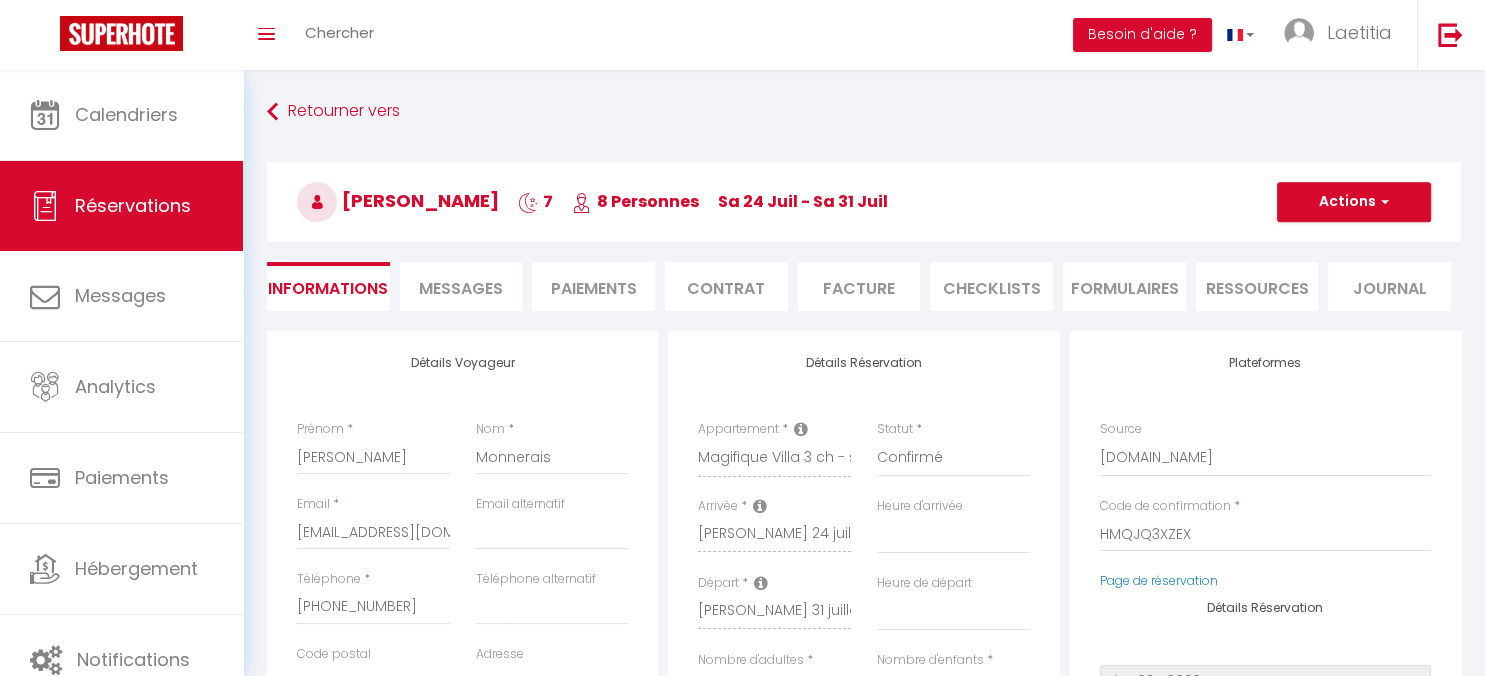 click on "Messages" at bounding box center [461, 288] 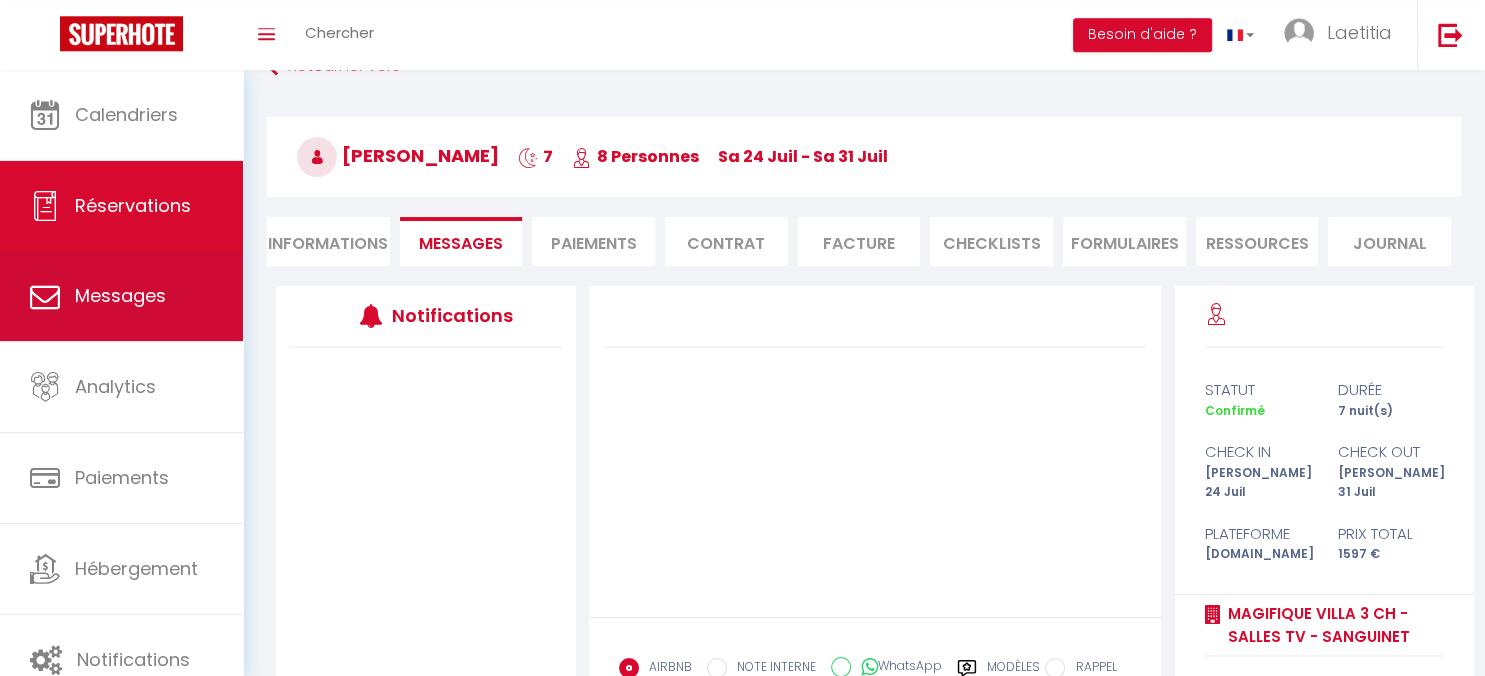 scroll, scrollTop: 0, scrollLeft: 0, axis: both 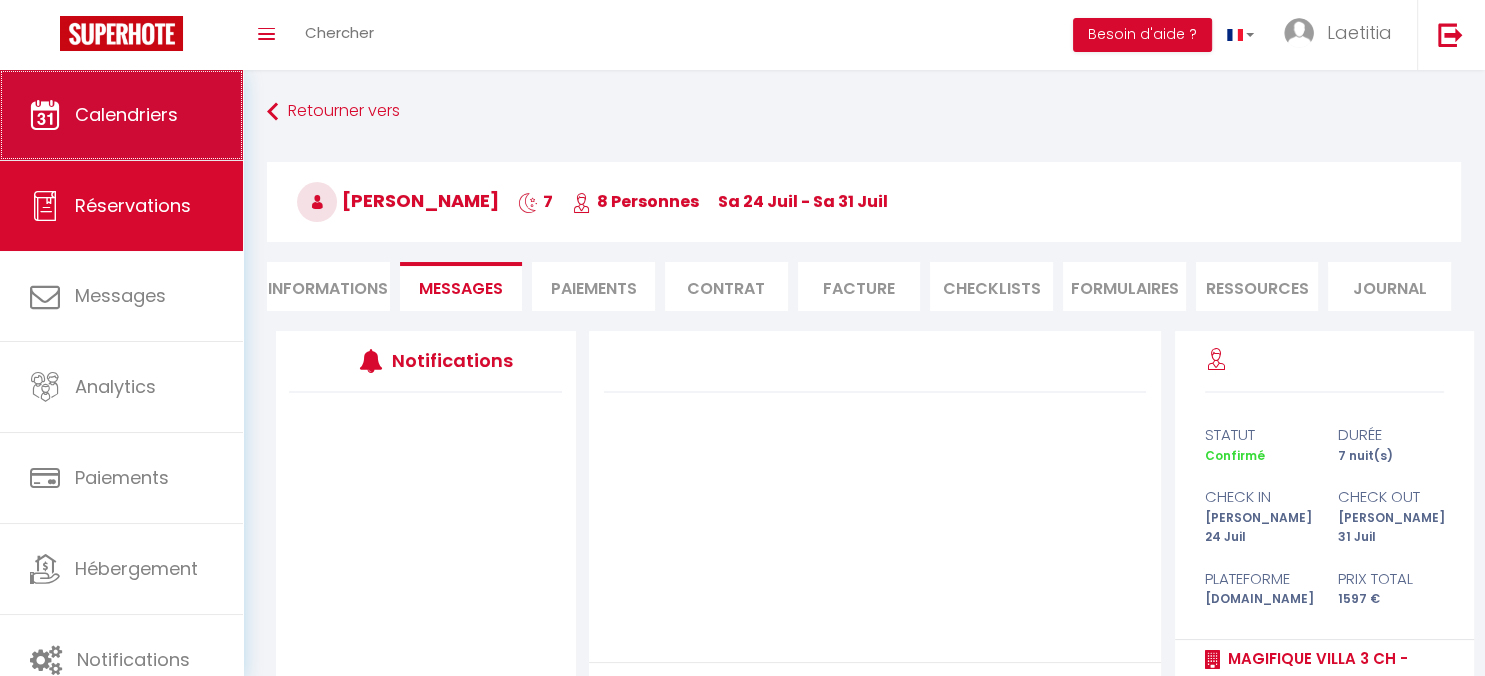 click on "Calendriers" at bounding box center [121, 115] 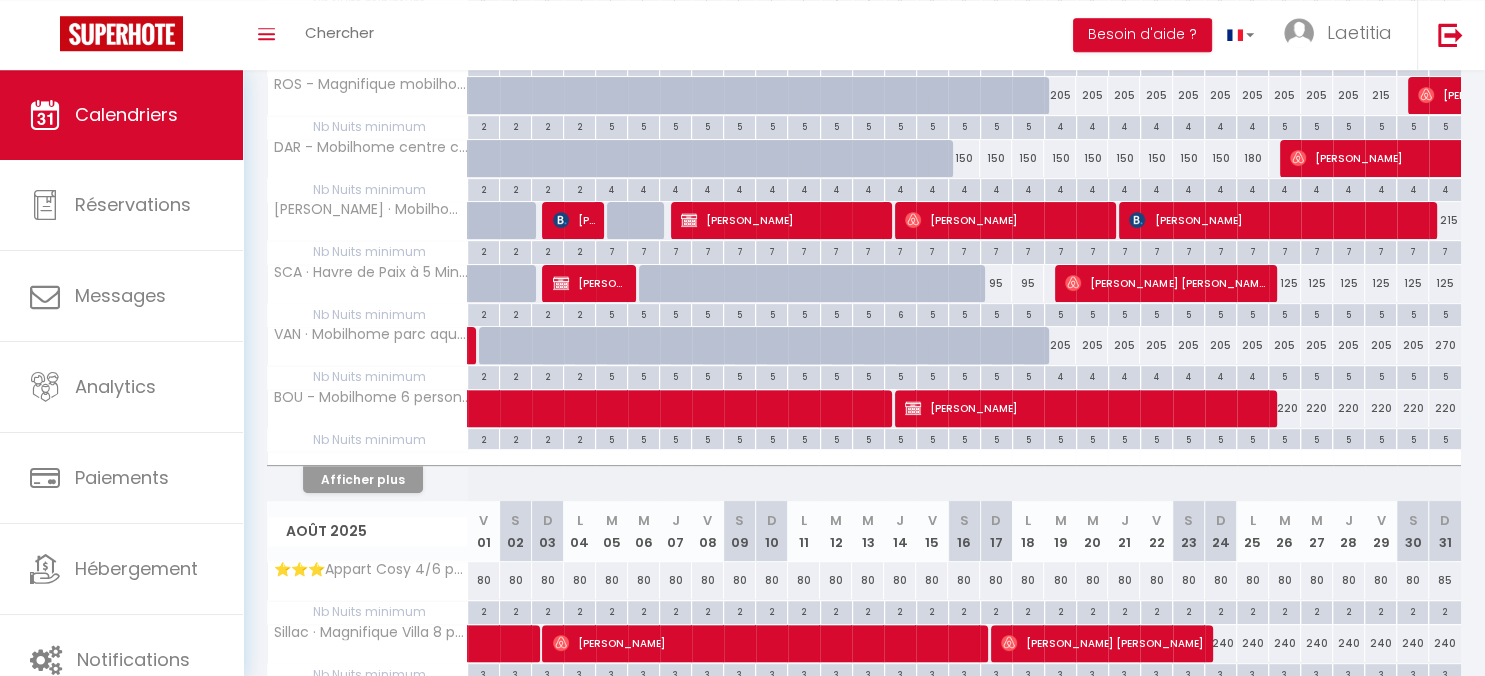 scroll, scrollTop: 633, scrollLeft: 0, axis: vertical 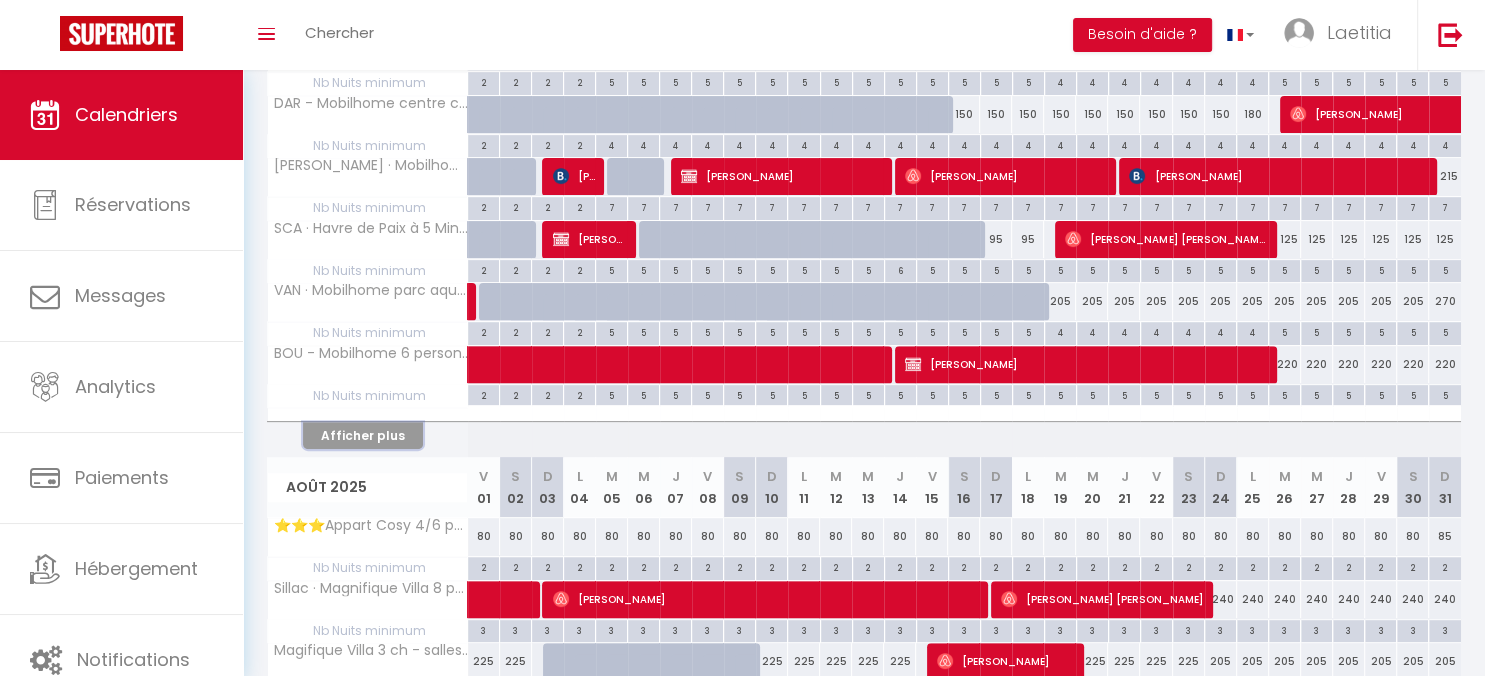 click on "Afficher plus" at bounding box center (363, 435) 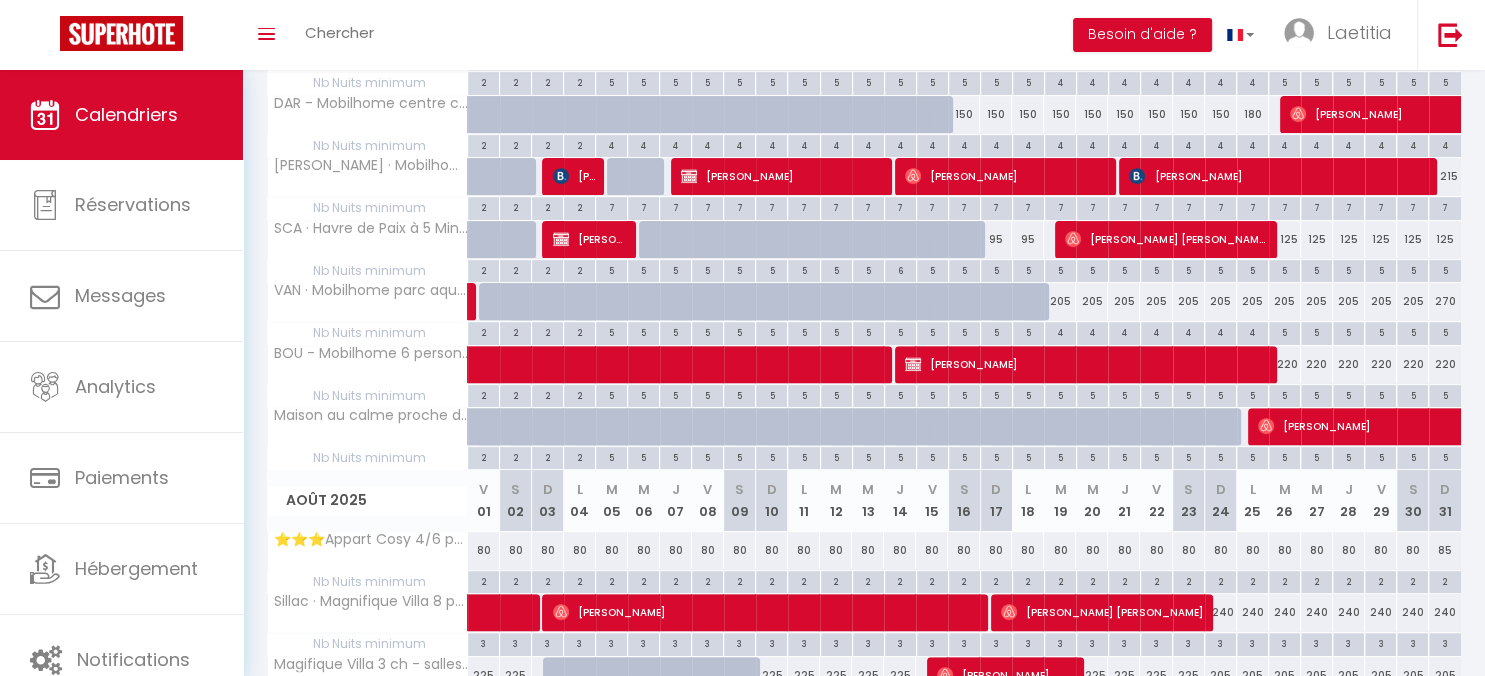 scroll, scrollTop: 211, scrollLeft: 0, axis: vertical 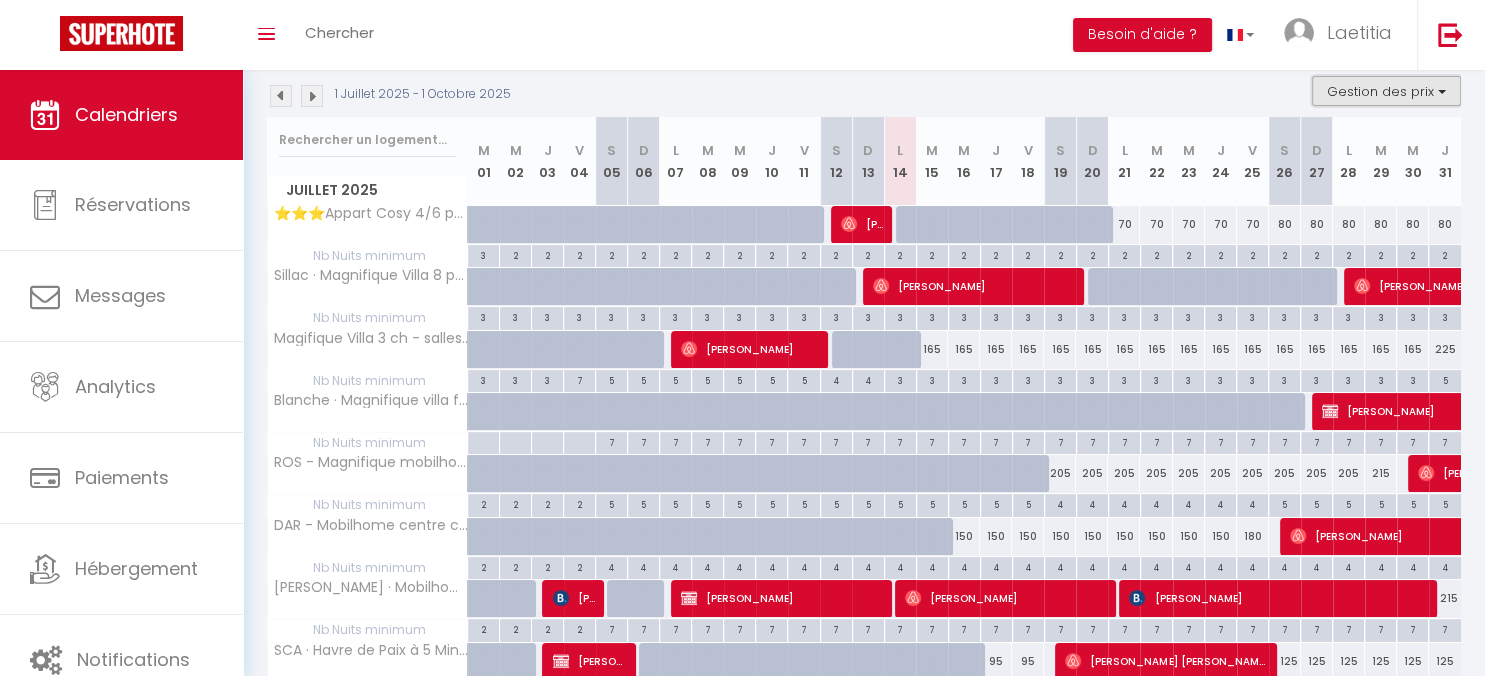 click on "Gestion des prix" at bounding box center (1386, 91) 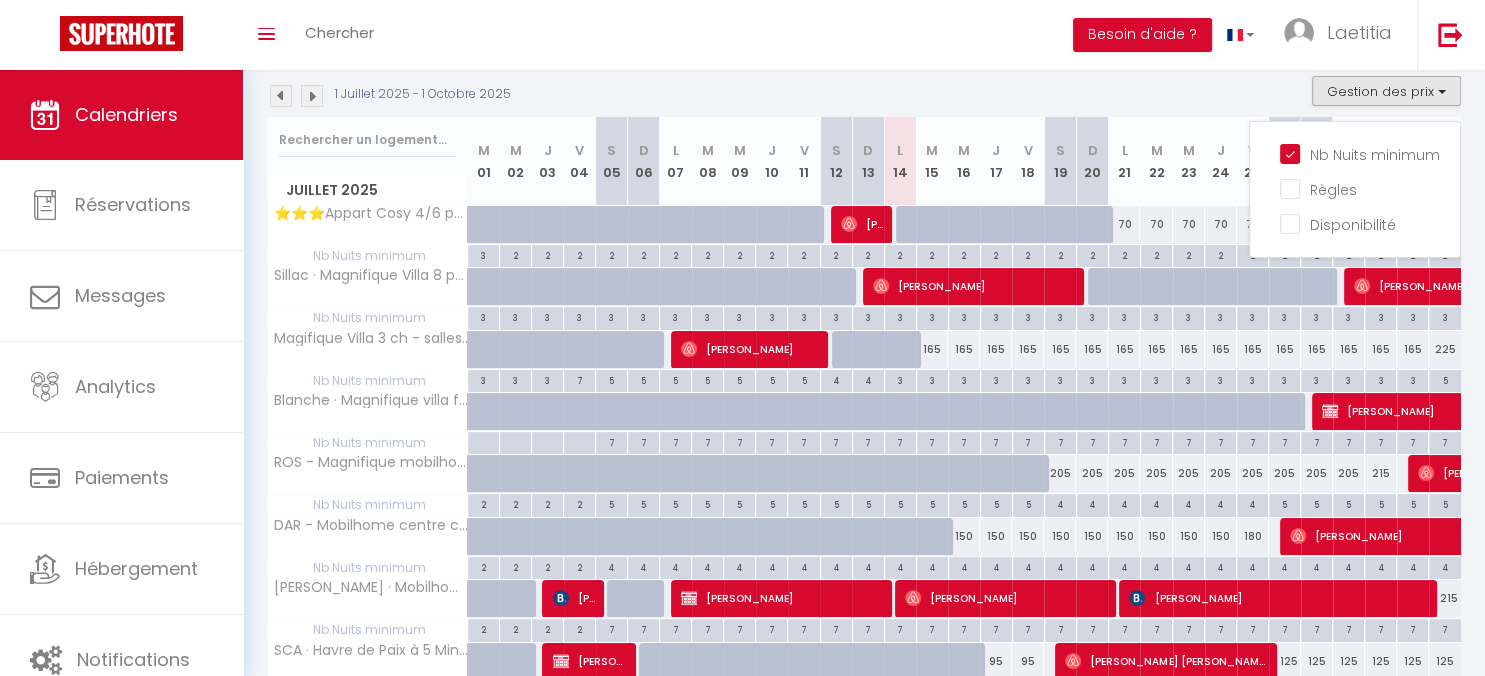 click on "1 Juillet 2025 - 1 Octobre 2025
Gestion des prix
Nb Nuits minimum   Règles   Disponibilité" at bounding box center (864, 96) 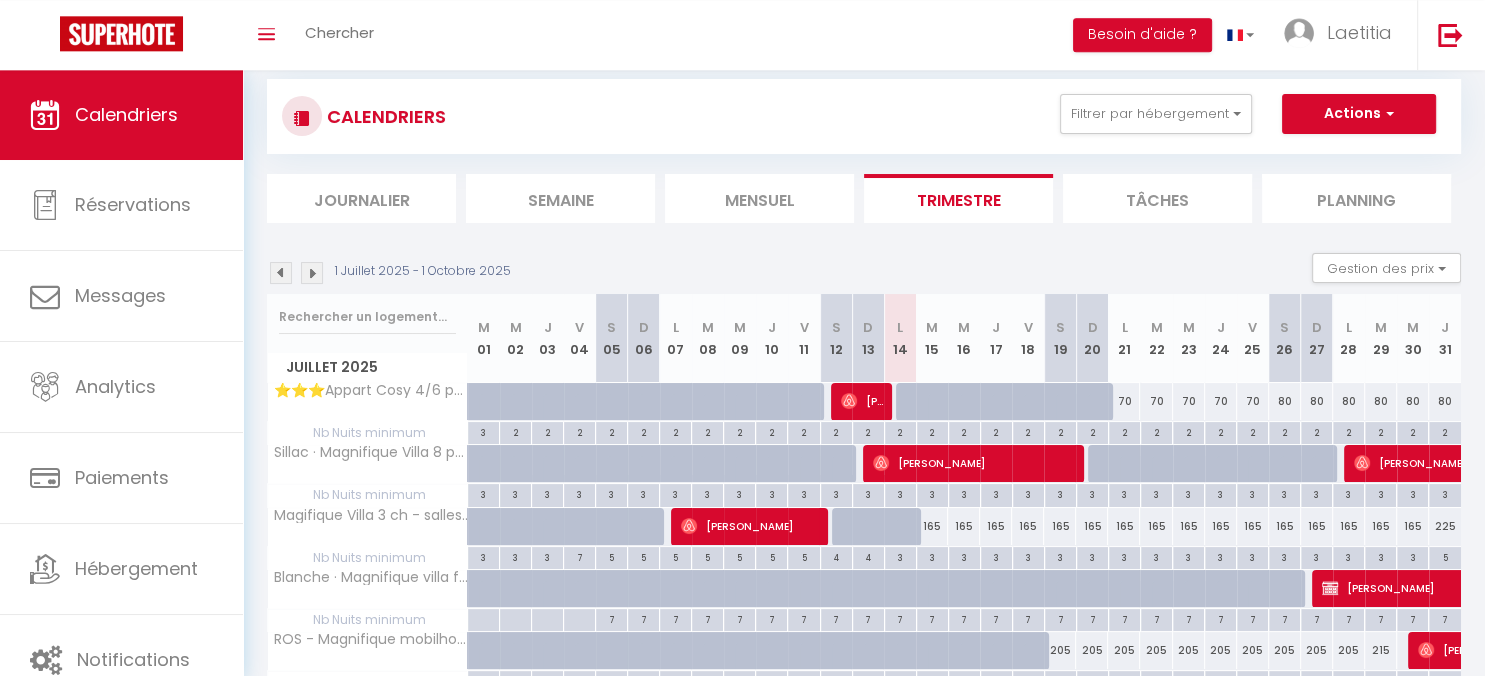 scroll, scrollTop: 0, scrollLeft: 0, axis: both 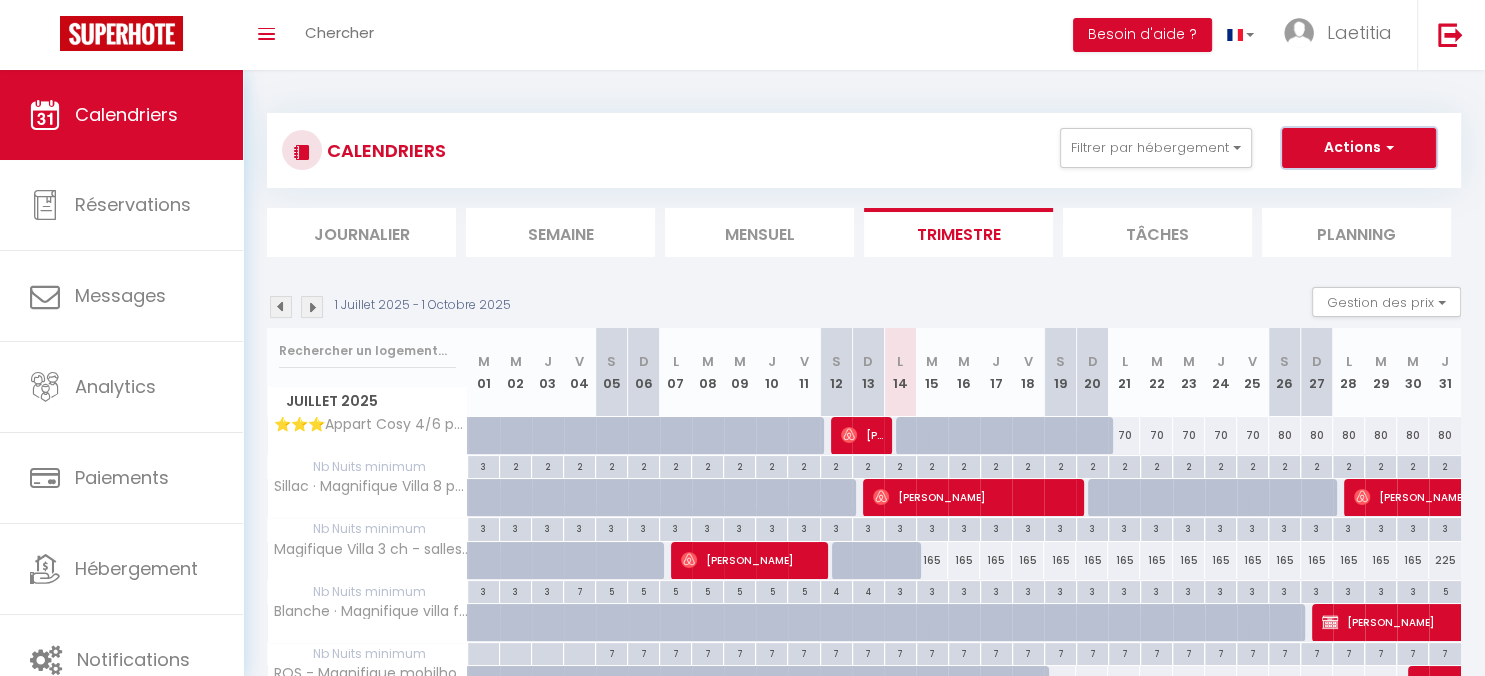 click on "Actions" at bounding box center [1359, 148] 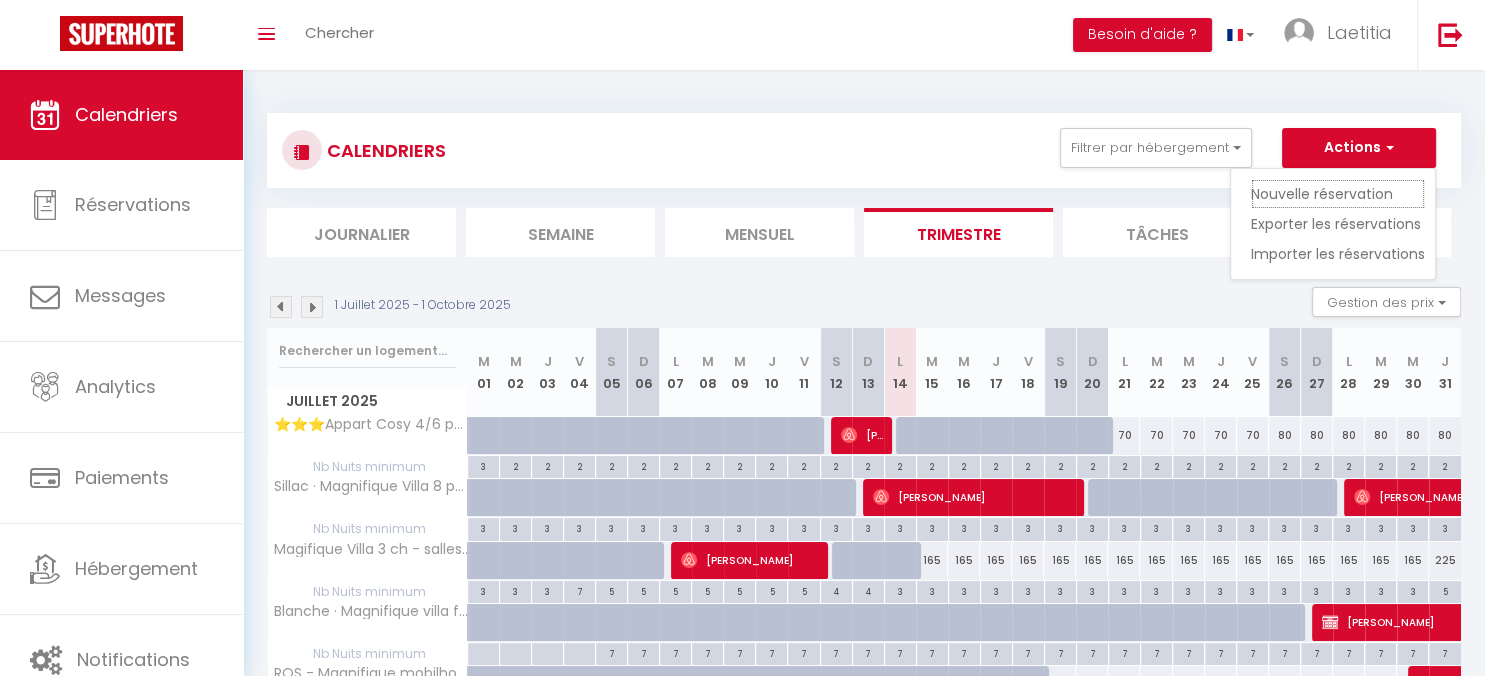 click on "Nouvelle réservation" at bounding box center [1338, 194] 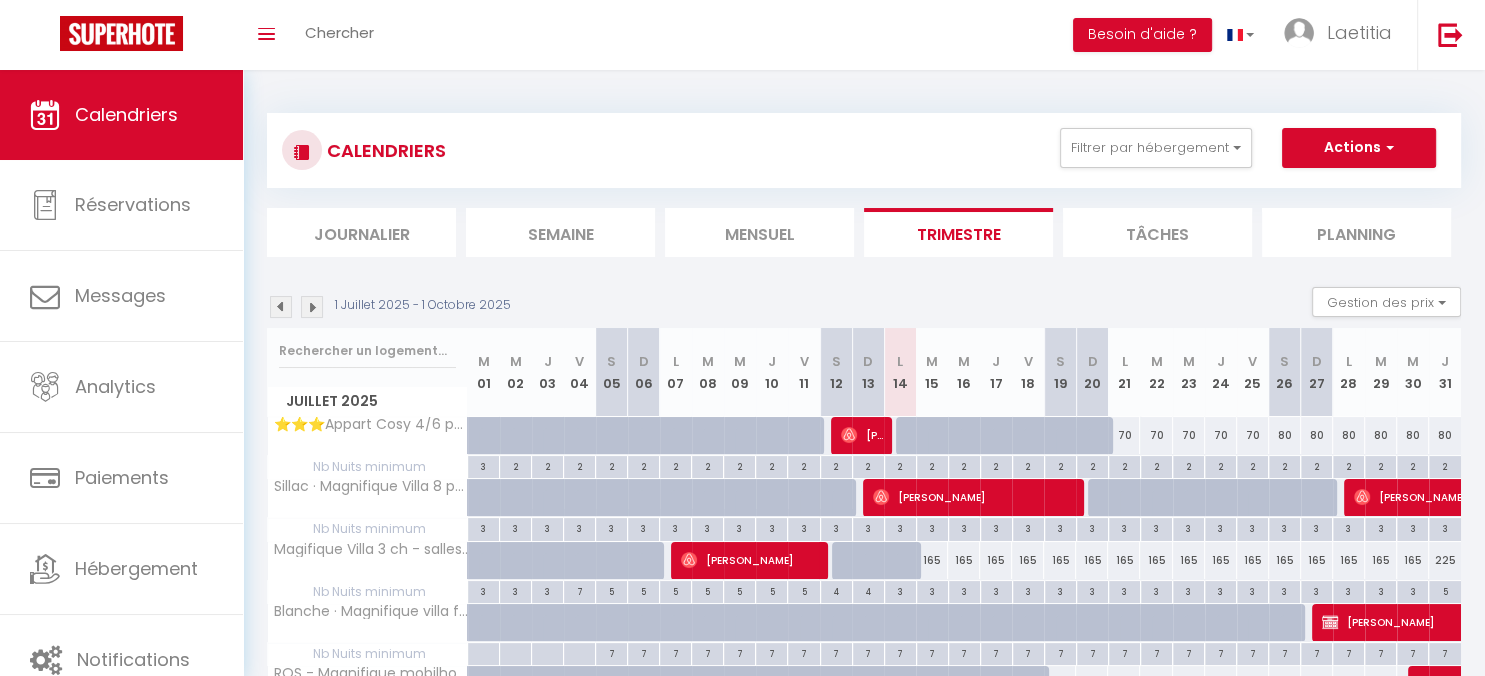 select 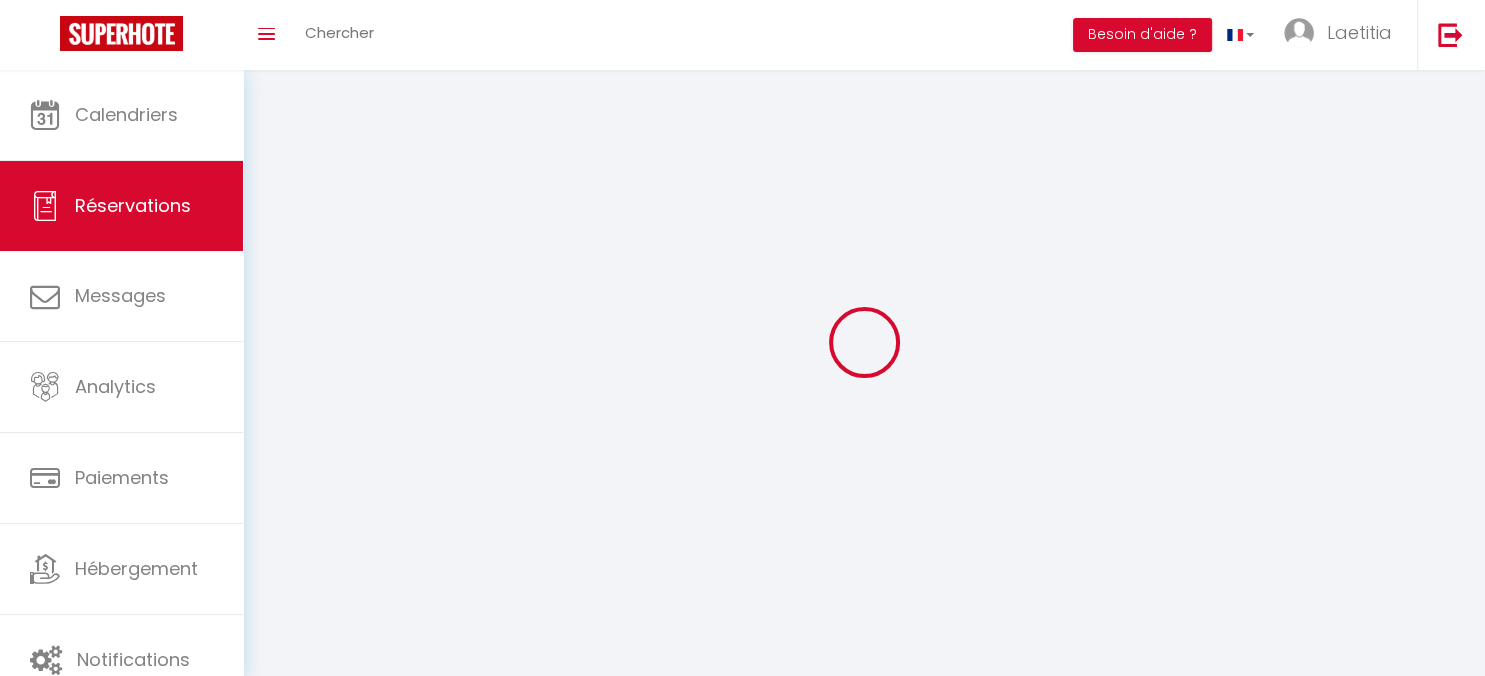 select 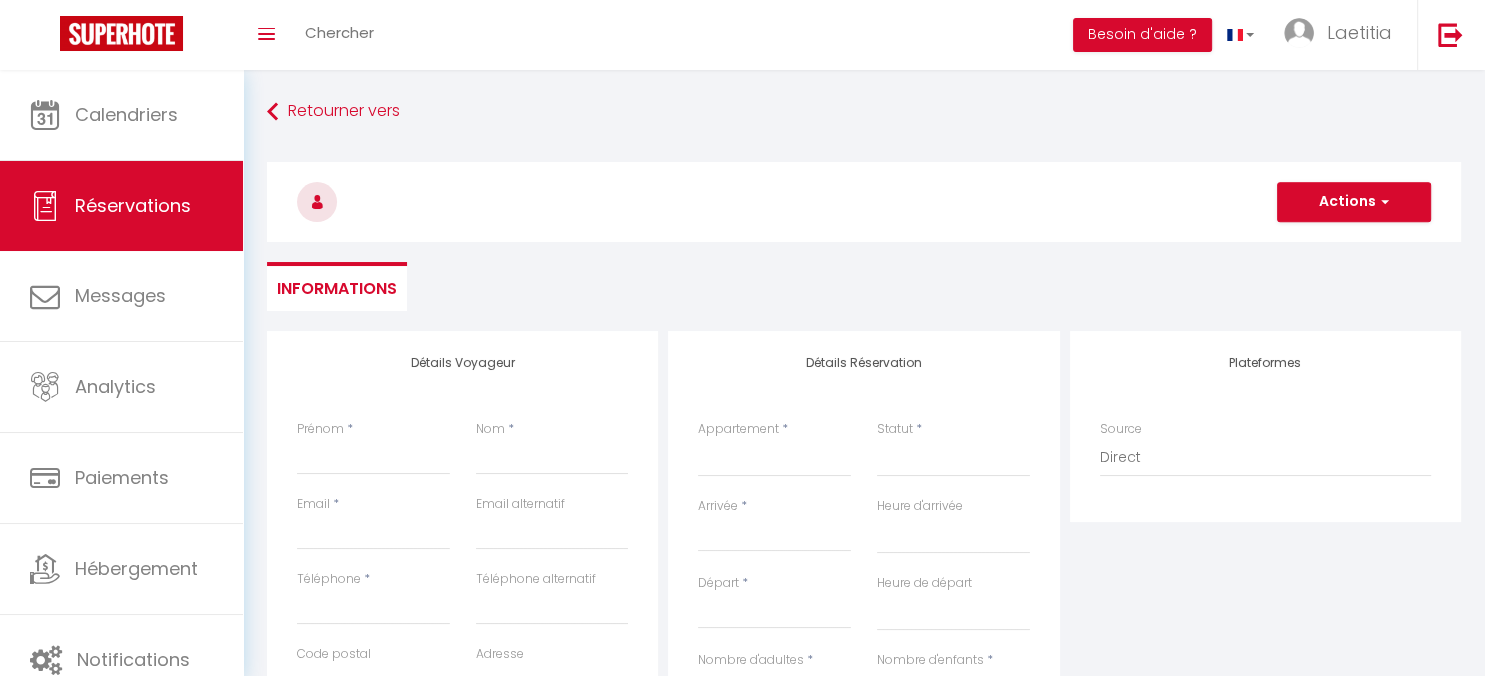 select 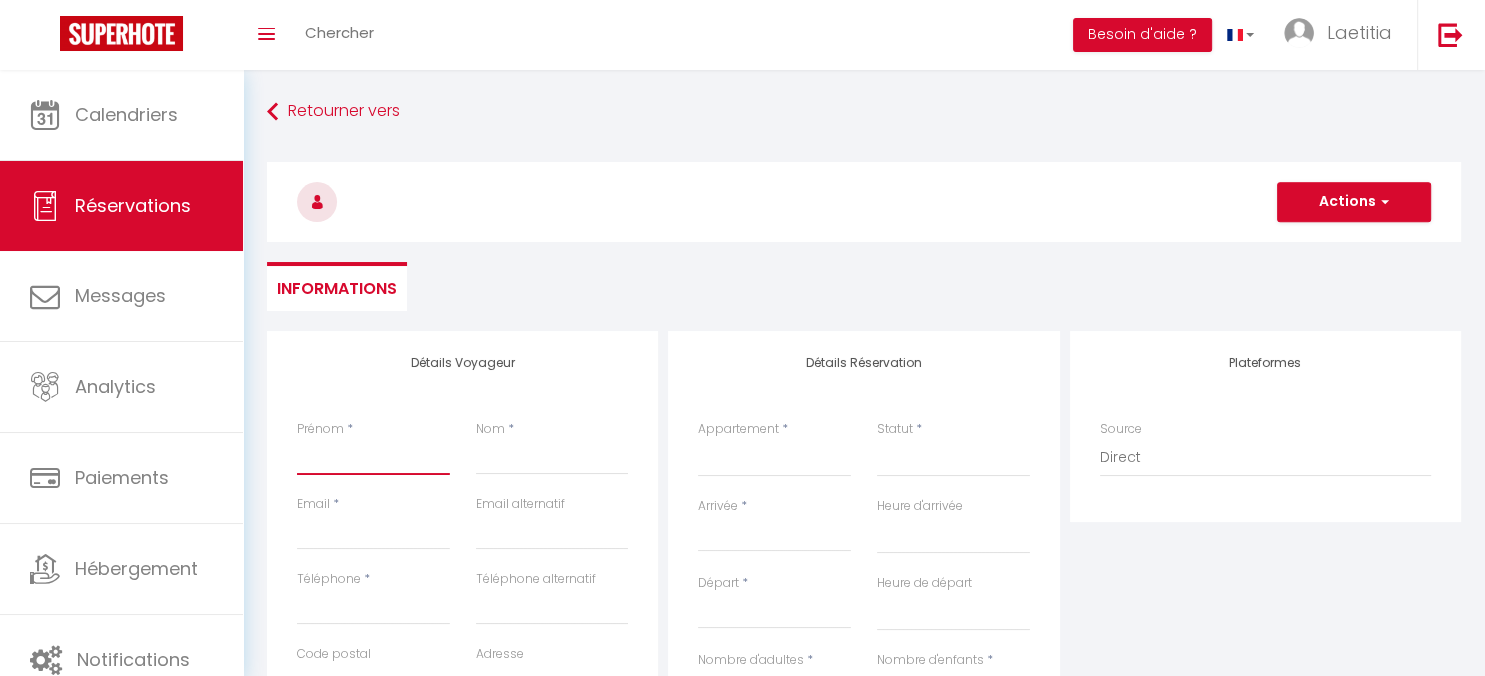 click on "Prénom" at bounding box center (373, 457) 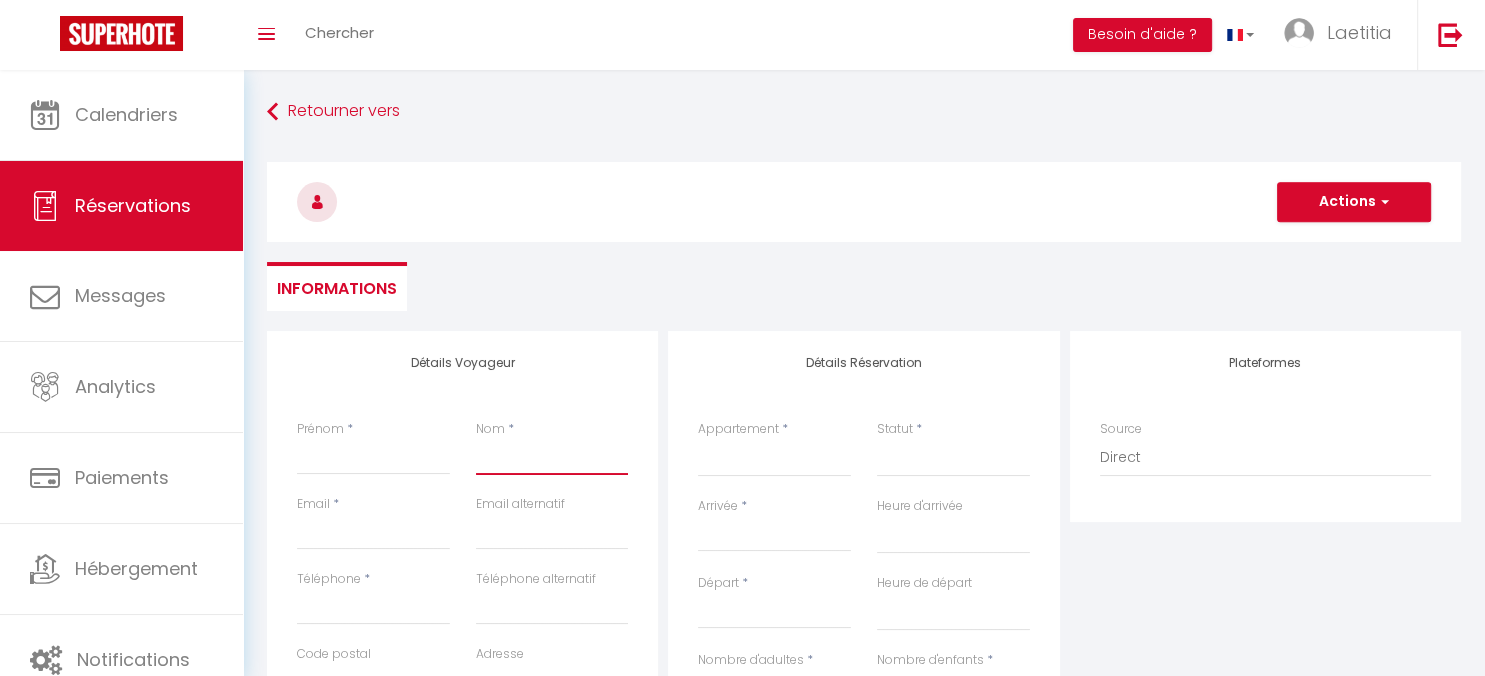 click on "Nom" at bounding box center [552, 457] 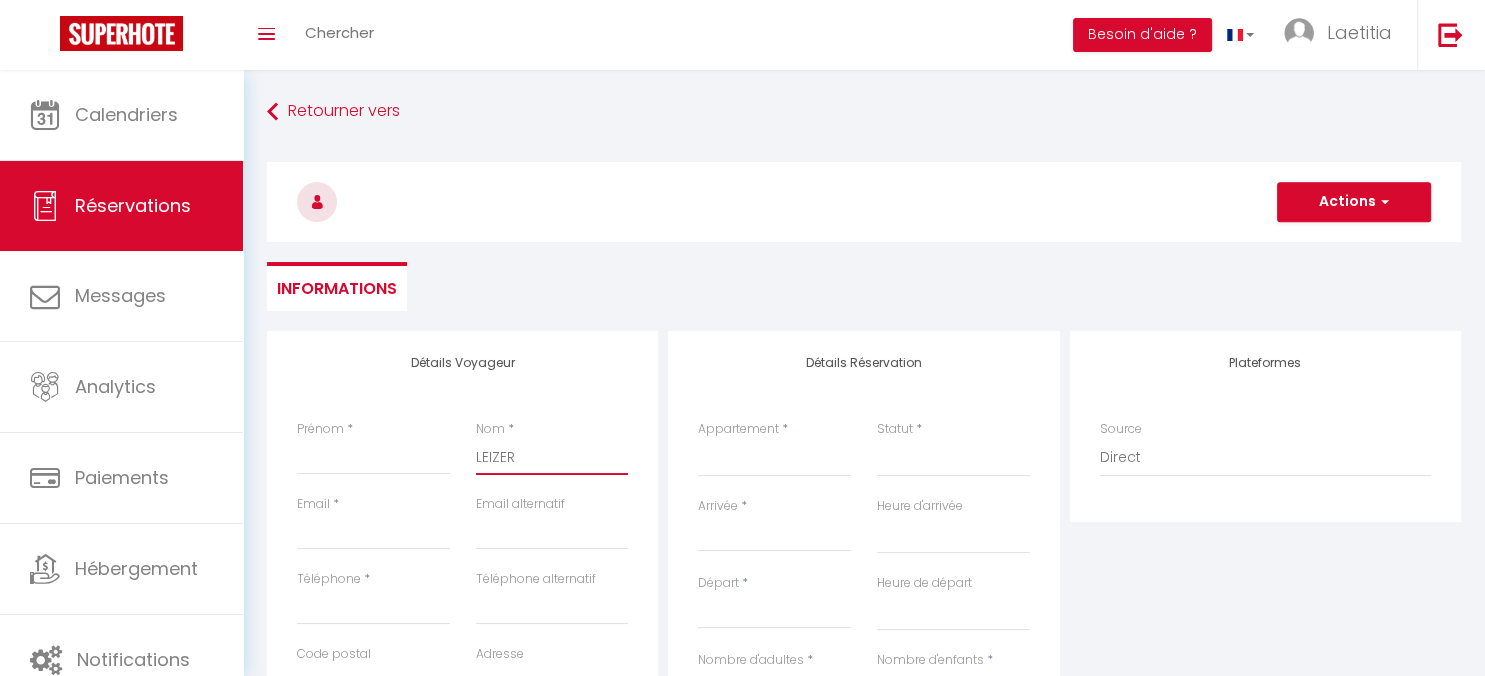 select 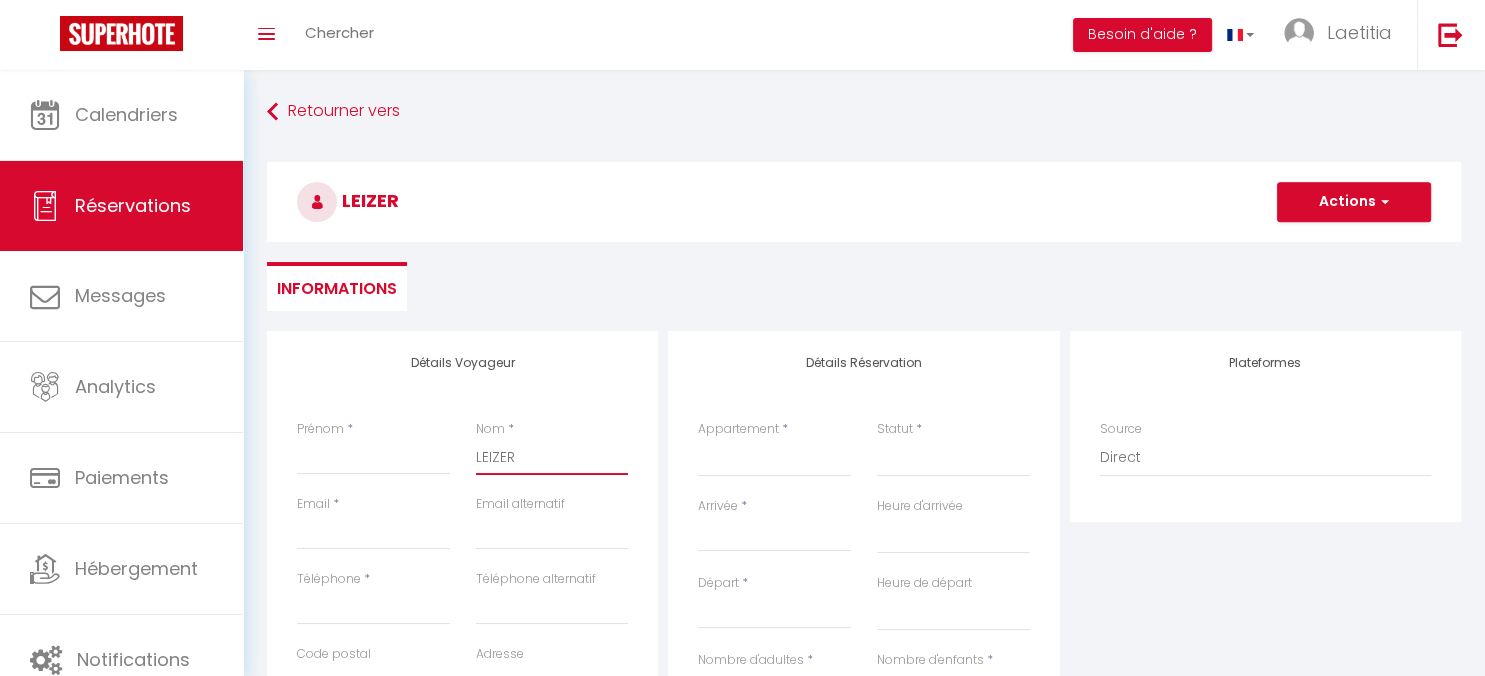 type on "LEIZER" 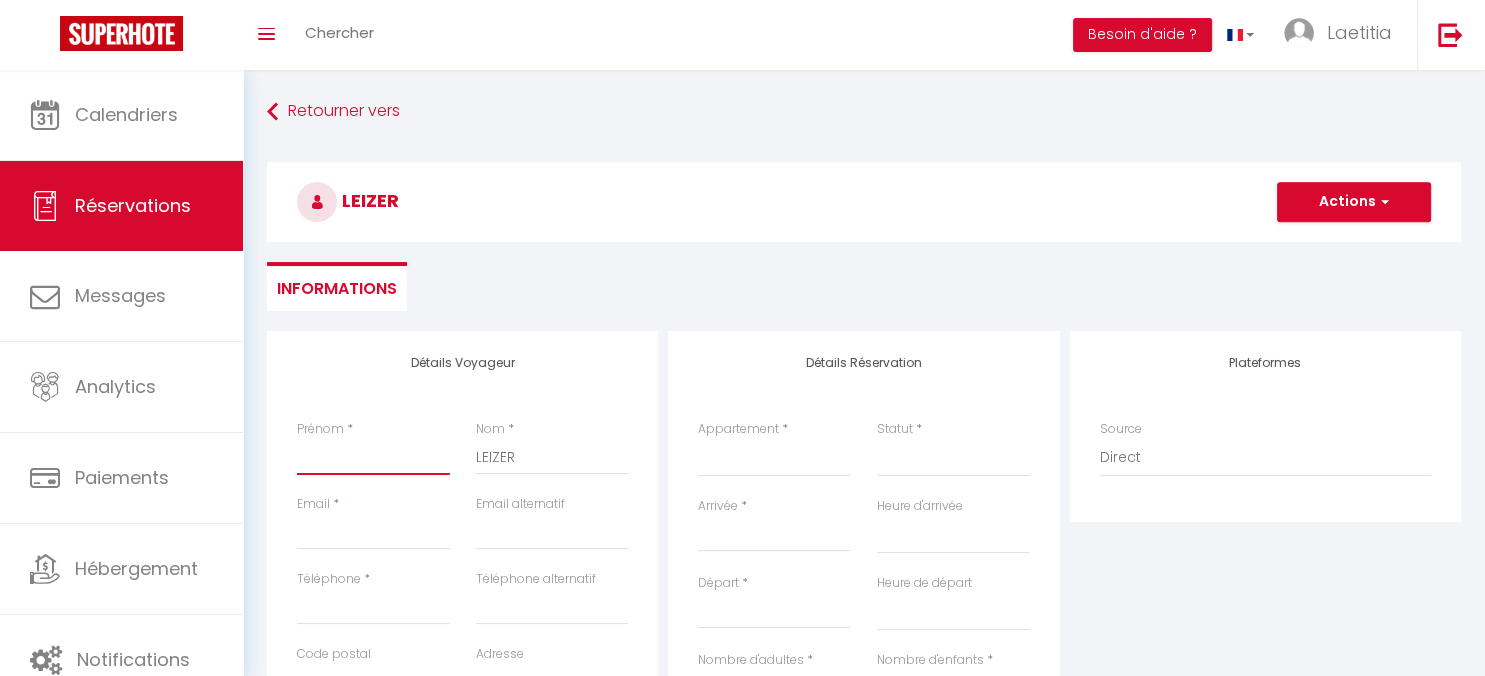 paste on "Virginie" 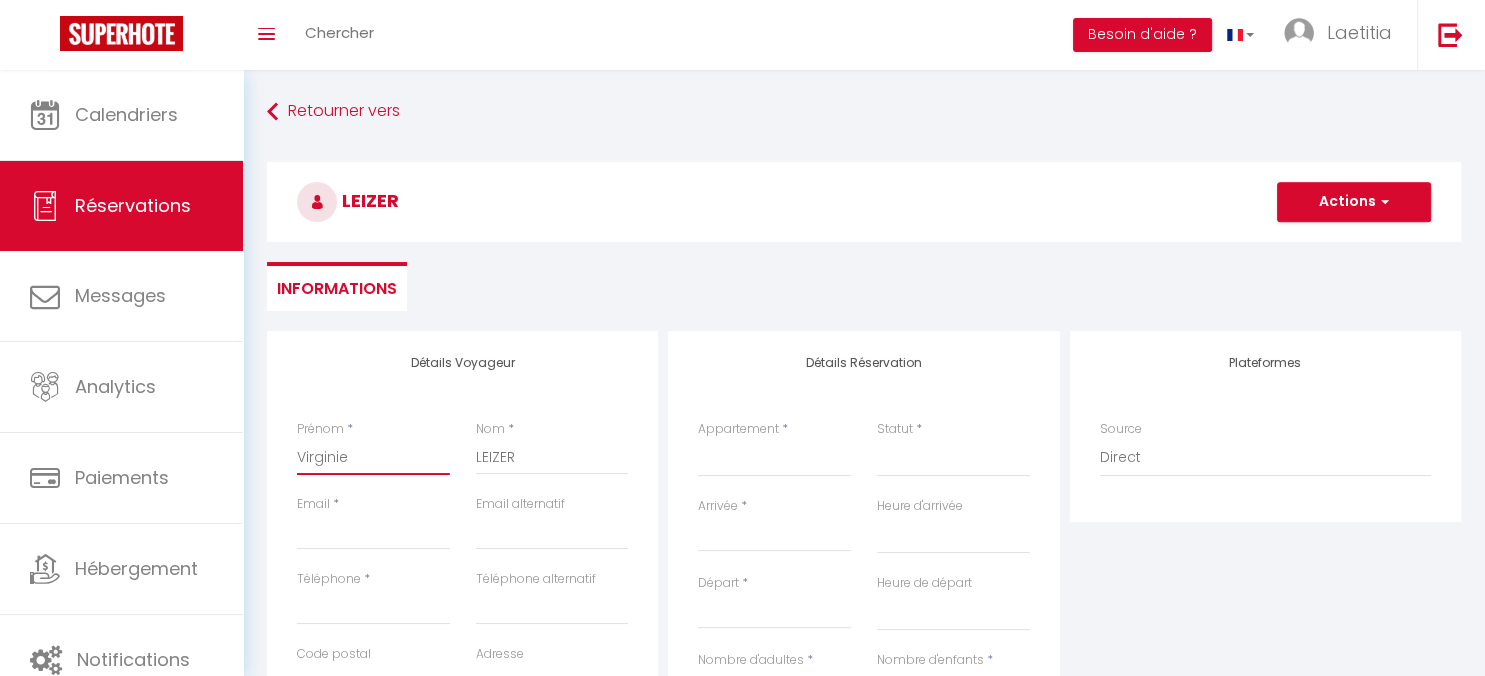 select 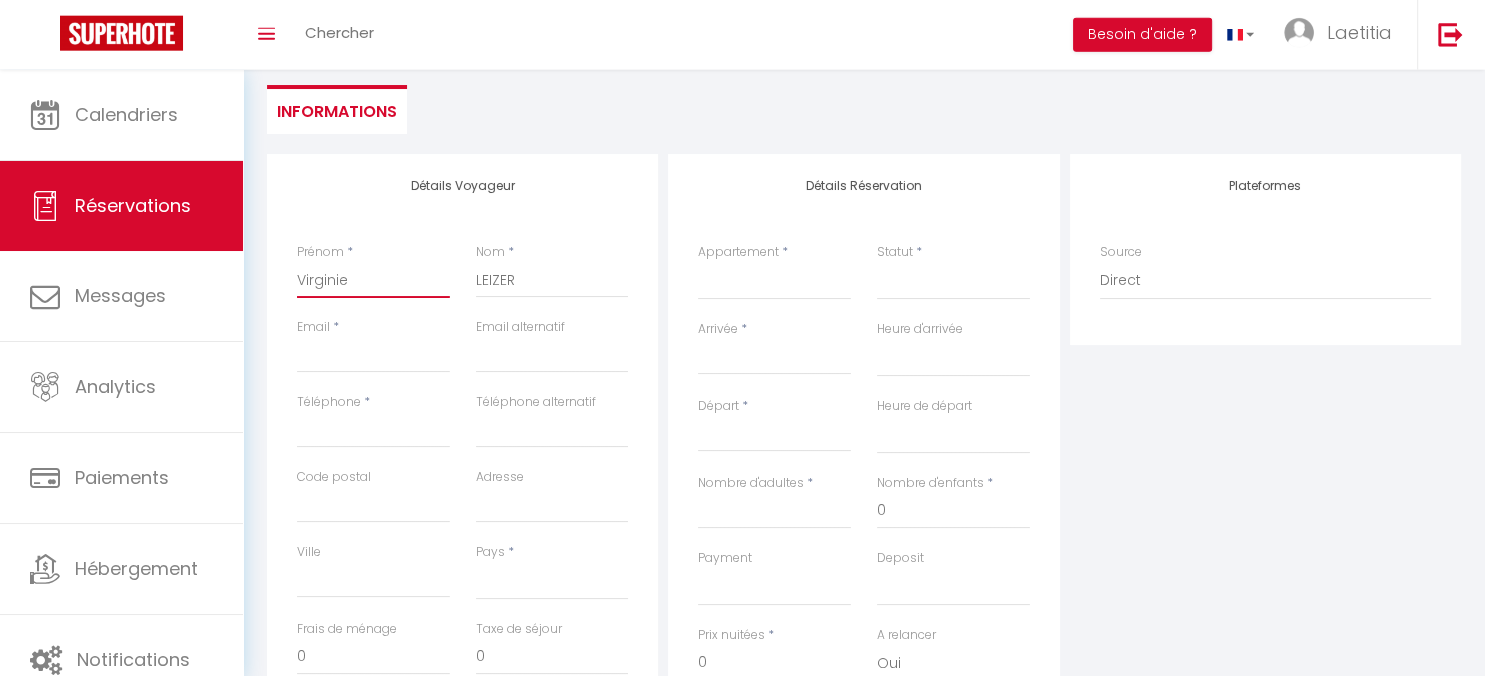 scroll, scrollTop: 211, scrollLeft: 0, axis: vertical 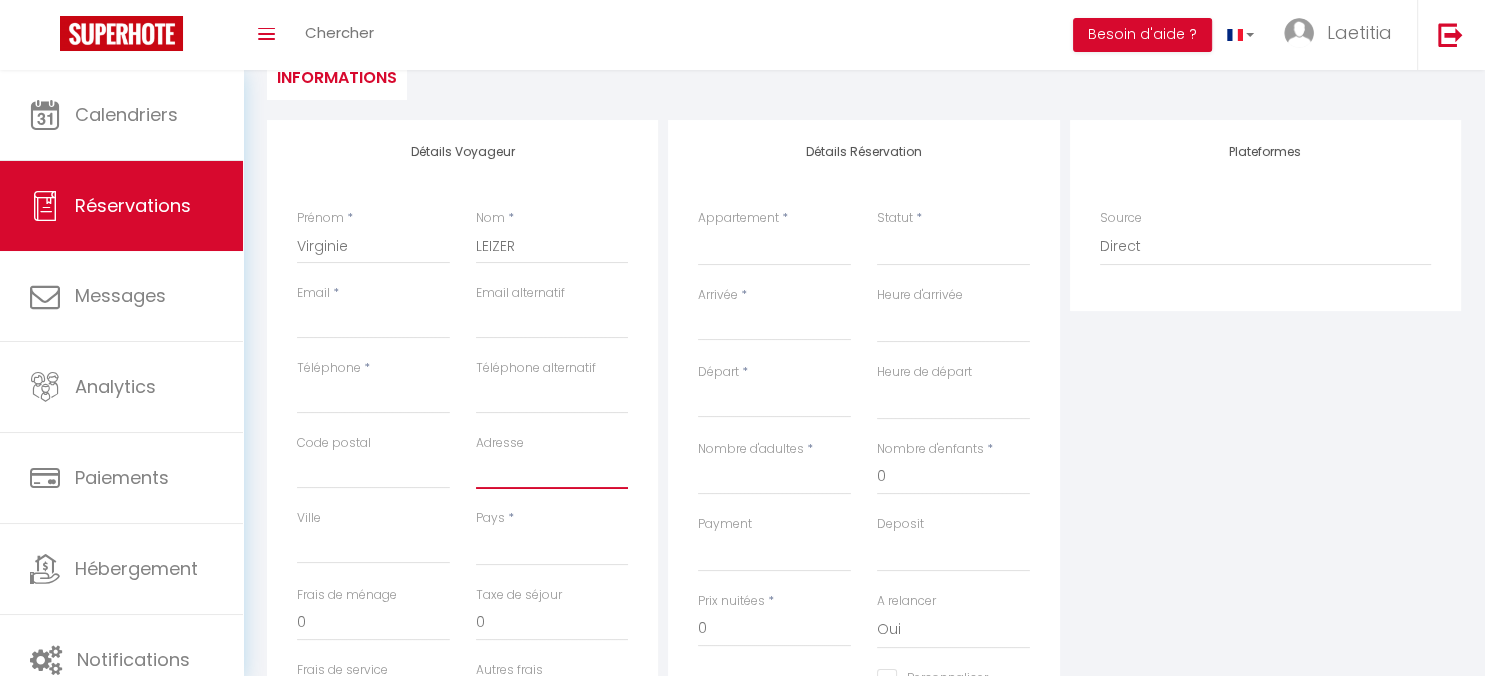 click on "Adresse" at bounding box center (552, 471) 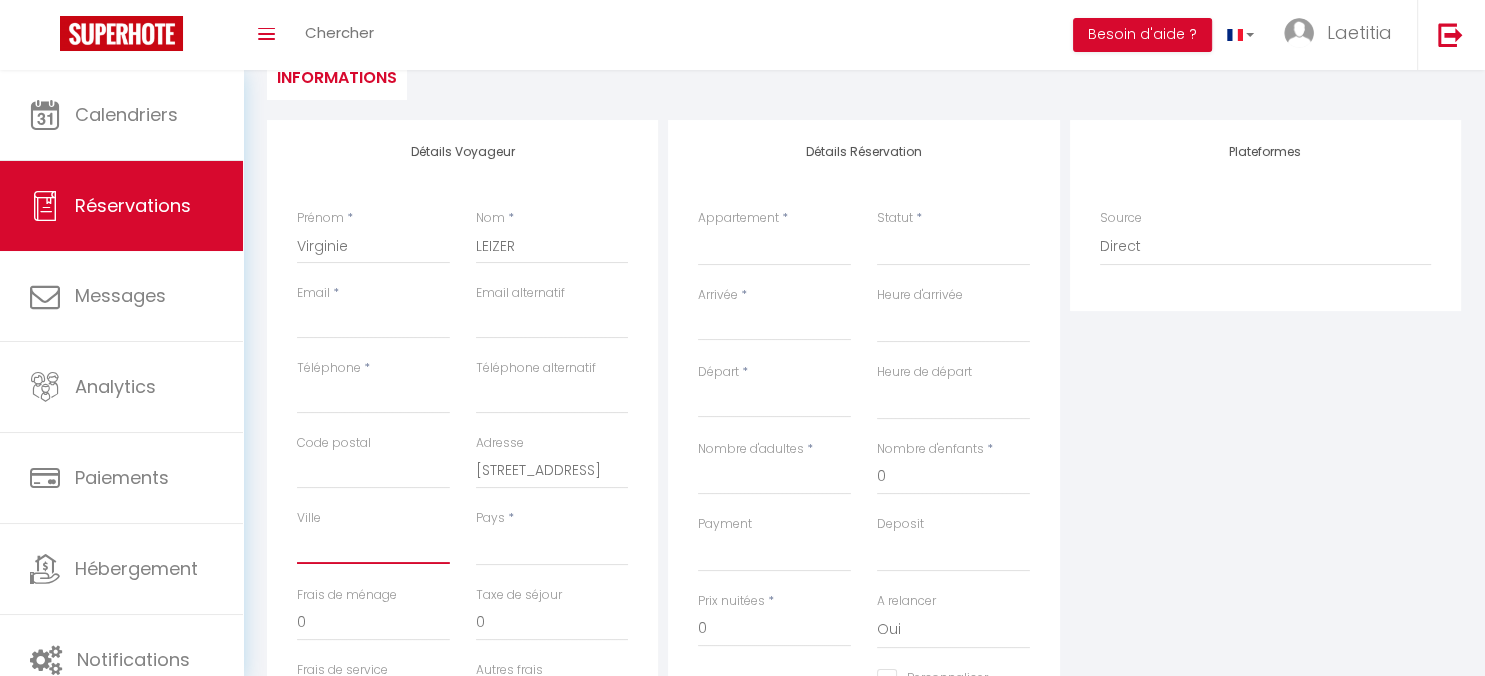 click on "Ville" at bounding box center [373, 546] 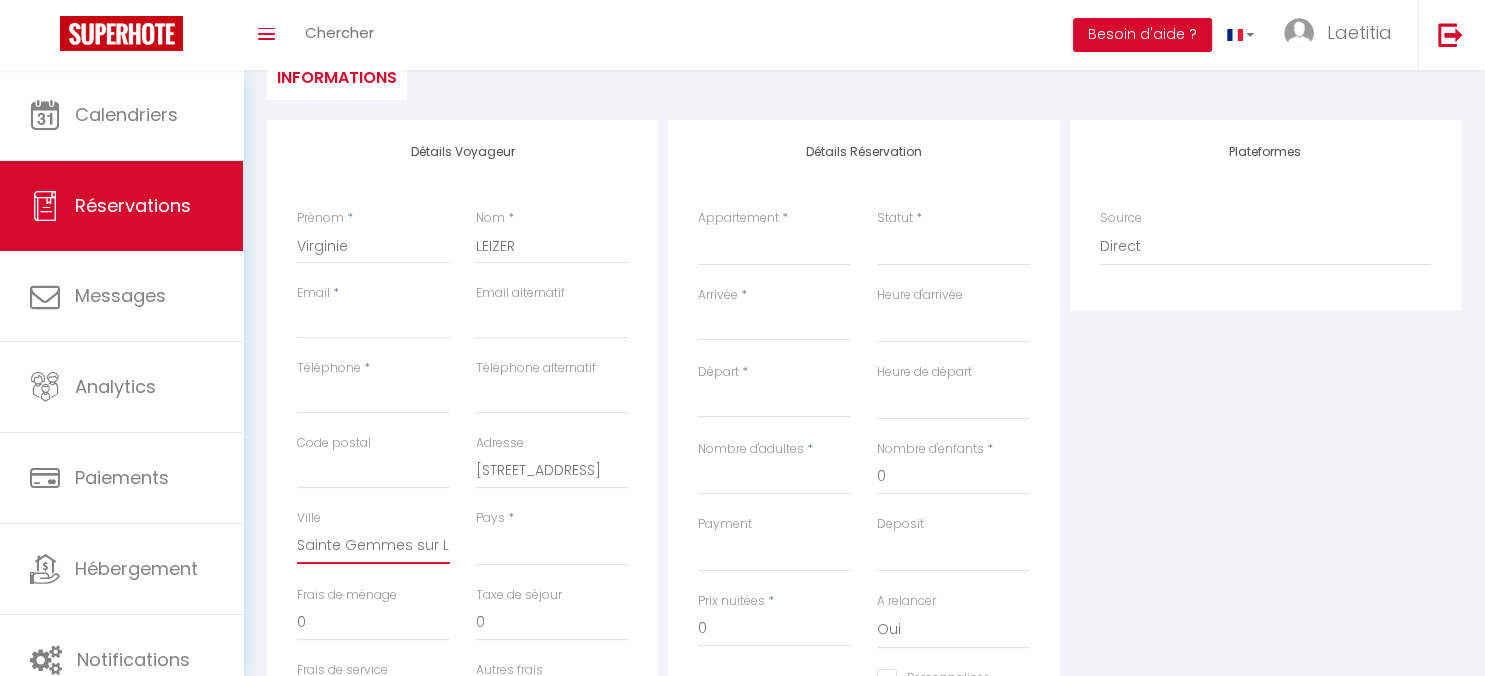 scroll, scrollTop: 0, scrollLeft: 19, axis: horizontal 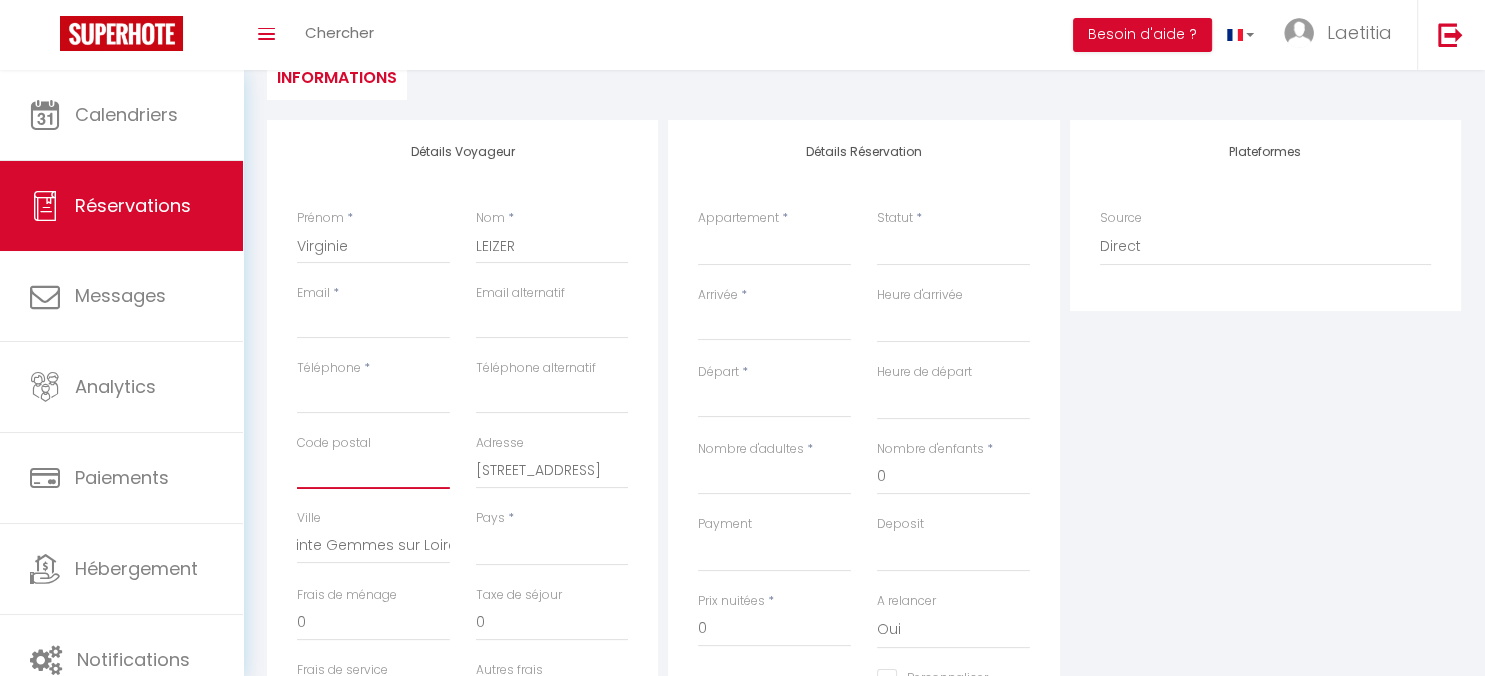 click on "Code postal" at bounding box center [373, 471] 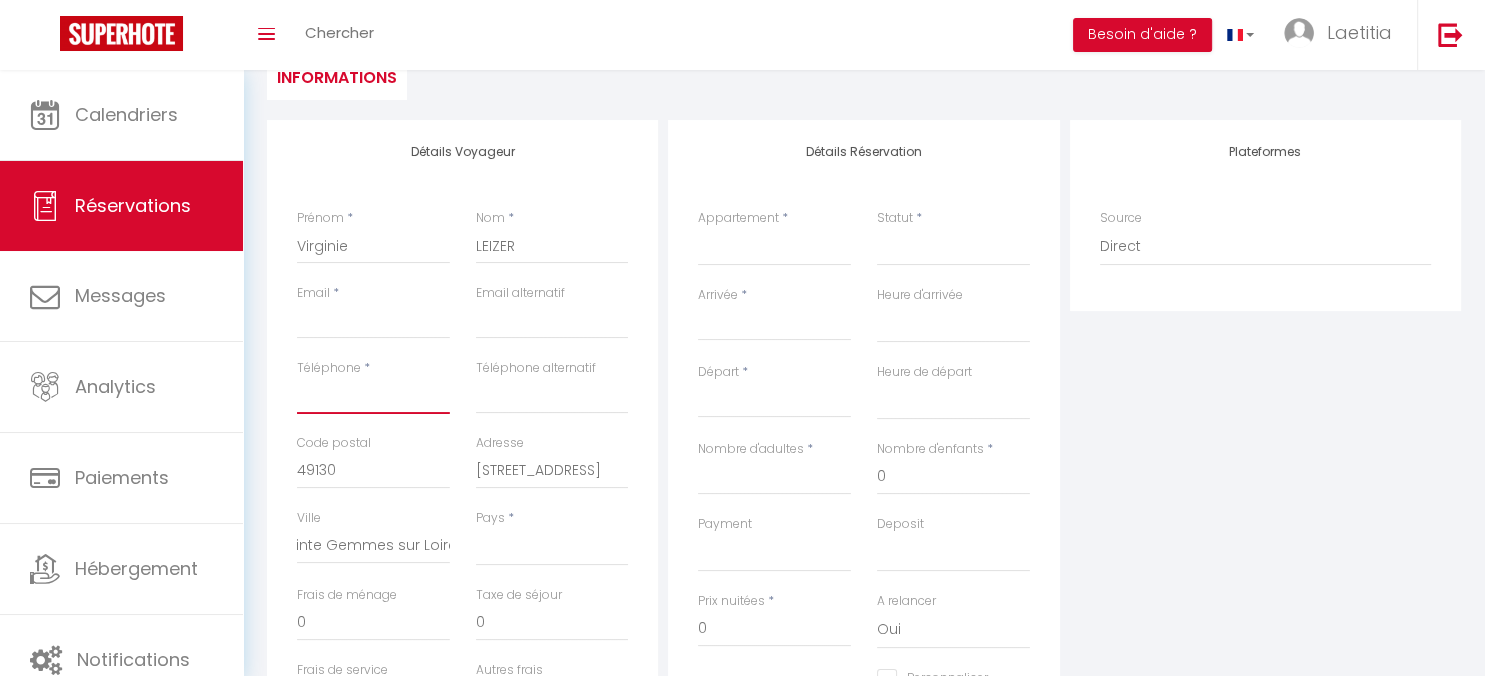 click on "Téléphone" at bounding box center [373, 396] 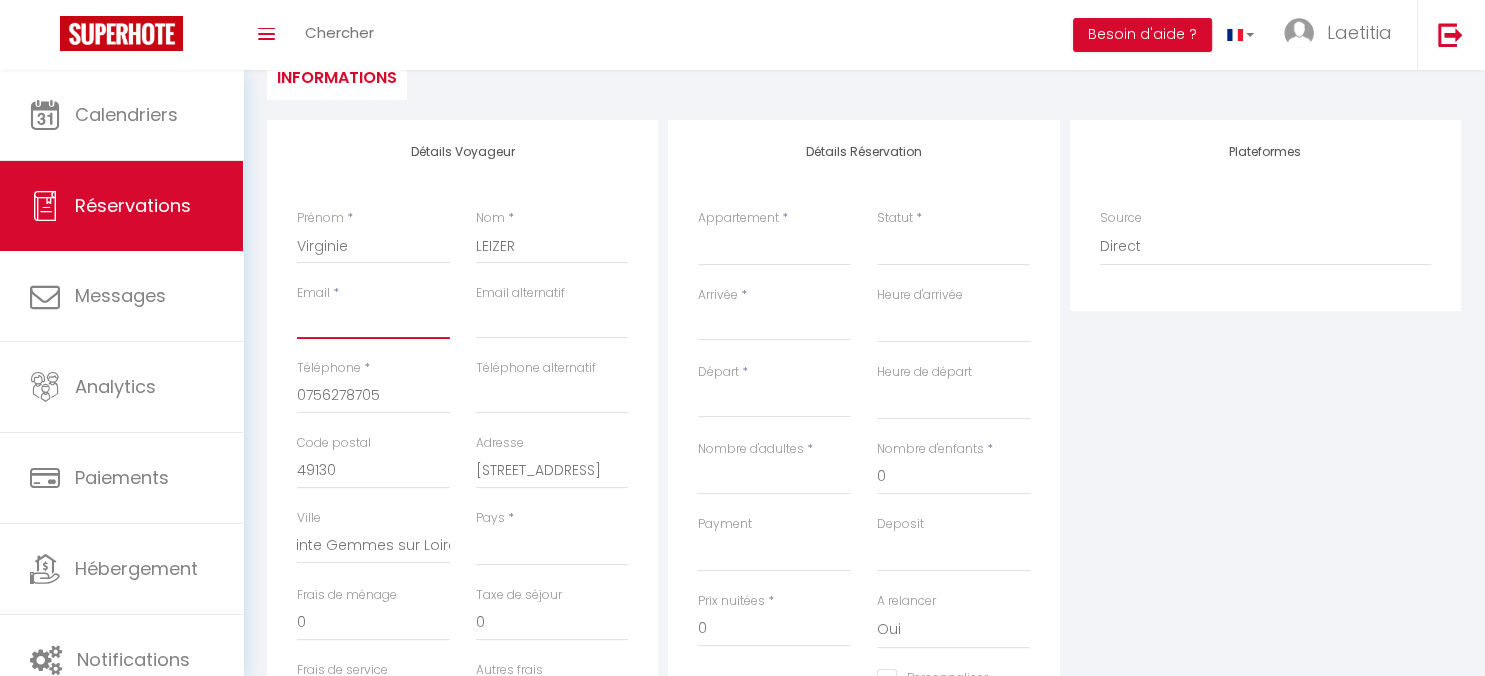click on "Email client" at bounding box center [373, 321] 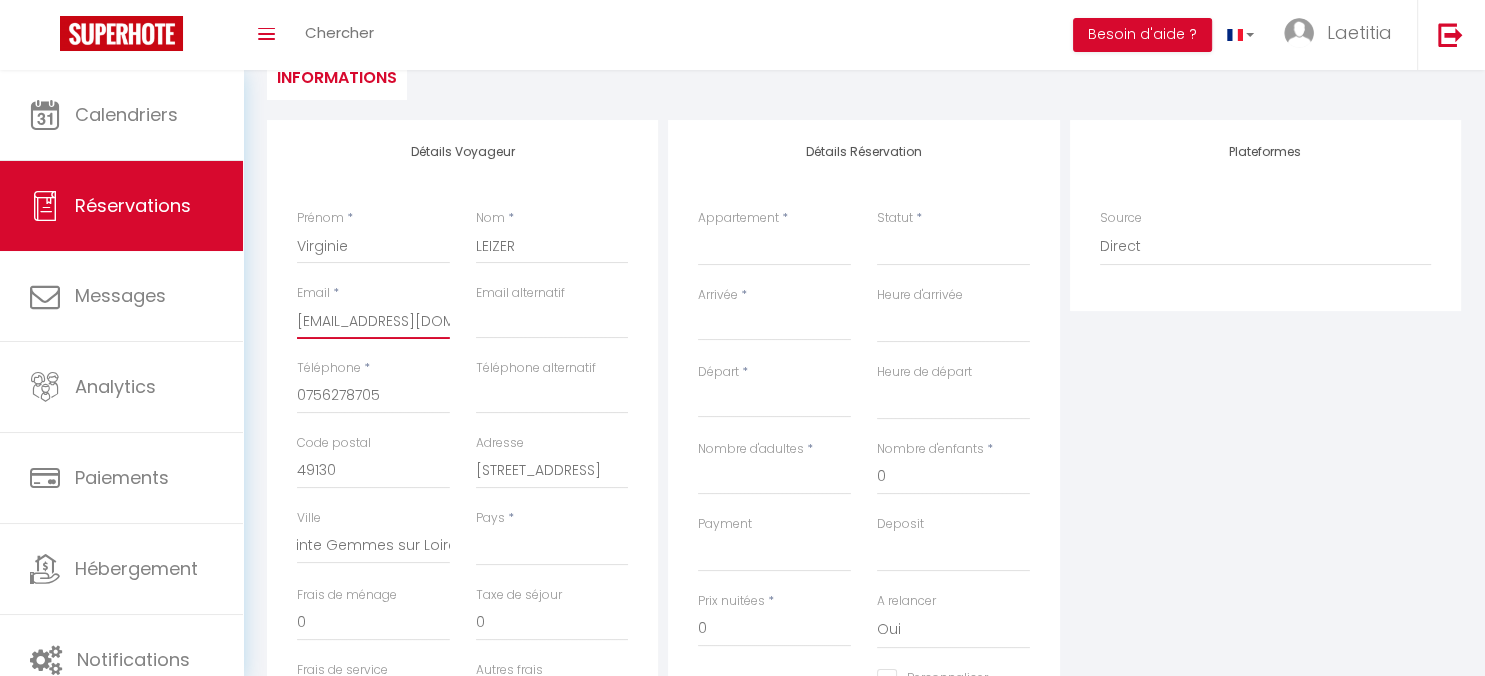 scroll, scrollTop: 0, scrollLeft: 20, axis: horizontal 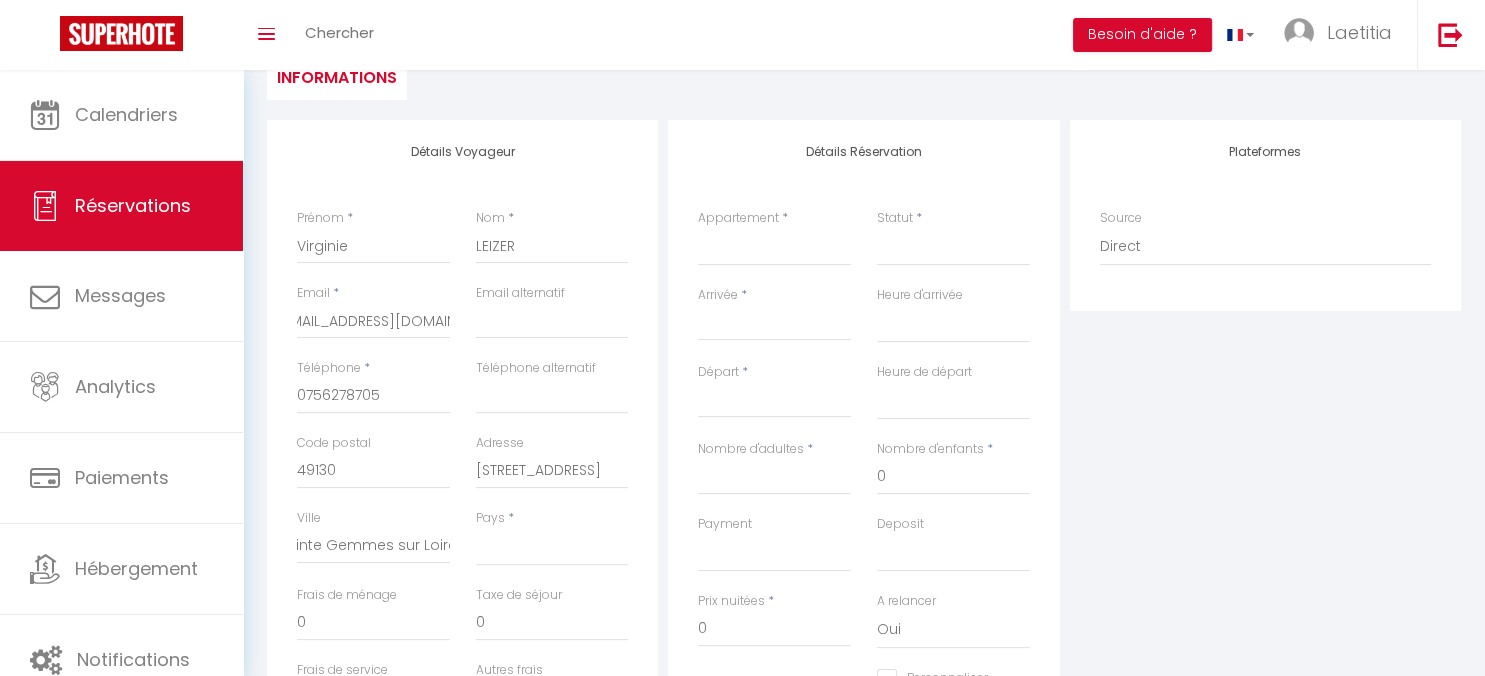 click on "Email alternatif" at bounding box center (552, 321) 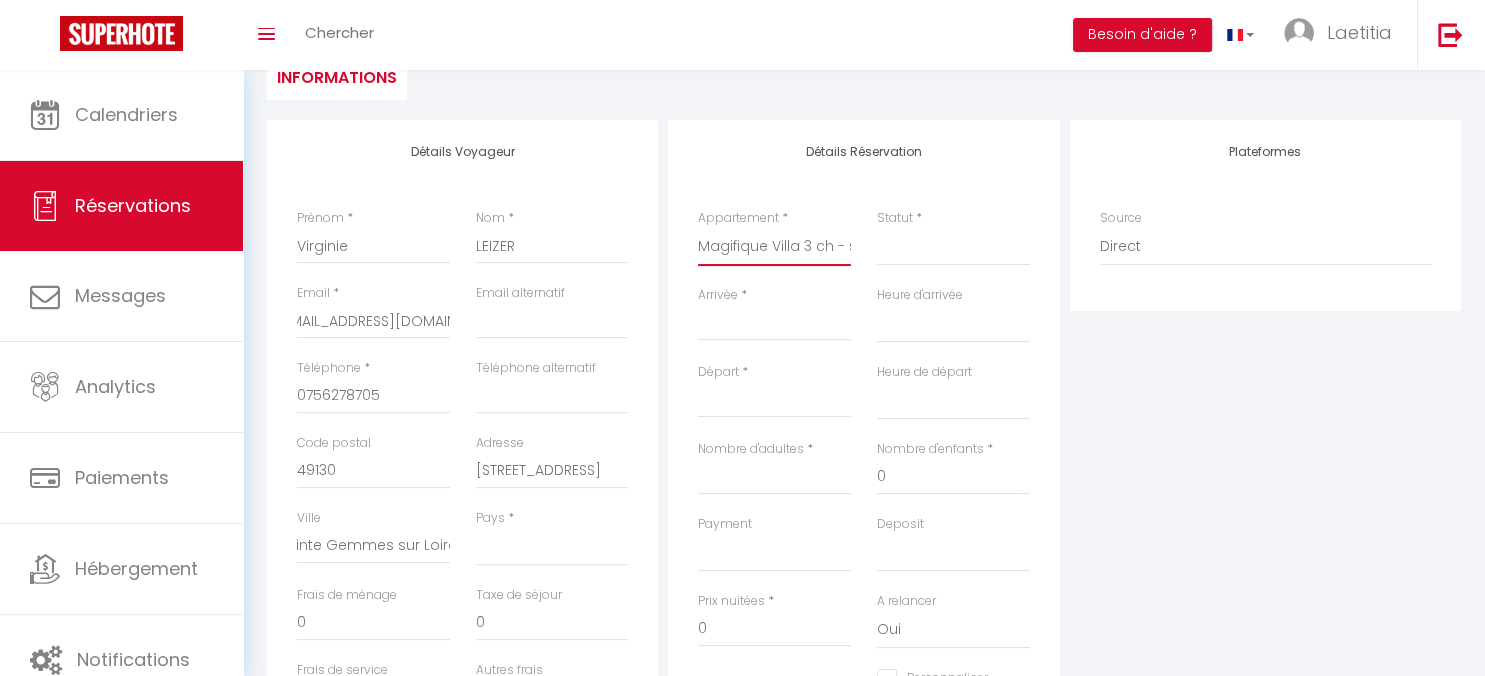 click on "Magifique Villa  3 ch - salles TV - Sanguinet" at bounding box center [0, 0] 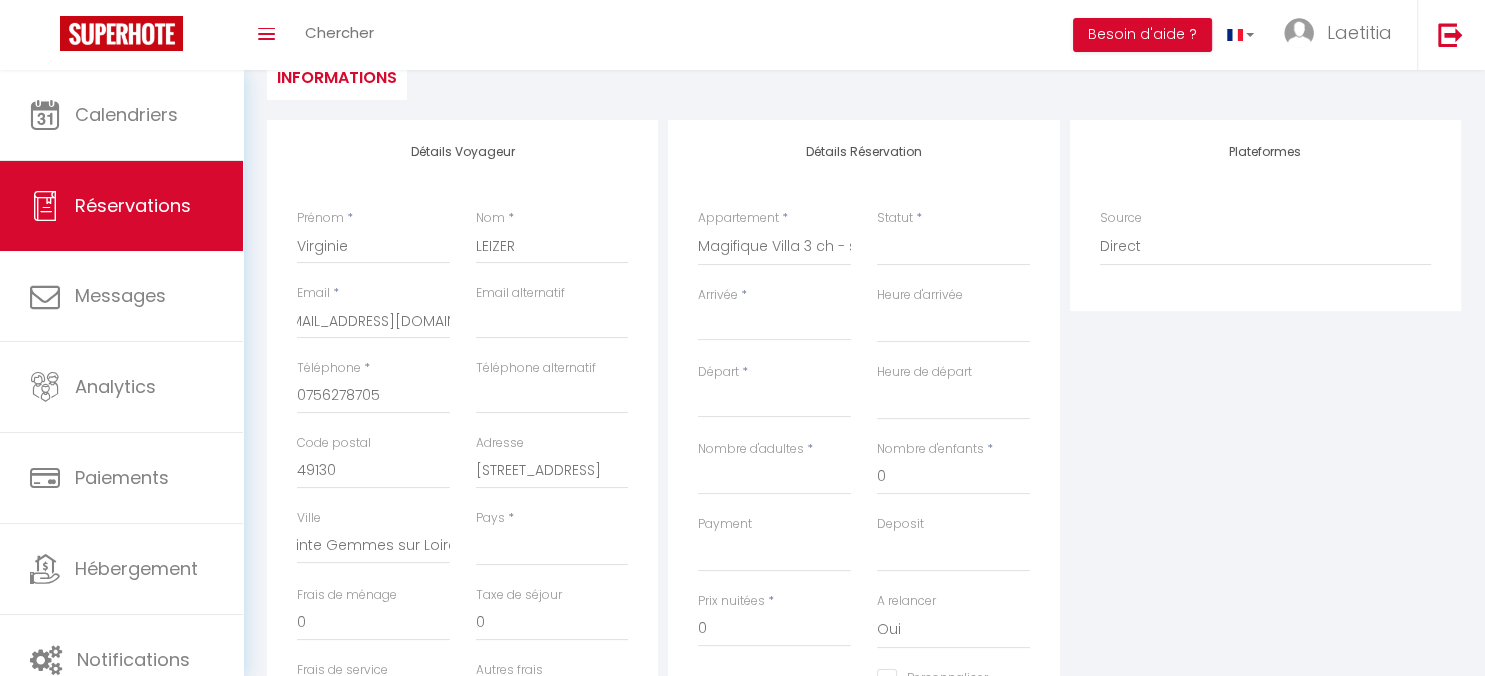 click on "Arrivée" at bounding box center (774, 325) 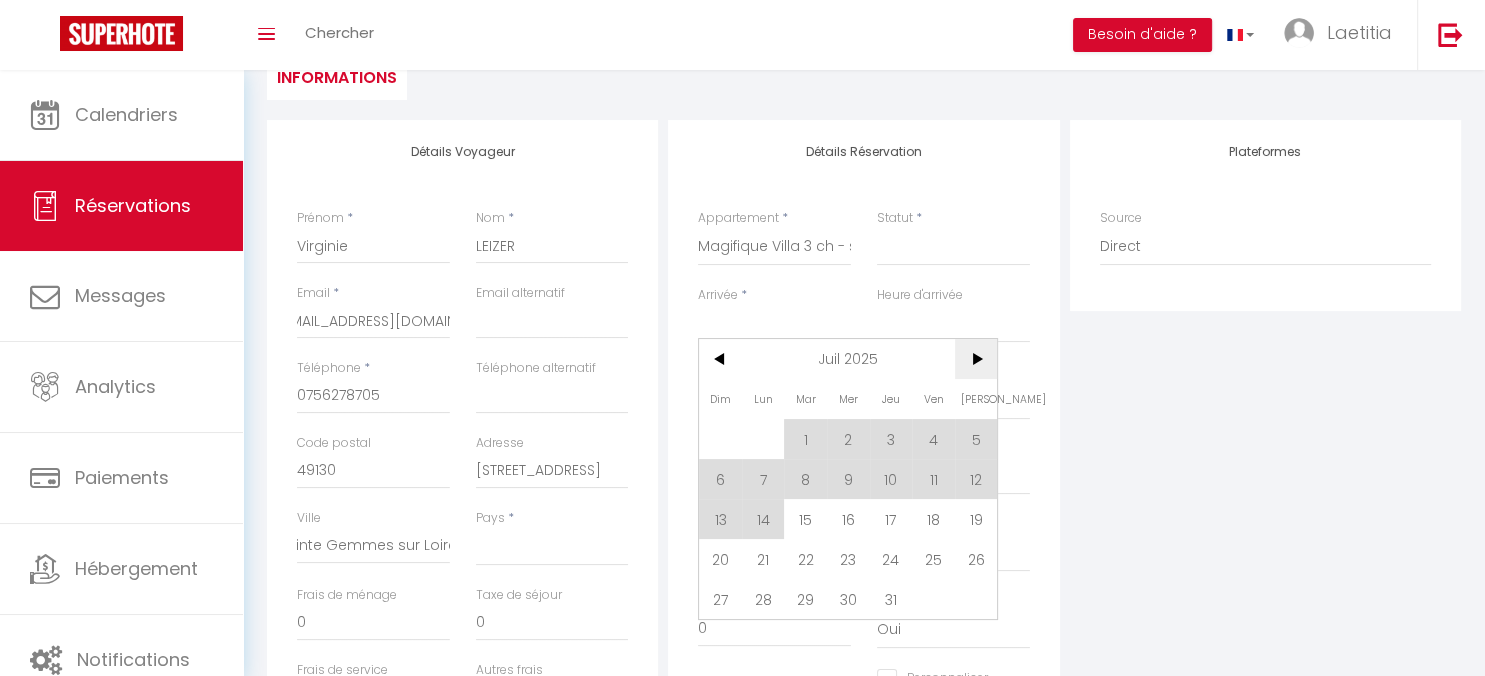 click on ">" at bounding box center (976, 359) 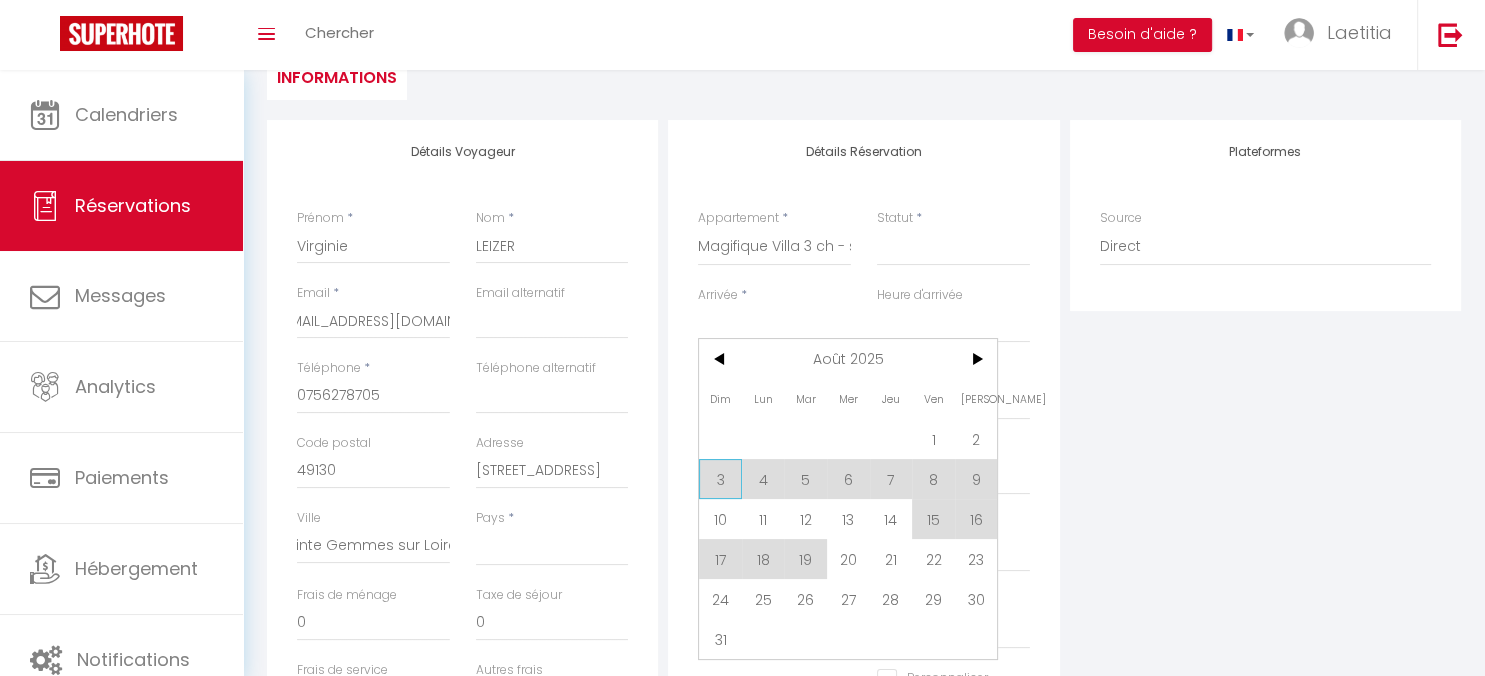click on "3" at bounding box center [720, 479] 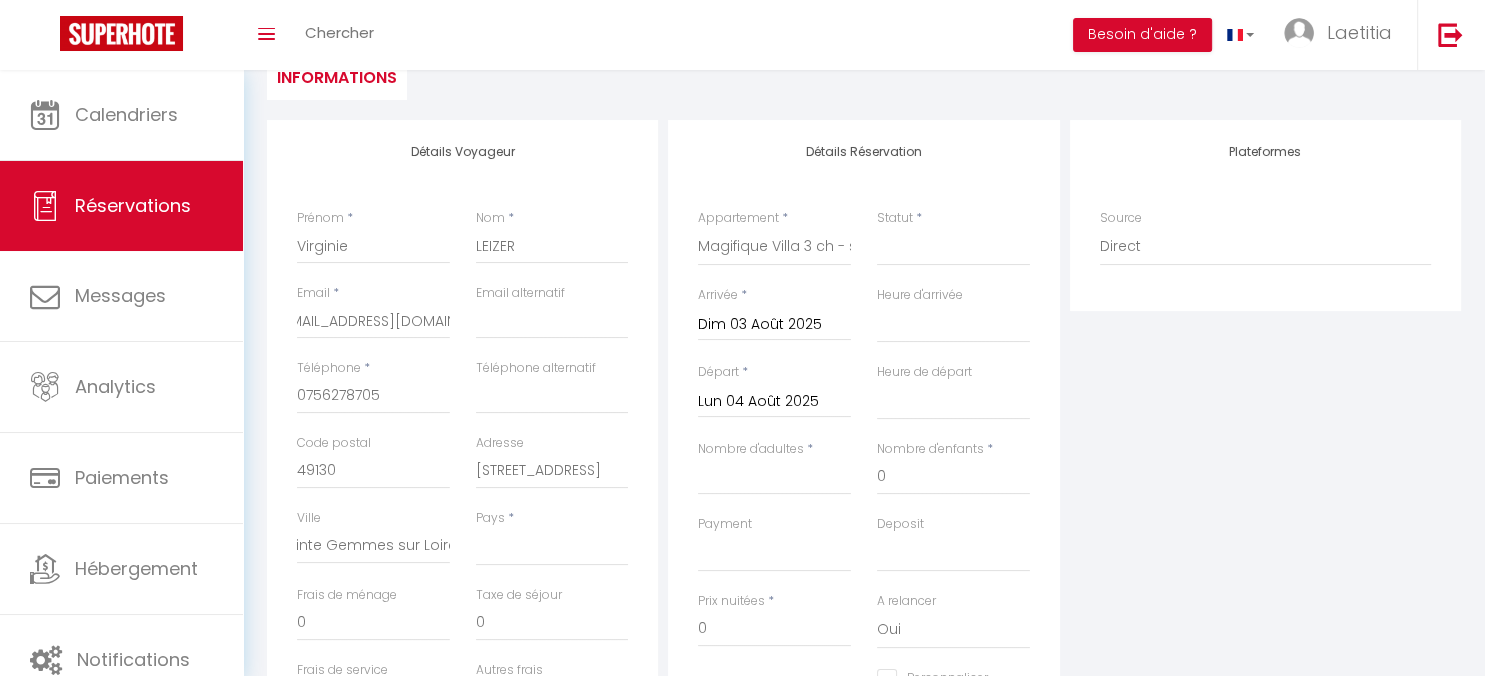 click on "Lun 04 Août 2025" at bounding box center (774, 402) 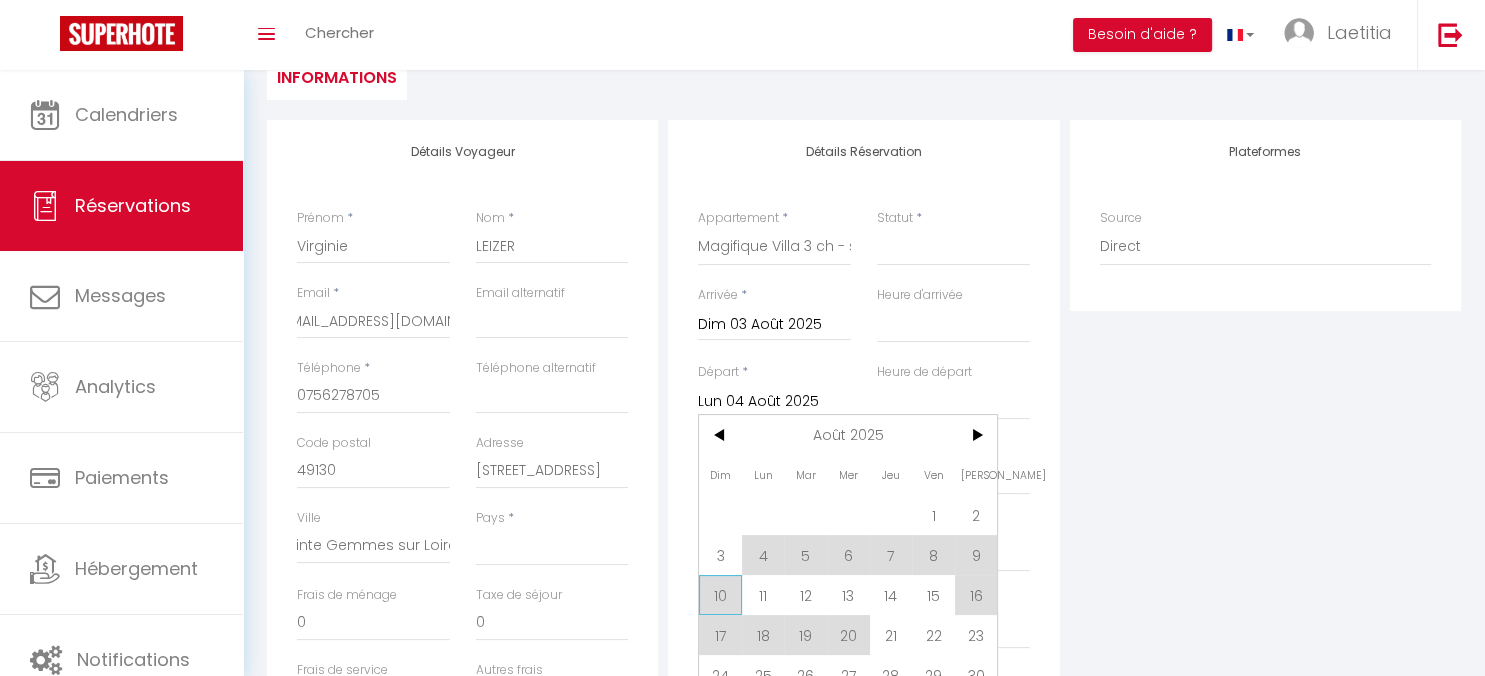 click on "10" at bounding box center (720, 595) 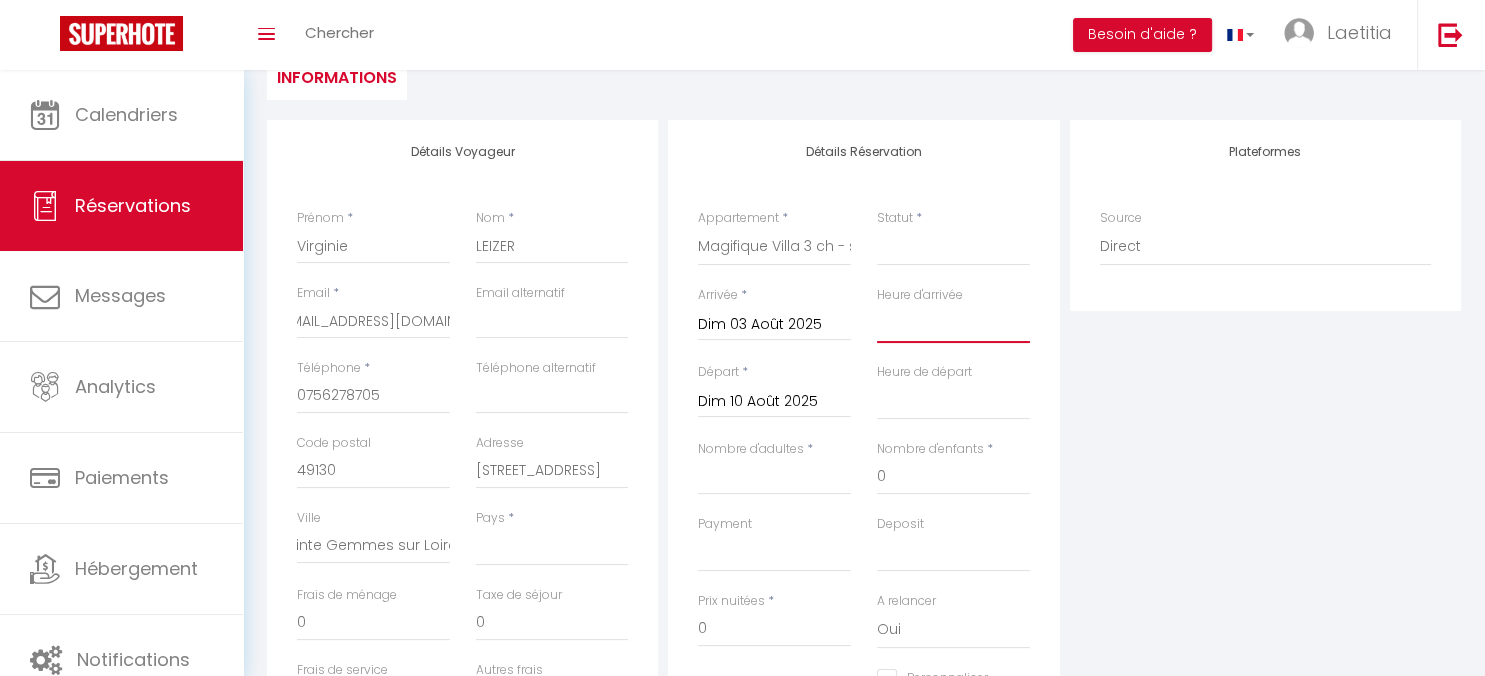 click on "16:00" at bounding box center (0, 0) 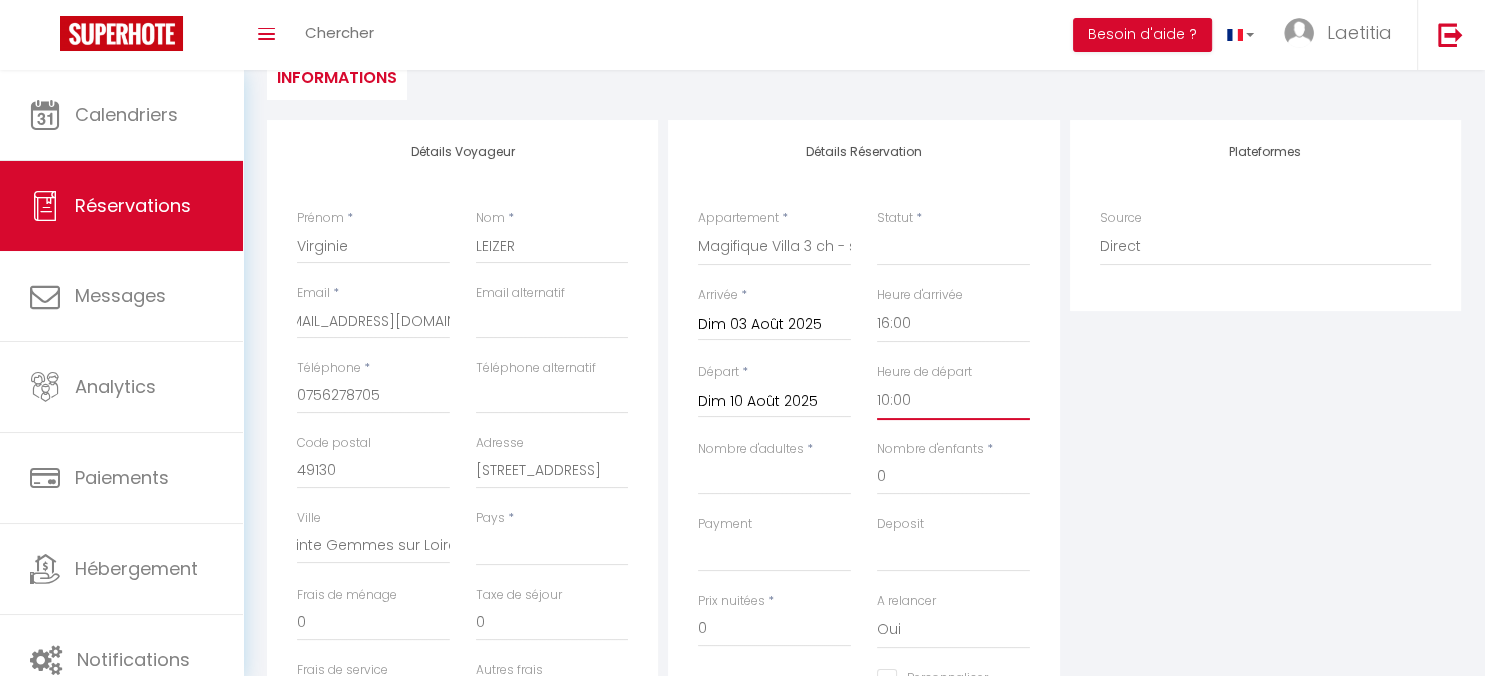 click on "10:00" at bounding box center [0, 0] 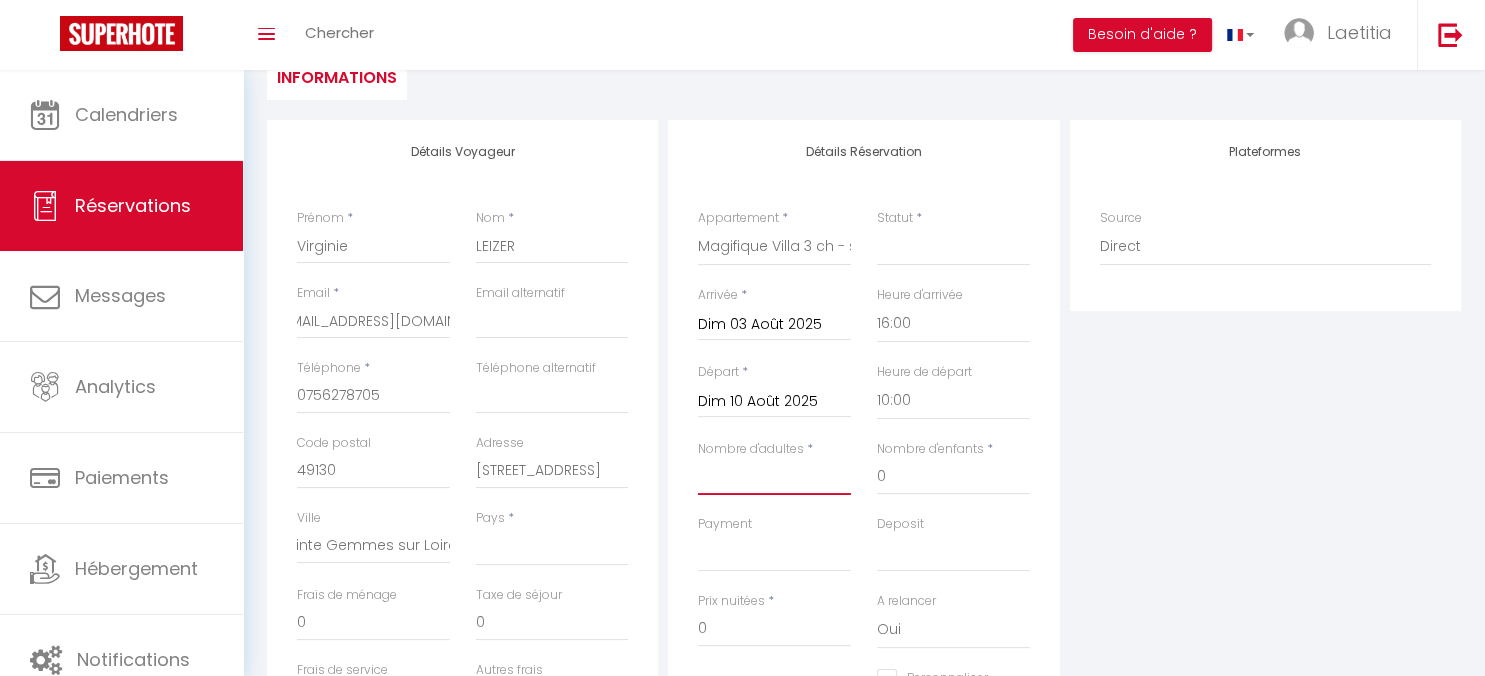 click on "Nombre d'adultes" at bounding box center (774, 477) 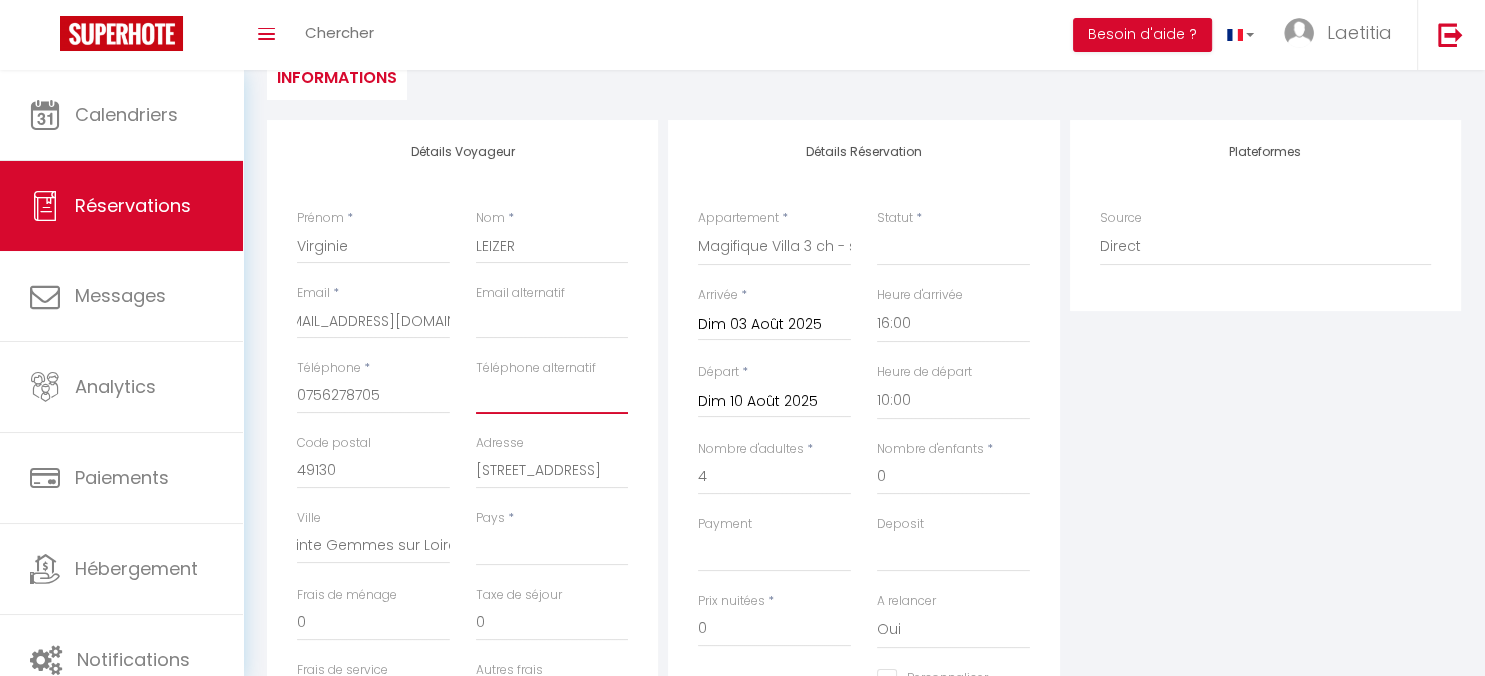 click on "Téléphone alternatif" at bounding box center [552, 396] 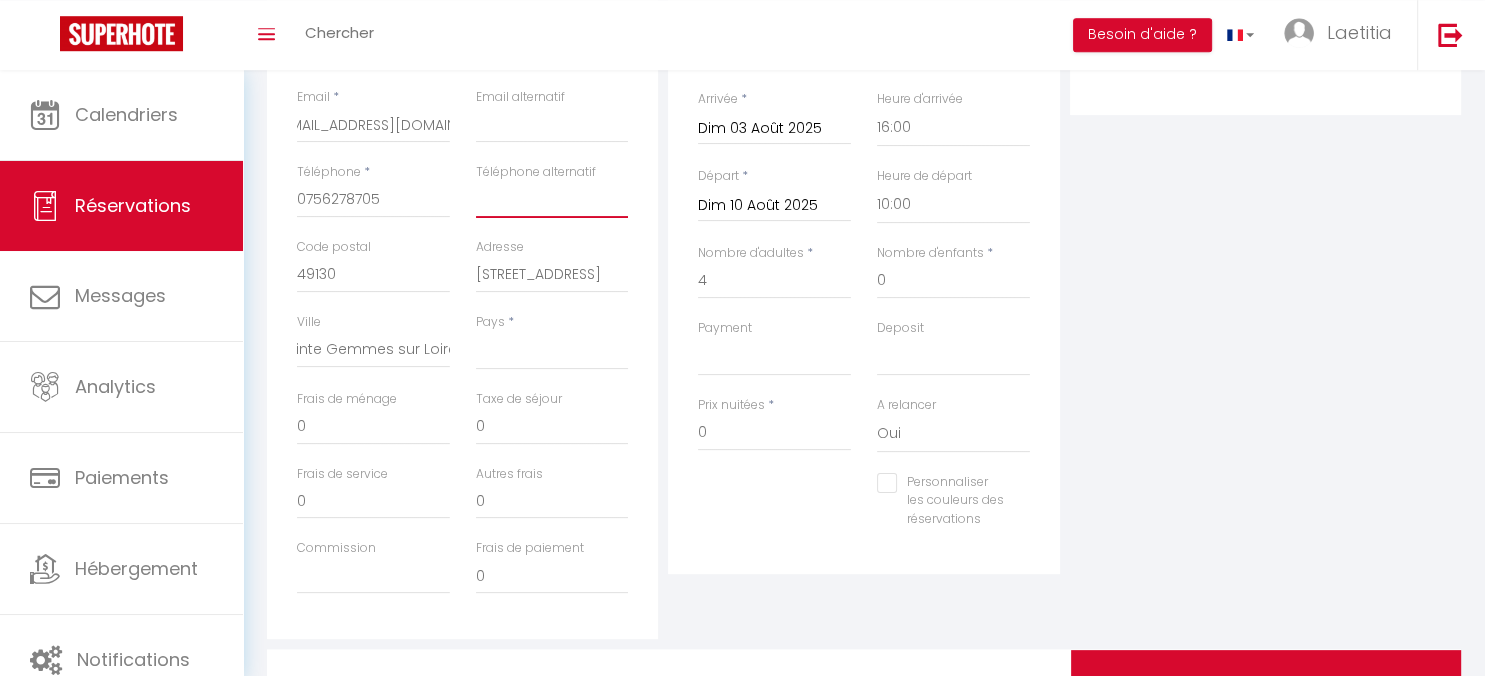 scroll, scrollTop: 422, scrollLeft: 0, axis: vertical 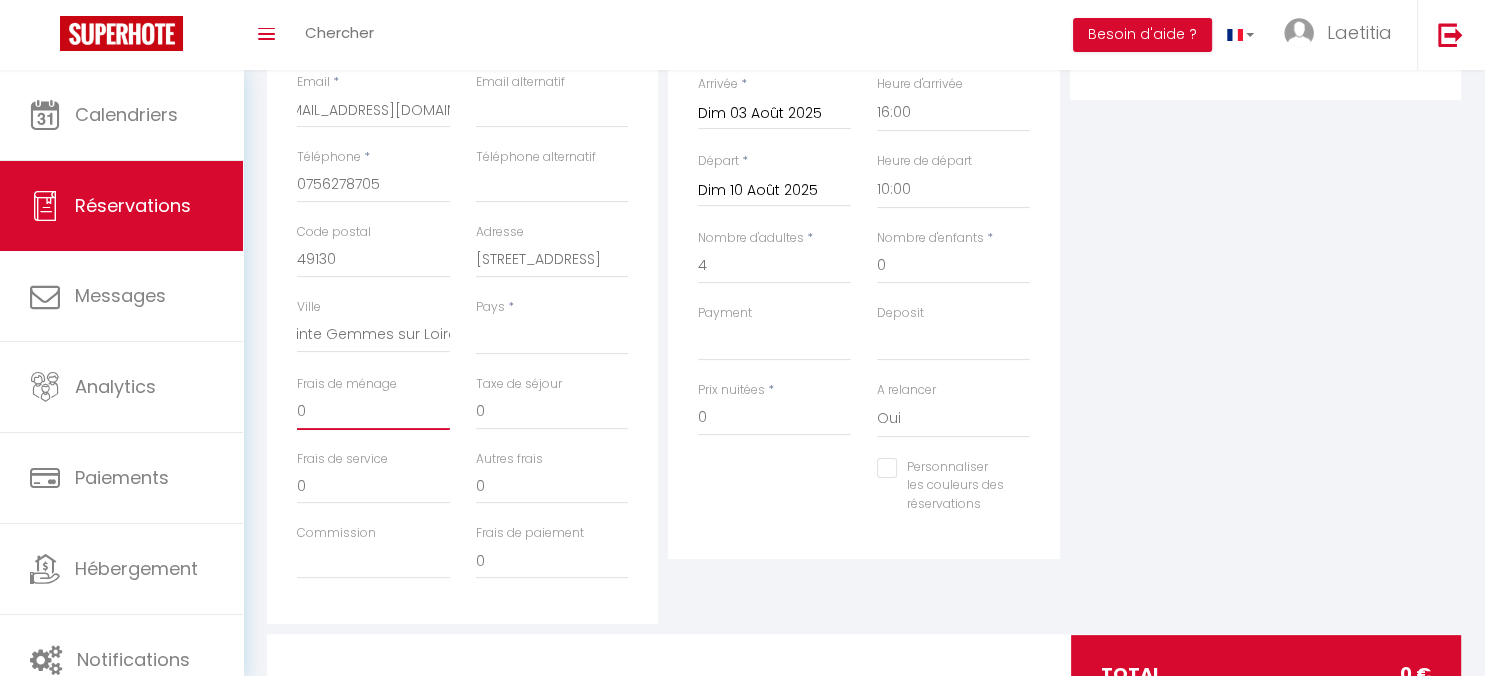 click on "0" at bounding box center (373, 412) 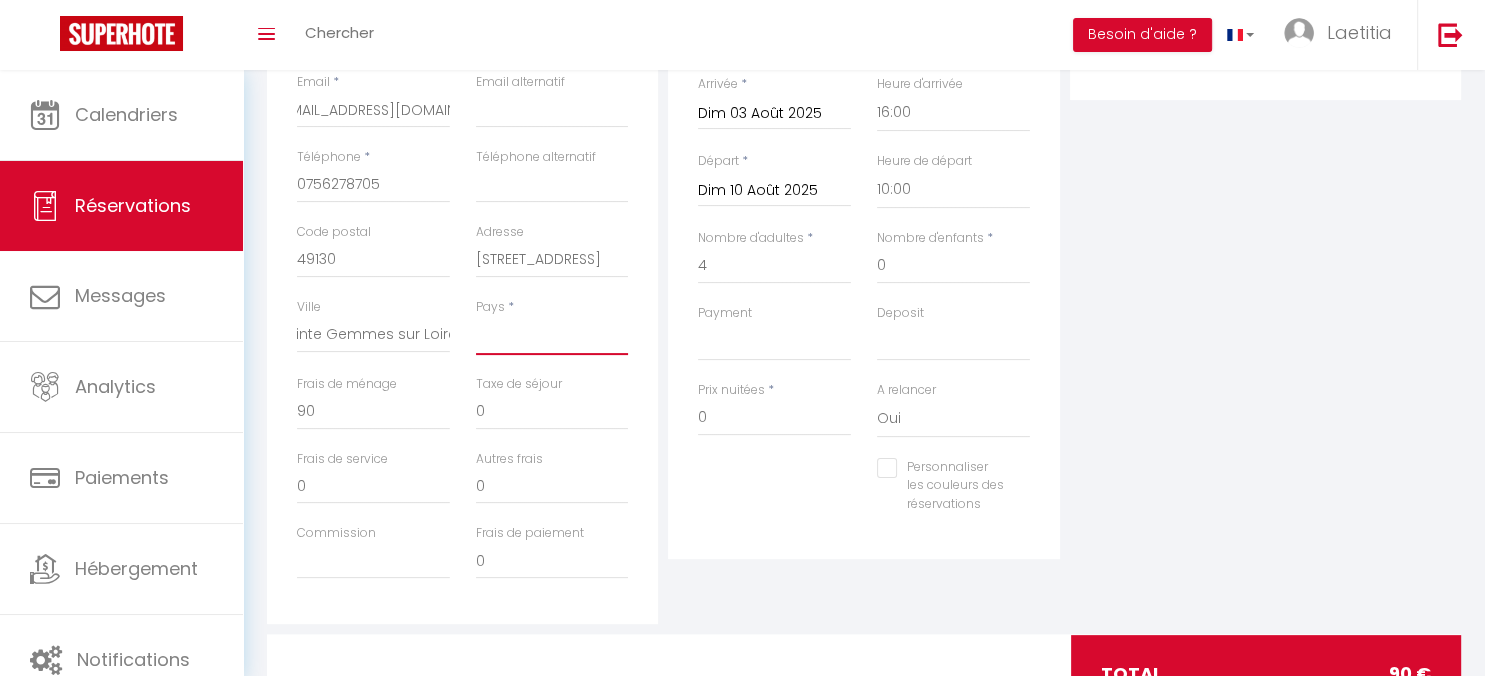 click on "[GEOGRAPHIC_DATA]
[GEOGRAPHIC_DATA]
[GEOGRAPHIC_DATA]
[GEOGRAPHIC_DATA]
[GEOGRAPHIC_DATA]
[US_STATE]
[GEOGRAPHIC_DATA]
[GEOGRAPHIC_DATA]
[GEOGRAPHIC_DATA]
[GEOGRAPHIC_DATA]
[GEOGRAPHIC_DATA]
[GEOGRAPHIC_DATA]
[GEOGRAPHIC_DATA]
[GEOGRAPHIC_DATA]
[GEOGRAPHIC_DATA]
[GEOGRAPHIC_DATA]
[GEOGRAPHIC_DATA]
[GEOGRAPHIC_DATA]
[GEOGRAPHIC_DATA]
[GEOGRAPHIC_DATA]
[GEOGRAPHIC_DATA]
[GEOGRAPHIC_DATA]
[GEOGRAPHIC_DATA]
[GEOGRAPHIC_DATA]" at bounding box center [552, 336] 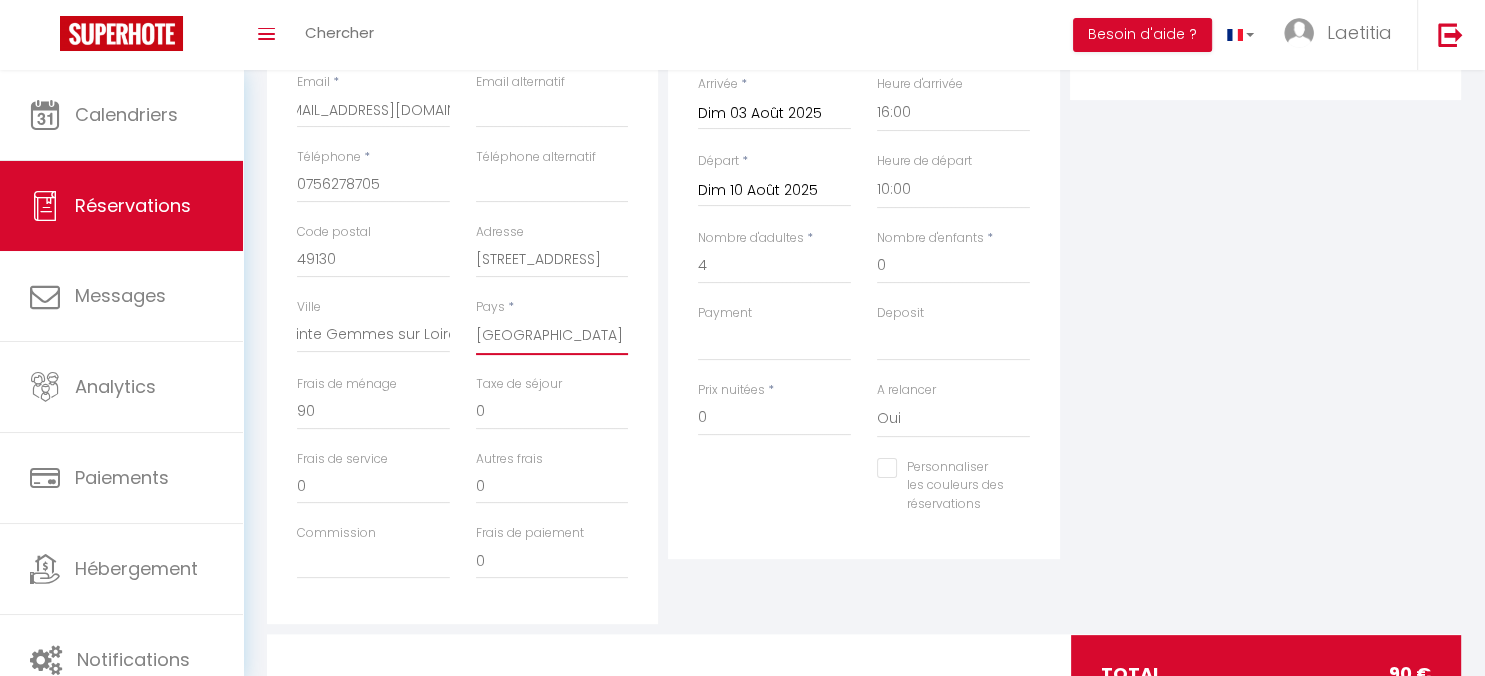 click on "[GEOGRAPHIC_DATA]" at bounding box center (0, 0) 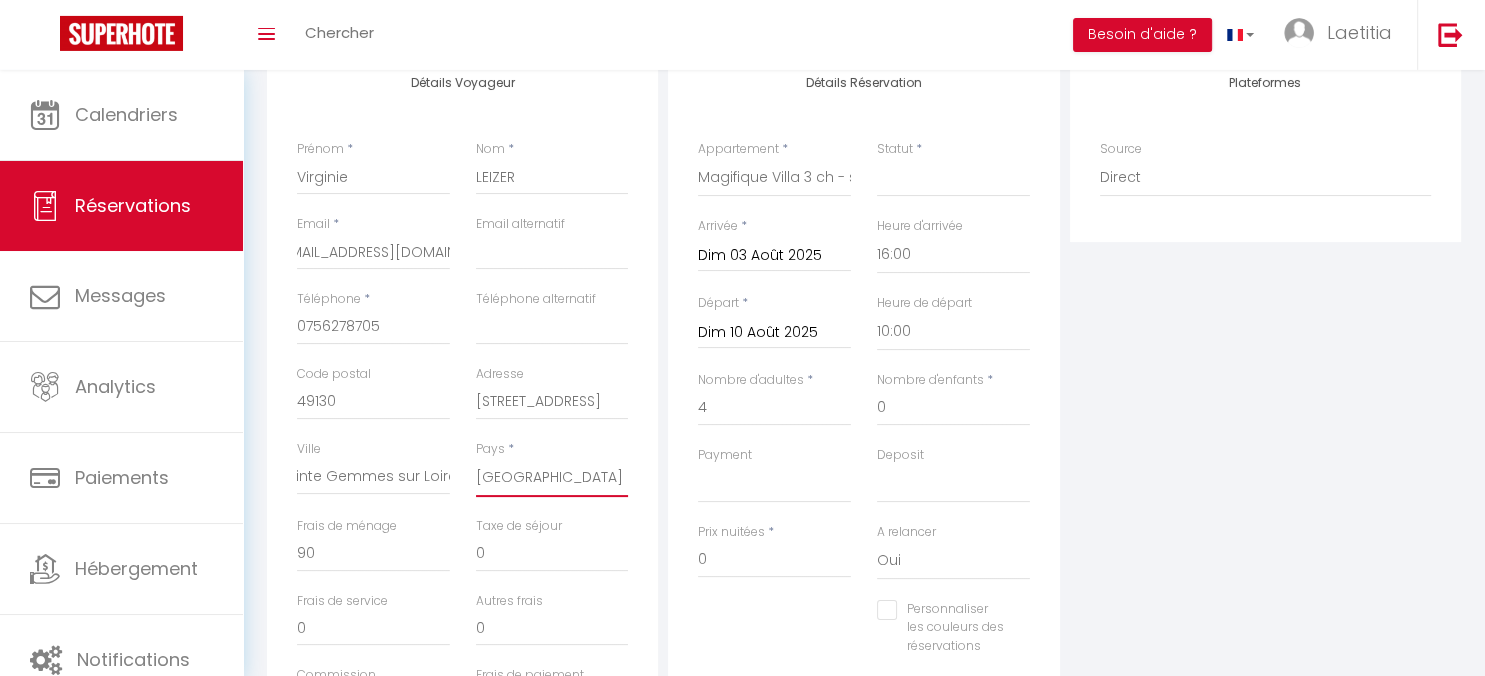 scroll, scrollTop: 316, scrollLeft: 0, axis: vertical 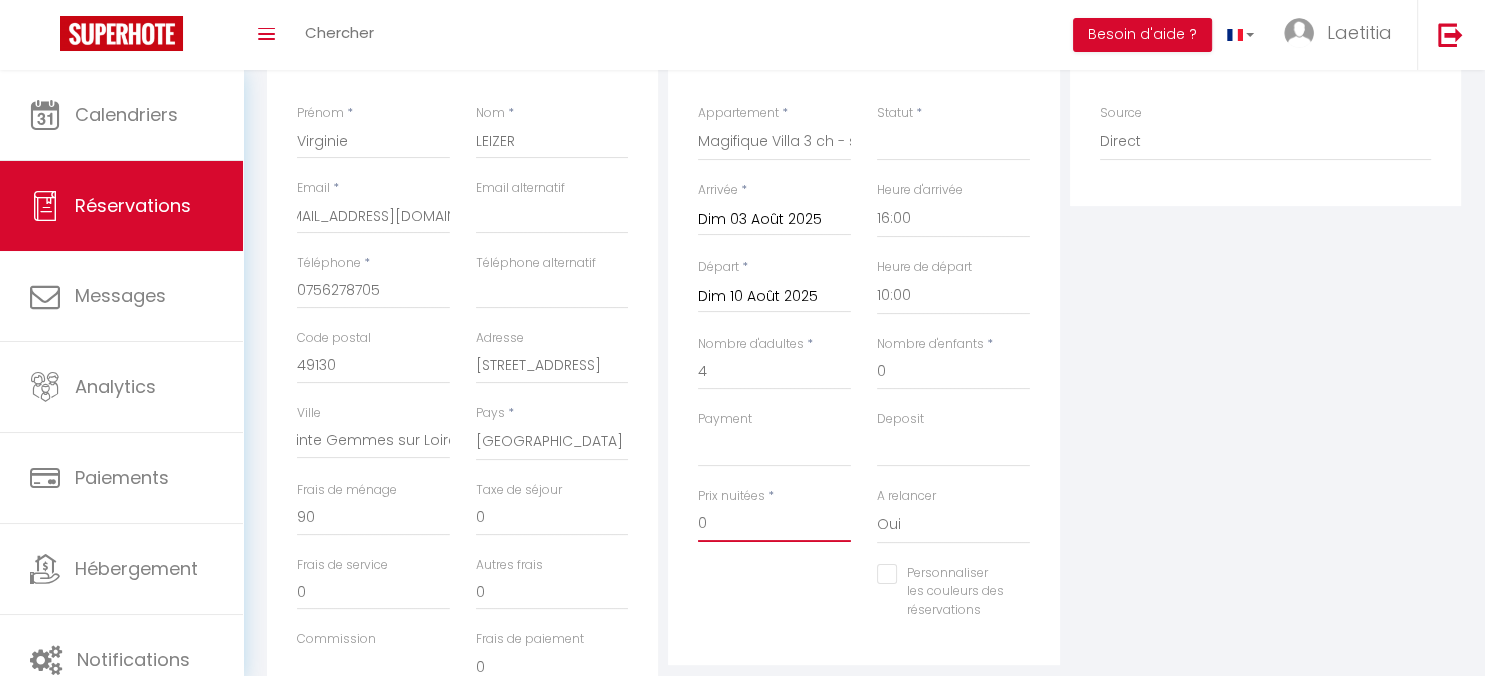 drag, startPoint x: 718, startPoint y: 524, endPoint x: 575, endPoint y: 523, distance: 143.0035 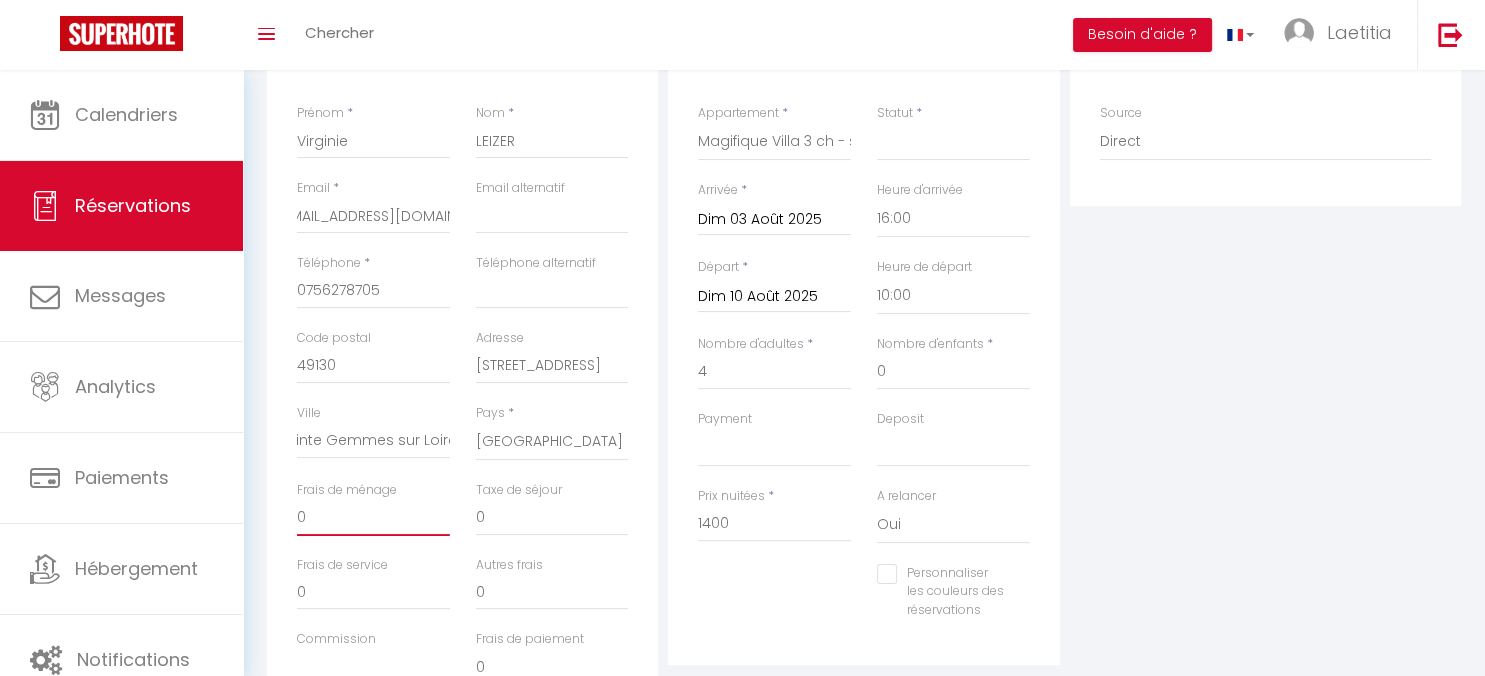 drag, startPoint x: 336, startPoint y: 514, endPoint x: 182, endPoint y: 500, distance: 154.63506 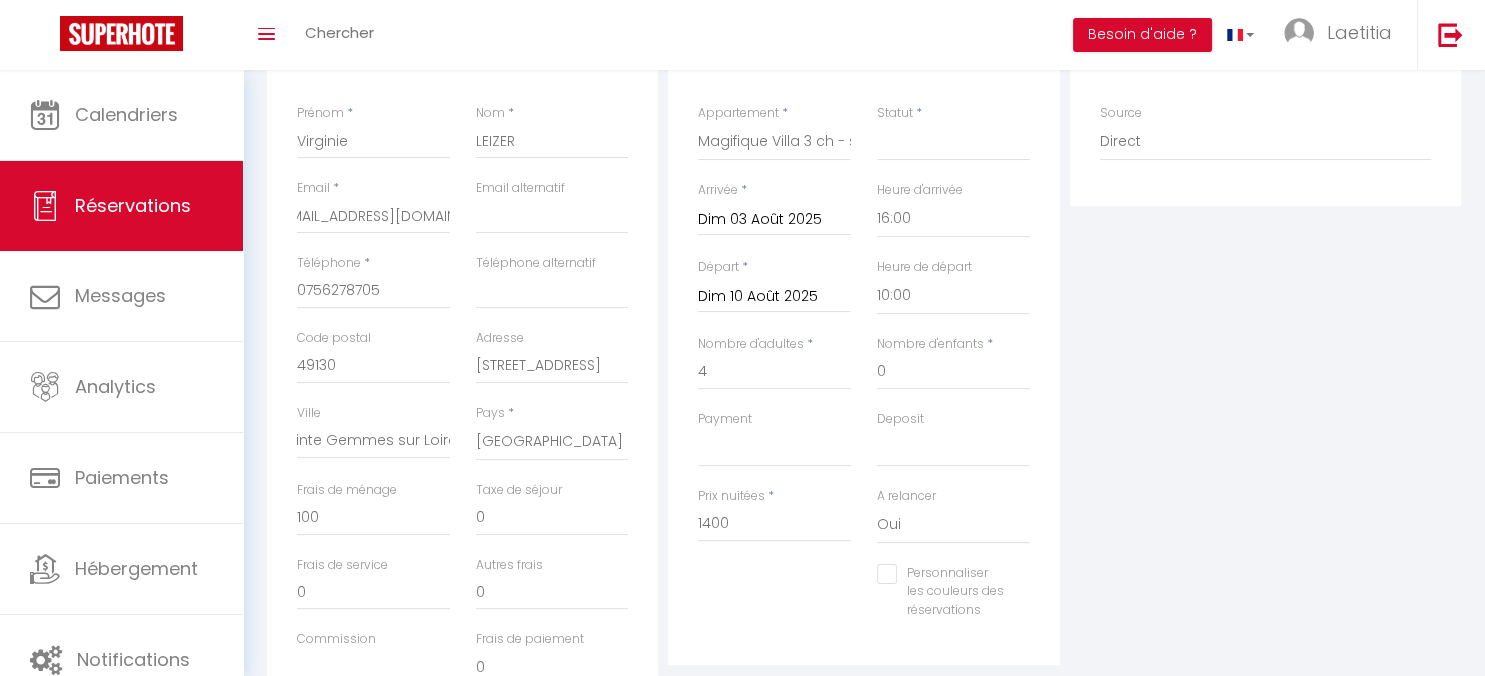 click on "Plateformes    Source
Direct
[DOMAIN_NAME]
[DOMAIN_NAME]
Chalet montagne
Expedia
Gite de [GEOGRAPHIC_DATA]
Homeaway
Homeaway iCal
[DOMAIN_NAME]
[DOMAIN_NAME]
[DOMAIN_NAME]
Ical" at bounding box center (1265, 372) 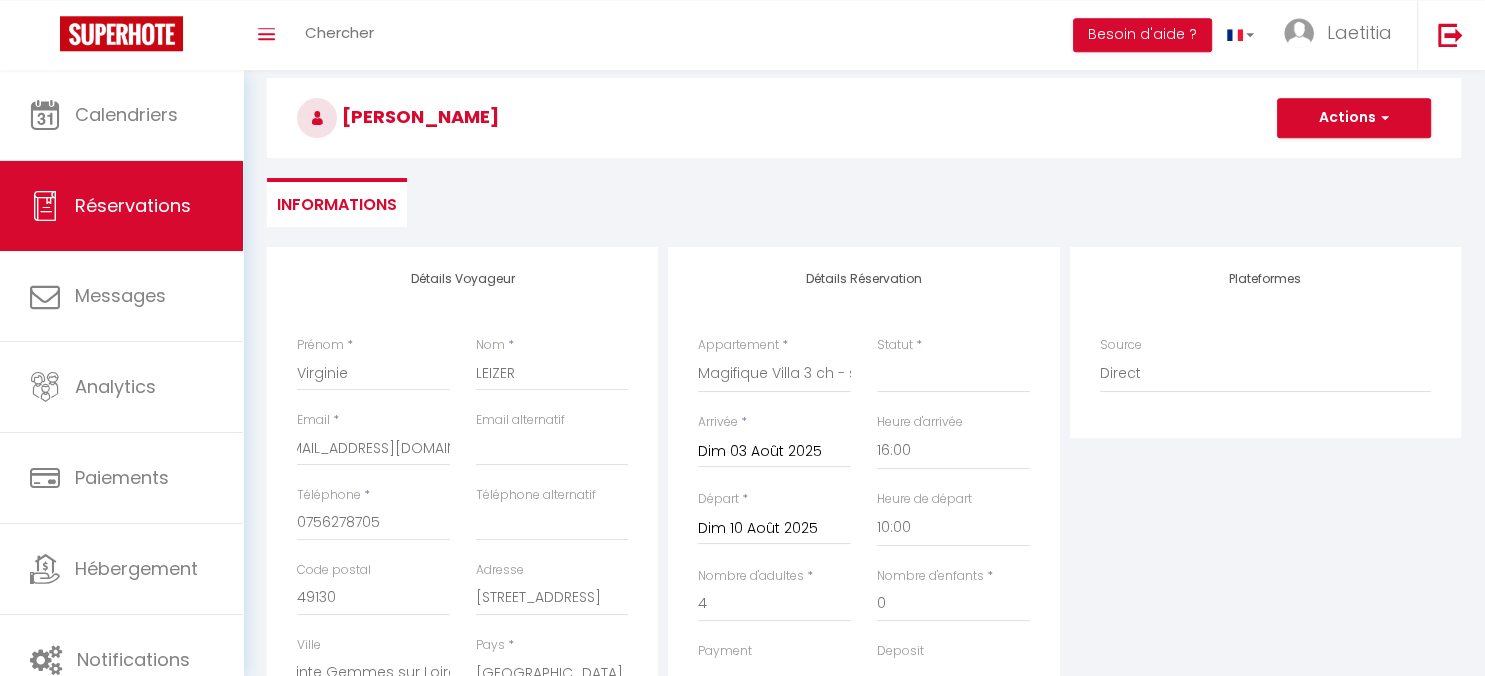 scroll, scrollTop: 0, scrollLeft: 0, axis: both 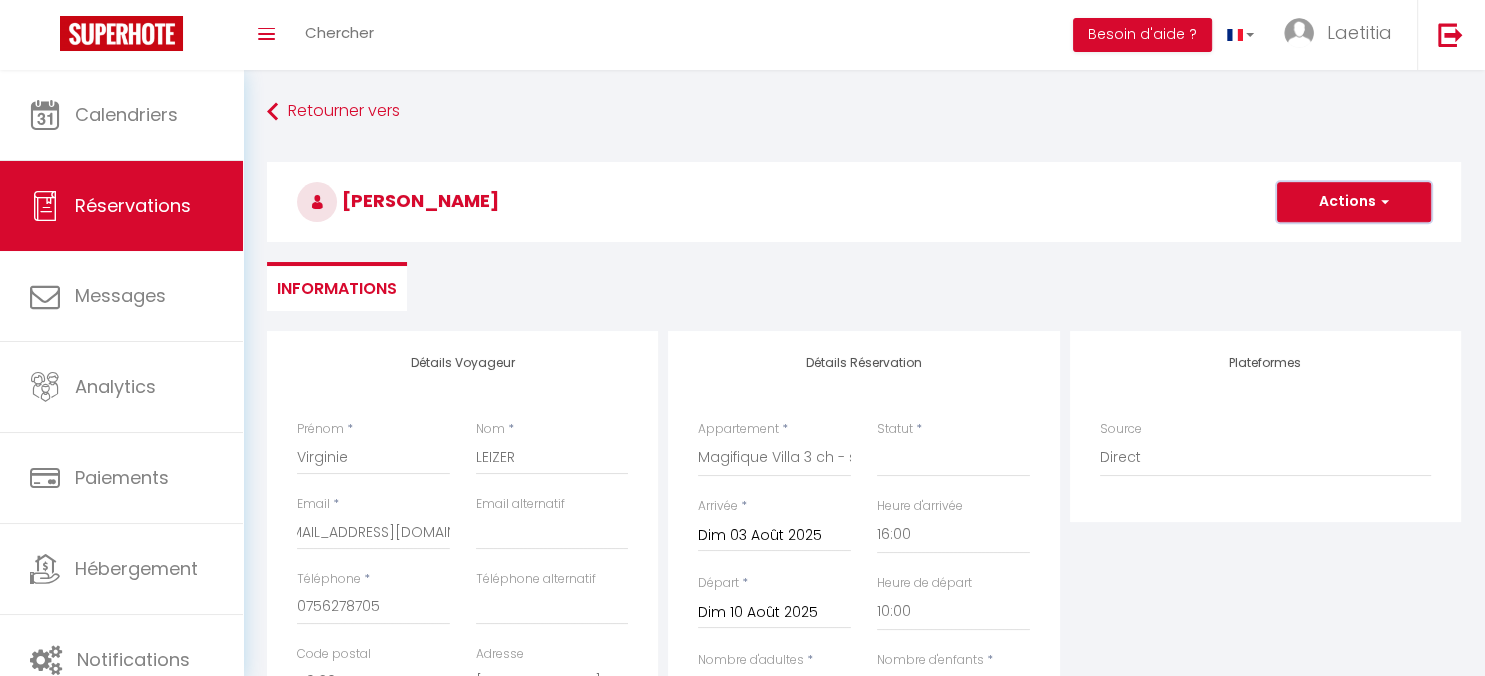 click on "Actions" at bounding box center [1354, 202] 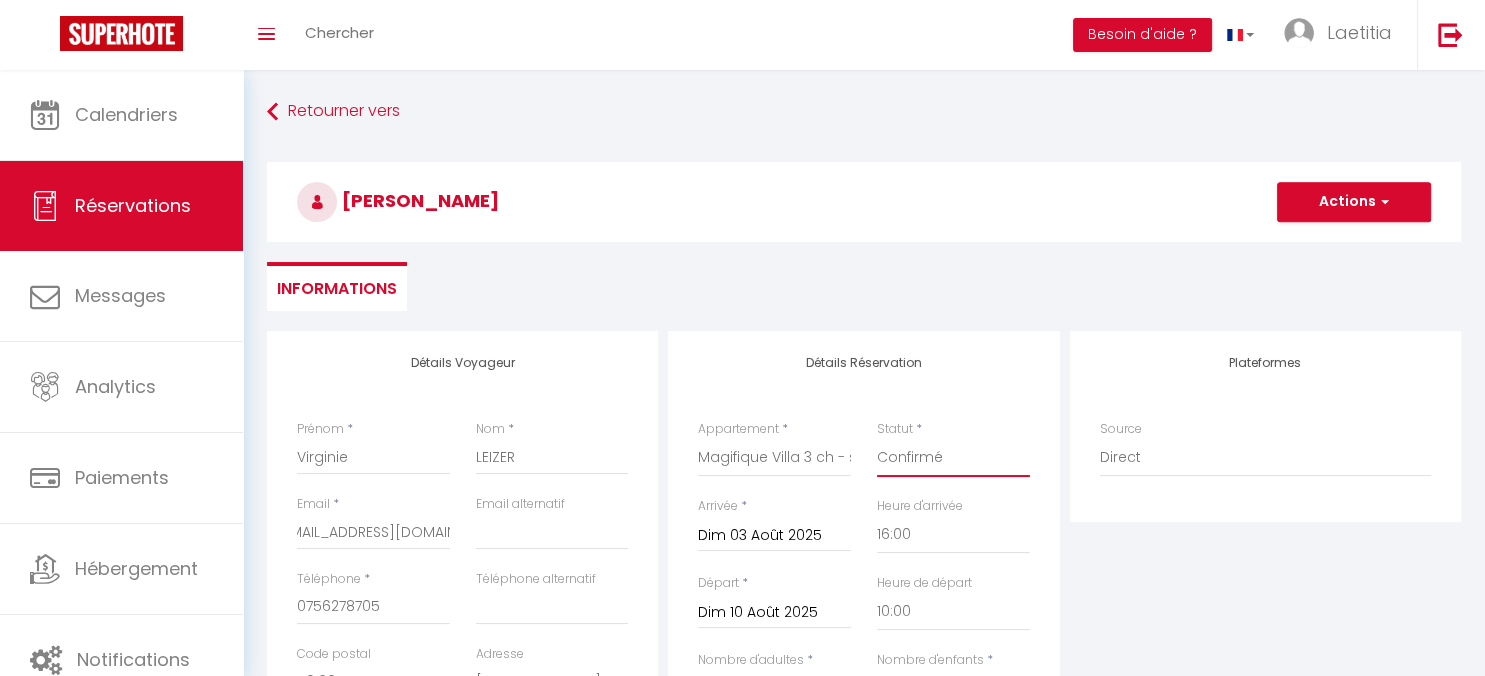 click on "Confirmé" at bounding box center (0, 0) 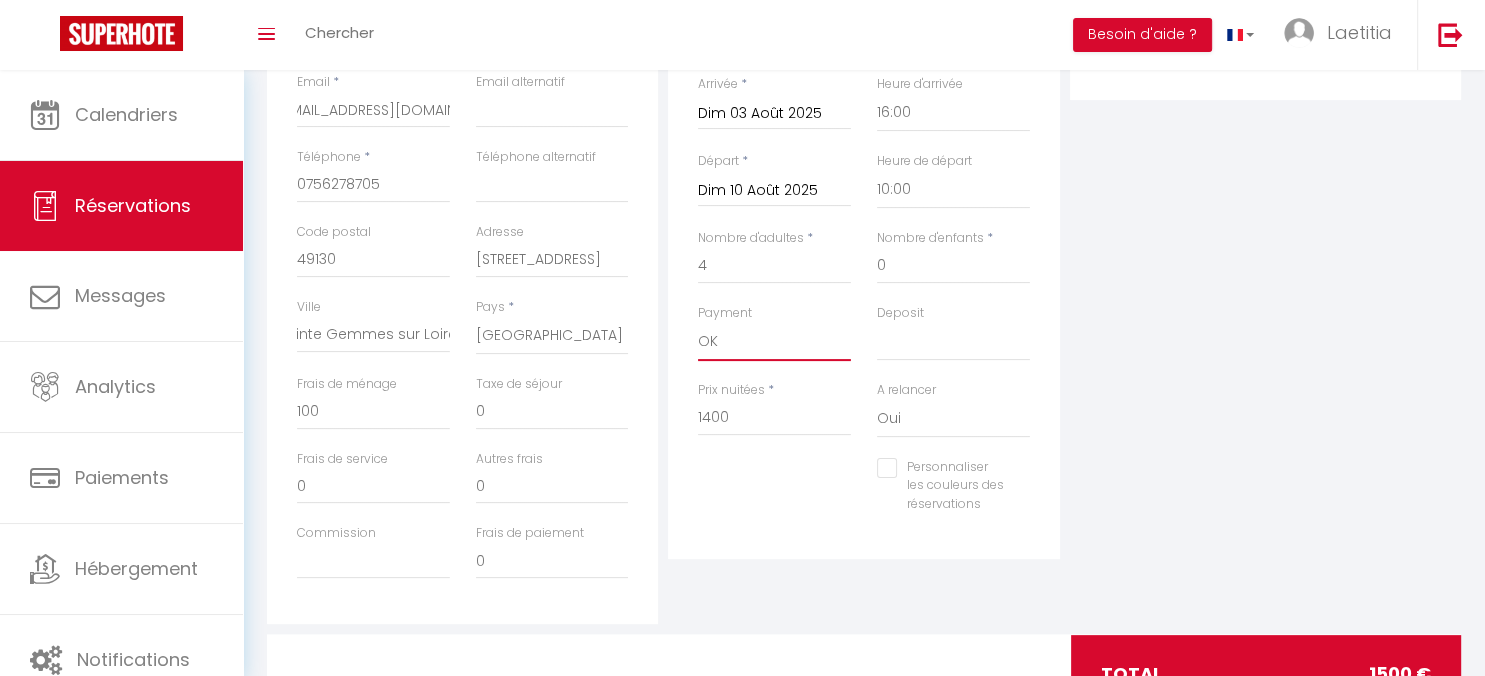 click on "OK" at bounding box center (0, 0) 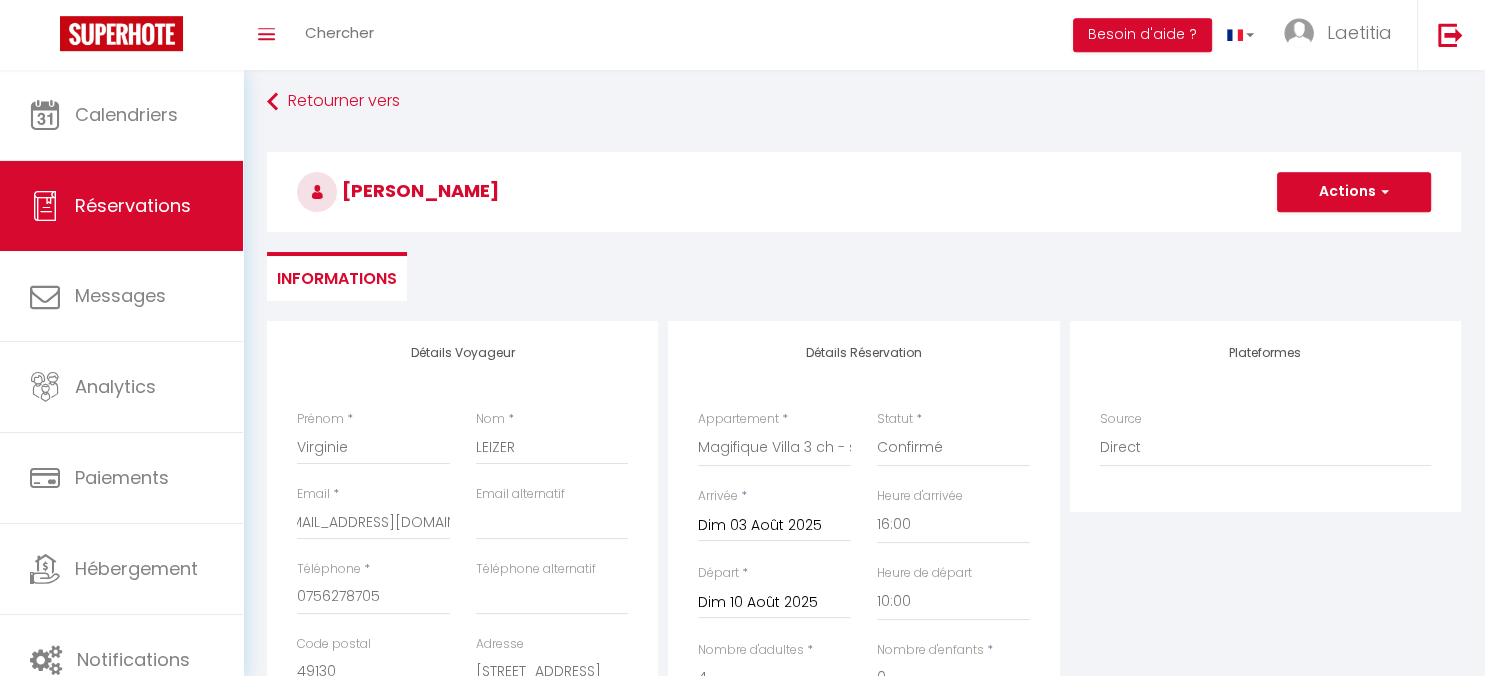 scroll, scrollTop: 0, scrollLeft: 0, axis: both 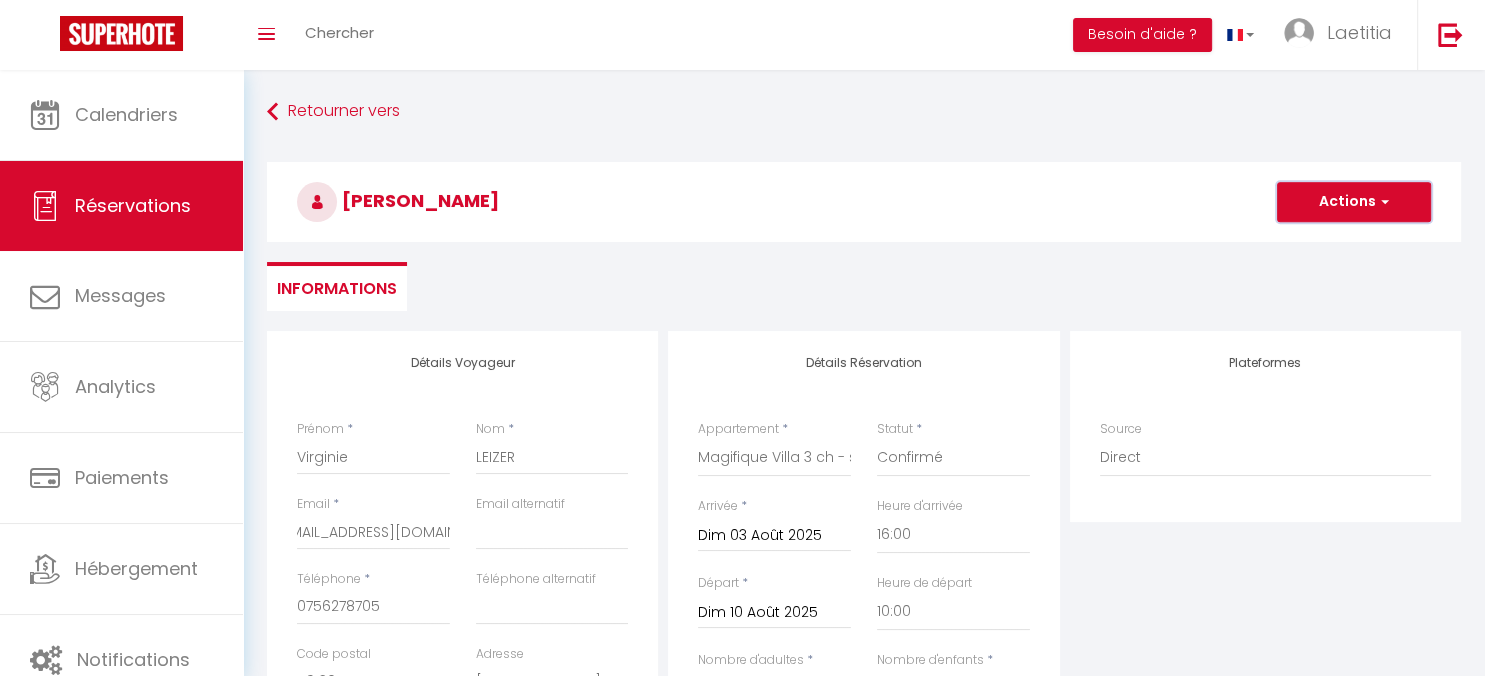 click on "Actions" at bounding box center [1354, 202] 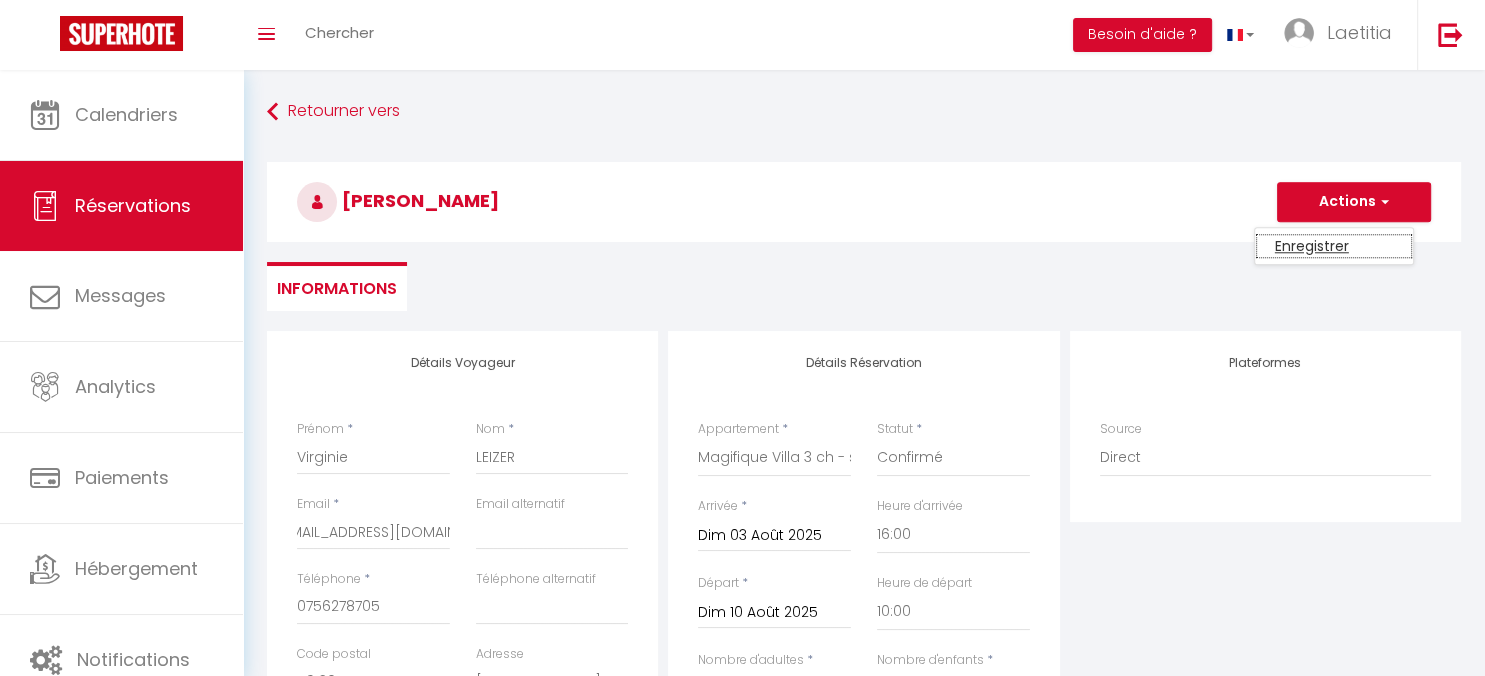 click on "Enregistrer" at bounding box center [1334, 246] 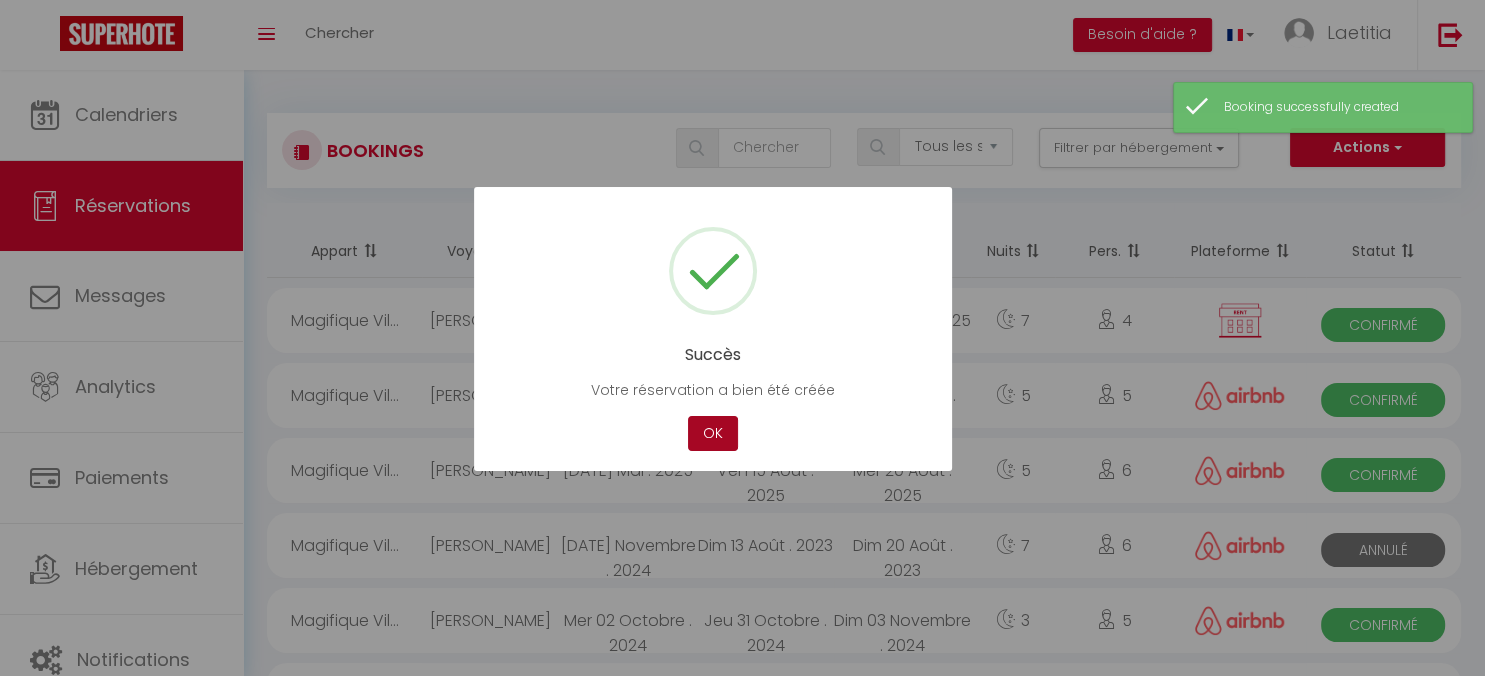 click on "OK" at bounding box center (713, 433) 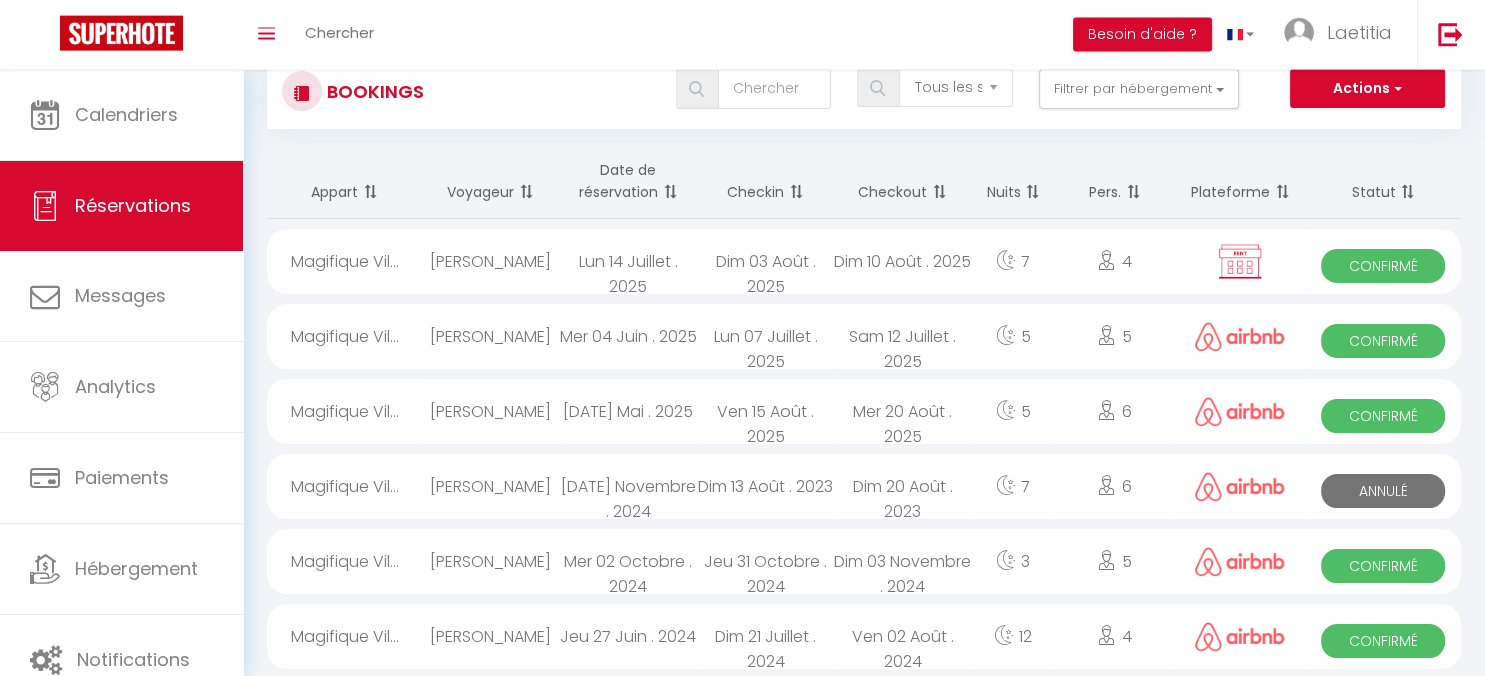 scroll, scrollTop: 0, scrollLeft: 0, axis: both 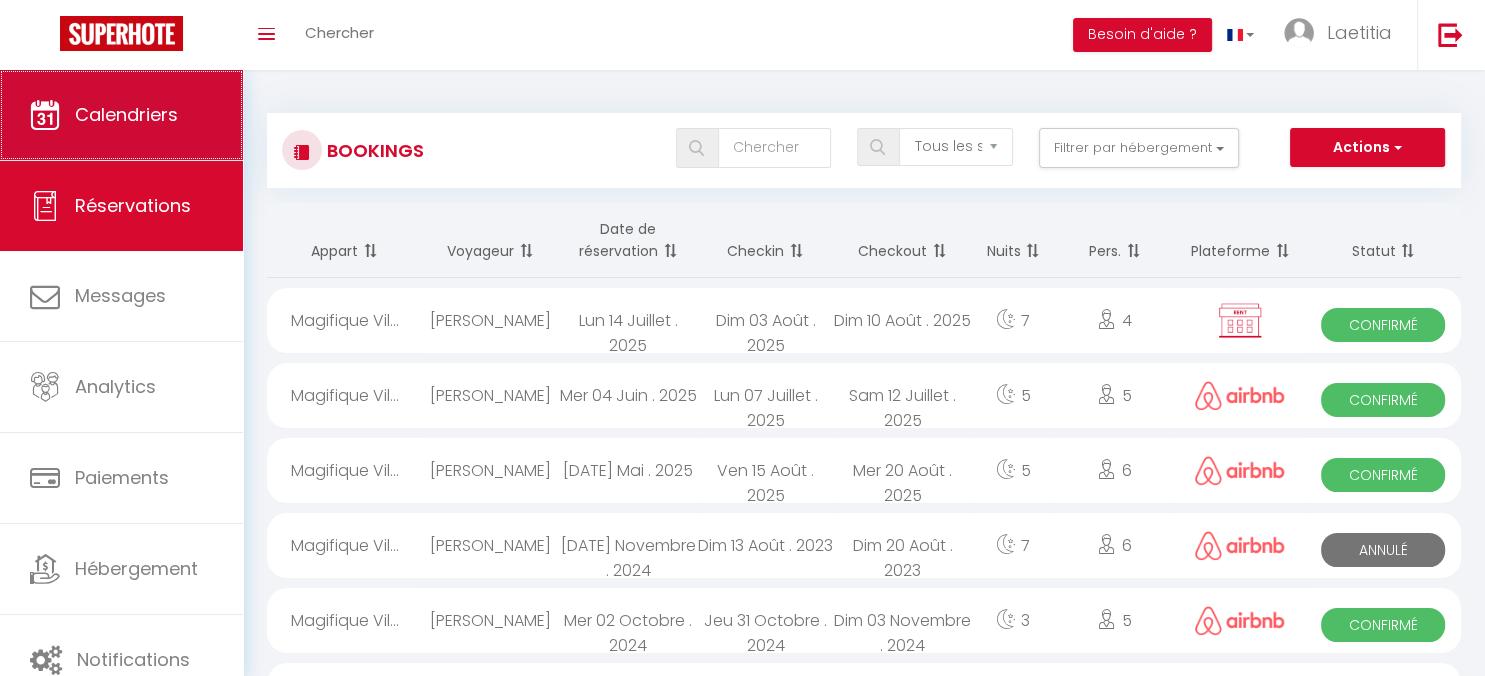 click on "Calendriers" at bounding box center [126, 114] 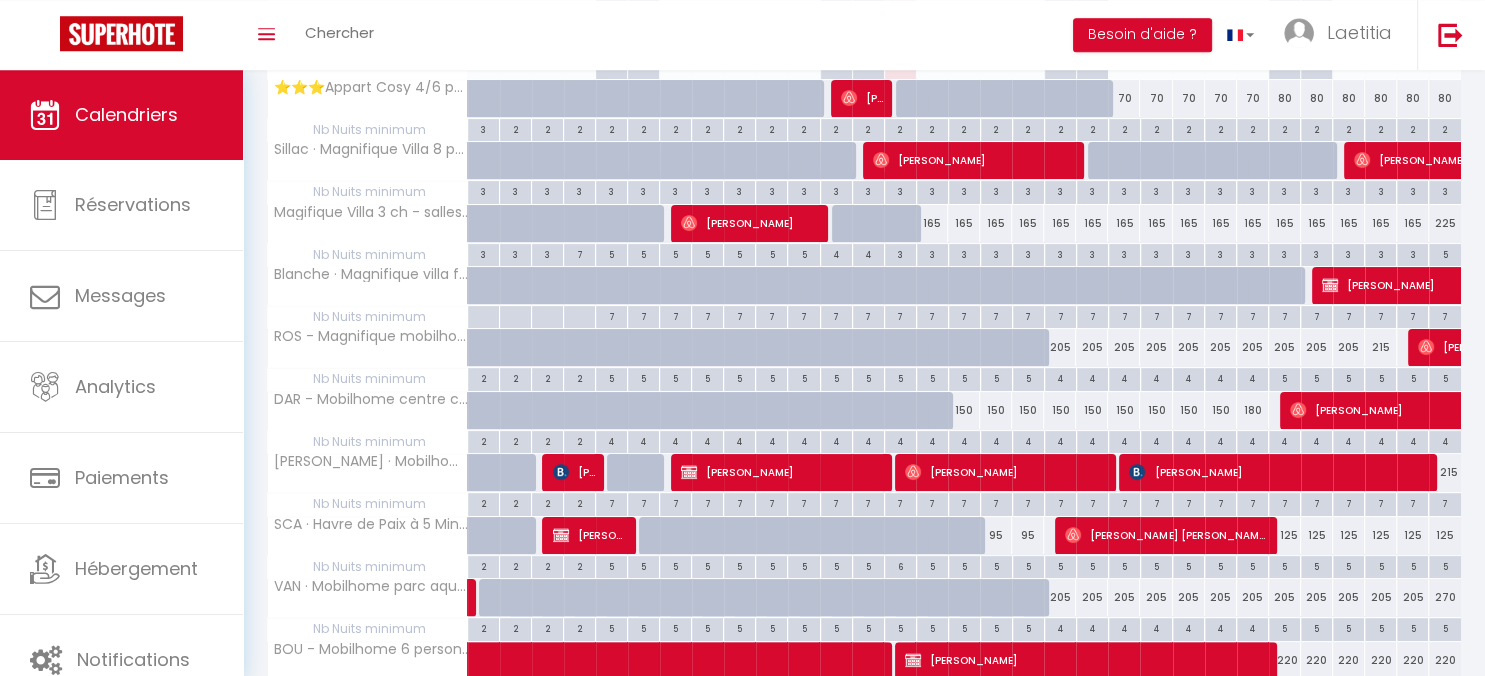 scroll, scrollTop: 422, scrollLeft: 0, axis: vertical 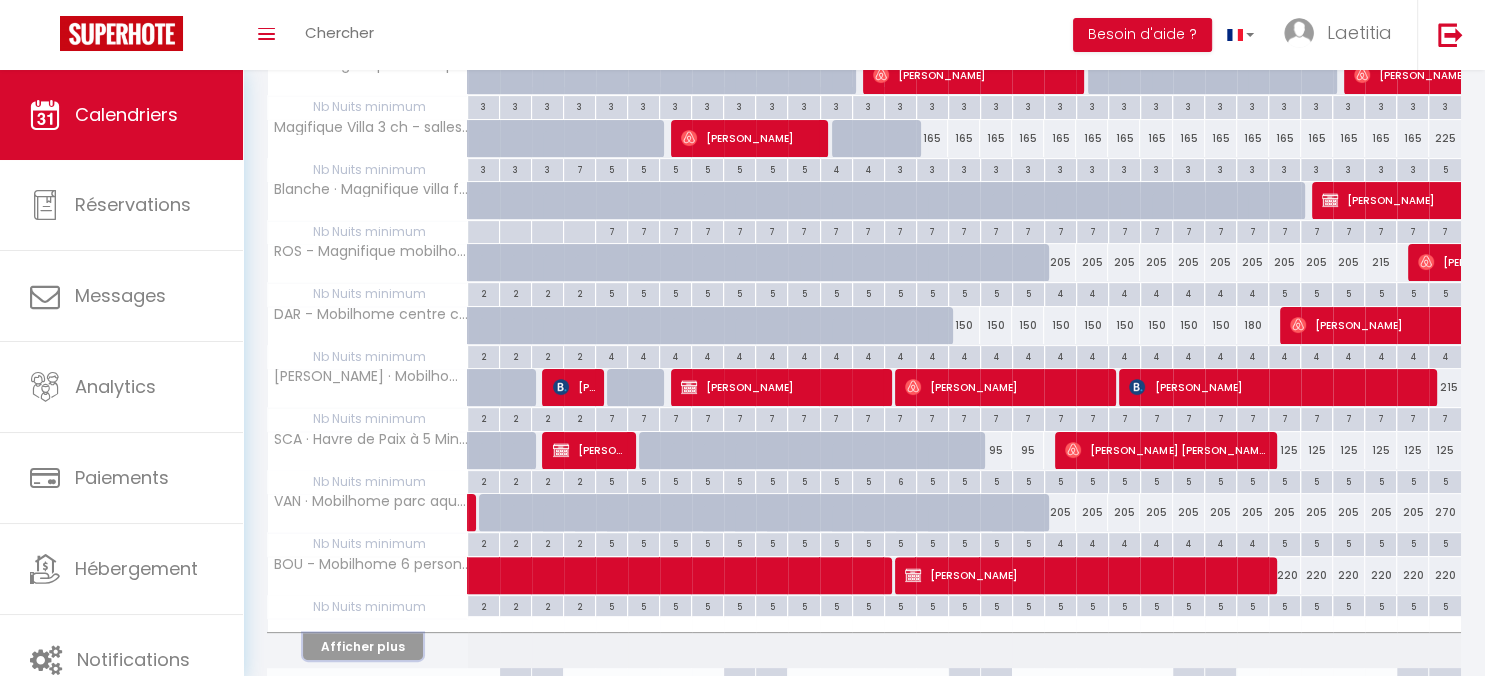 click on "Afficher plus" at bounding box center [363, 646] 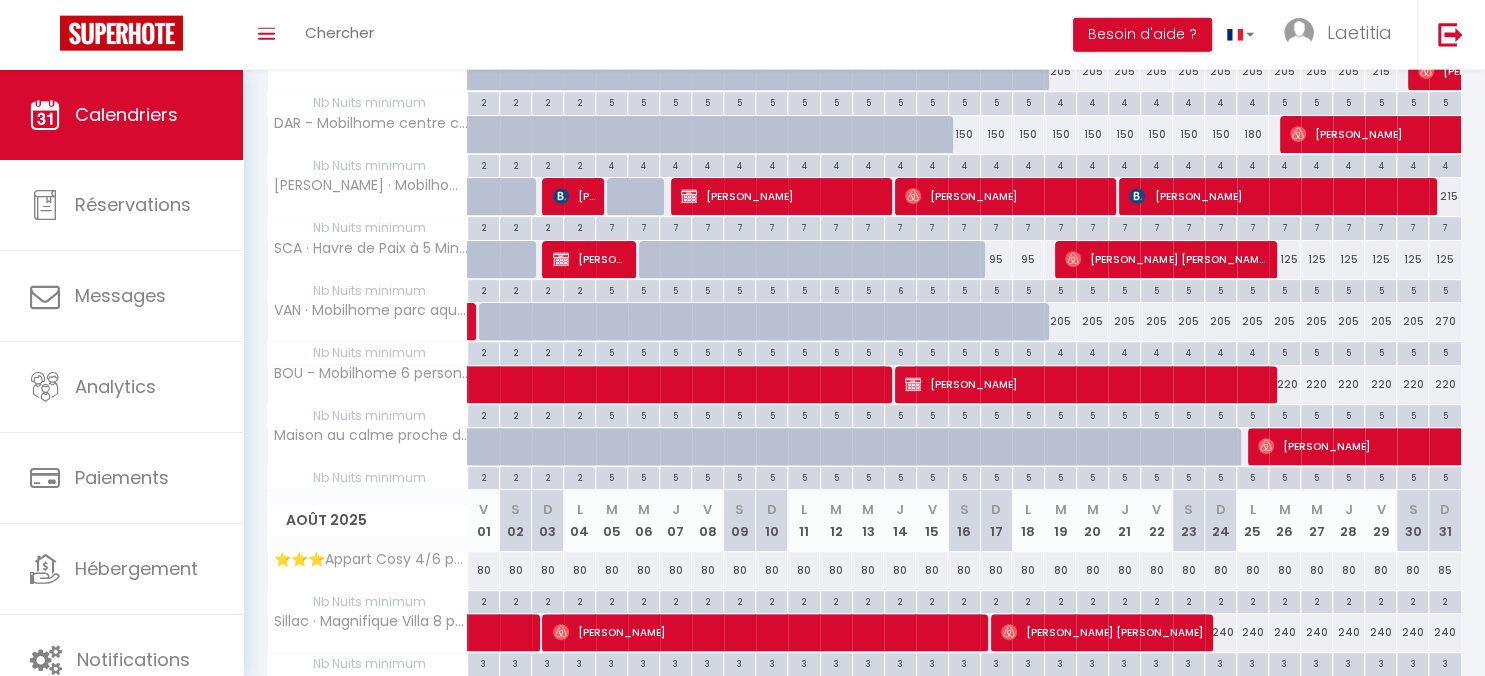 scroll, scrollTop: 739, scrollLeft: 0, axis: vertical 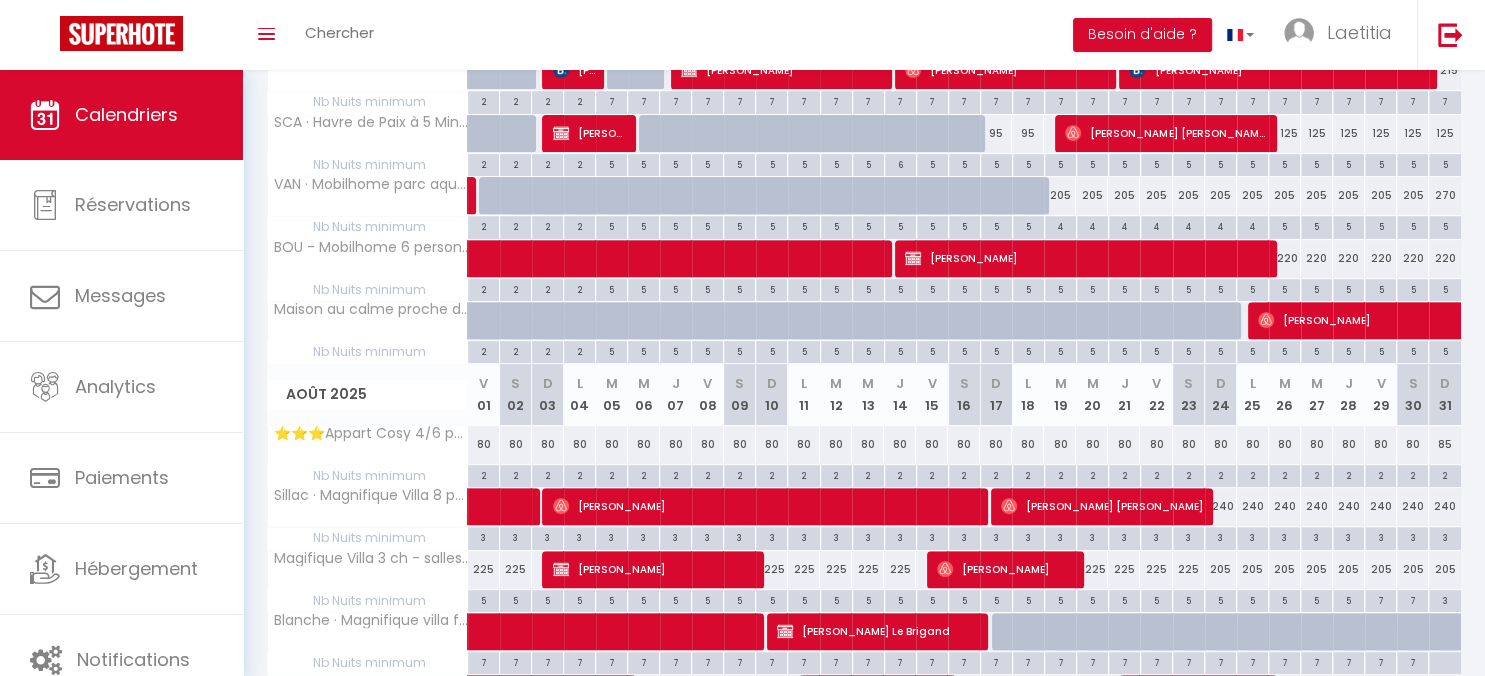 click on "225" at bounding box center (484, 569) 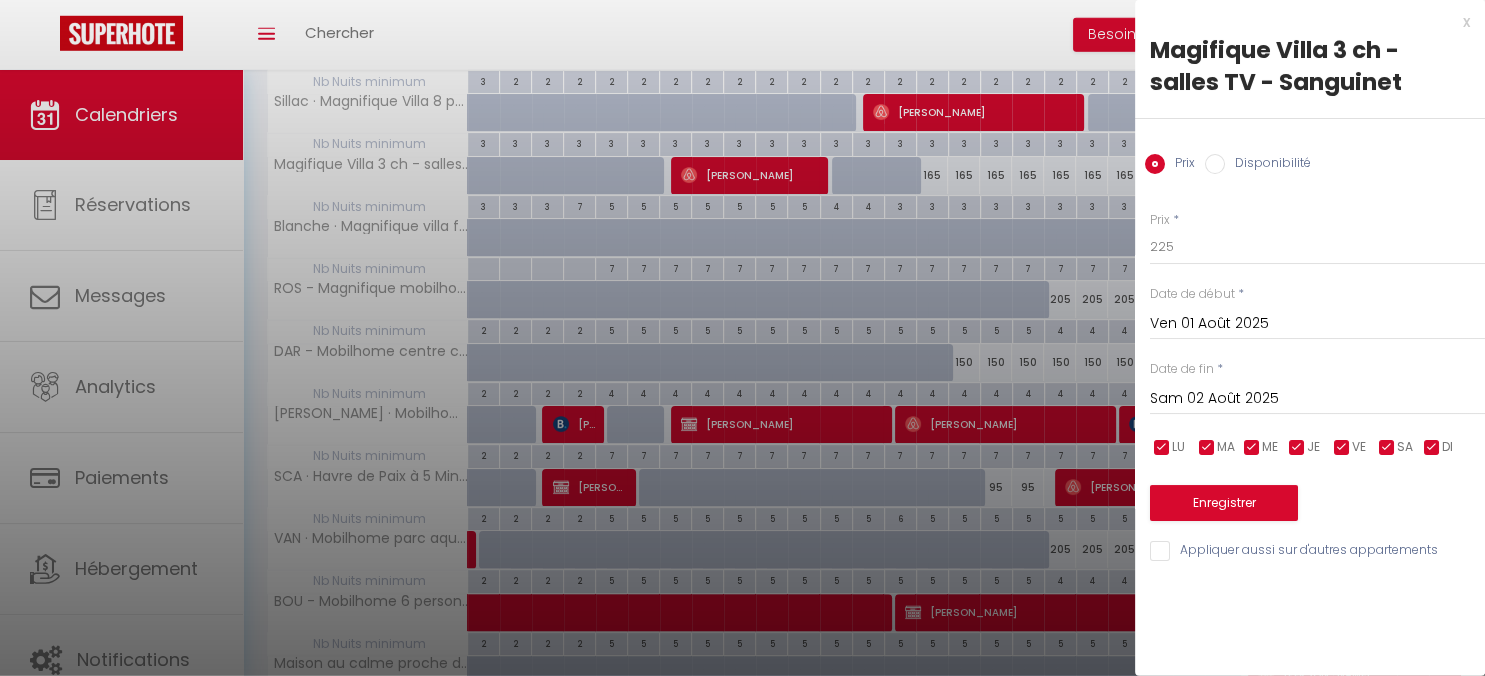 scroll, scrollTop: 0, scrollLeft: 0, axis: both 